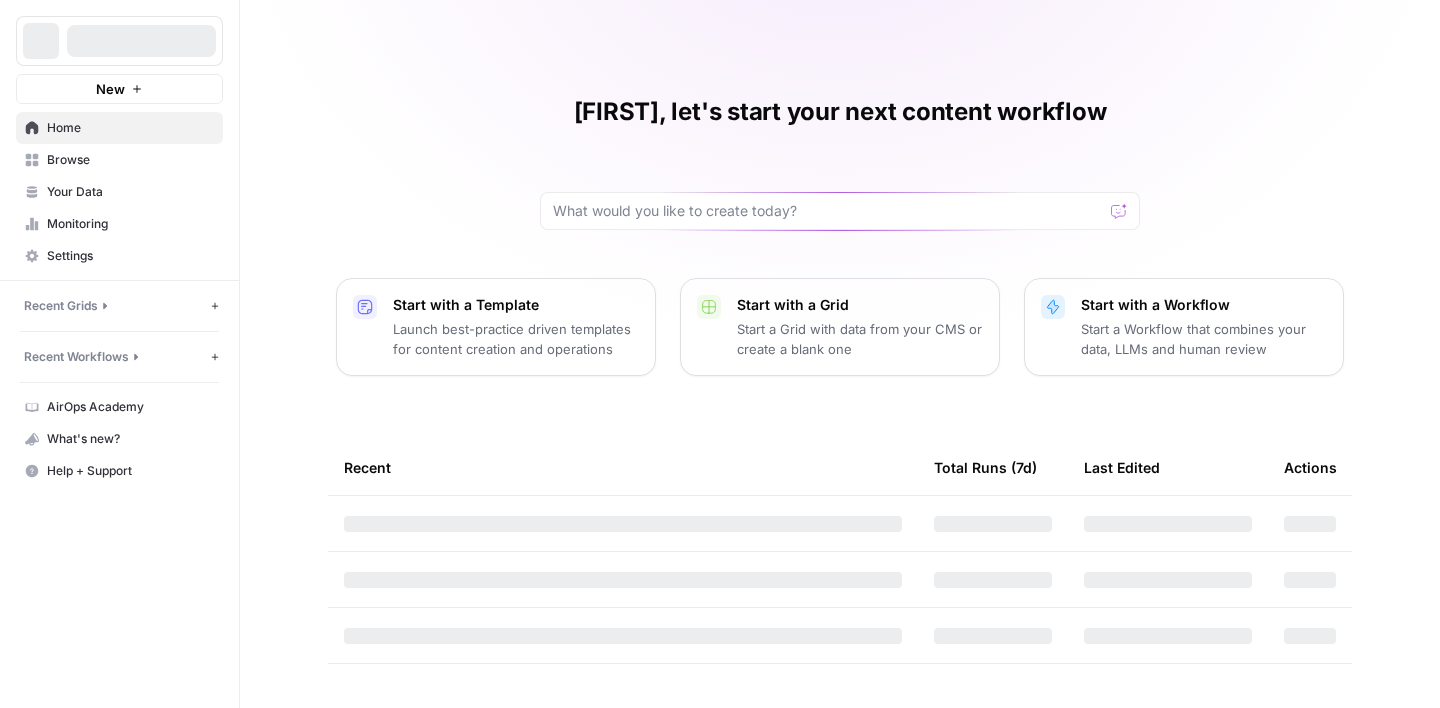 scroll, scrollTop: 0, scrollLeft: 0, axis: both 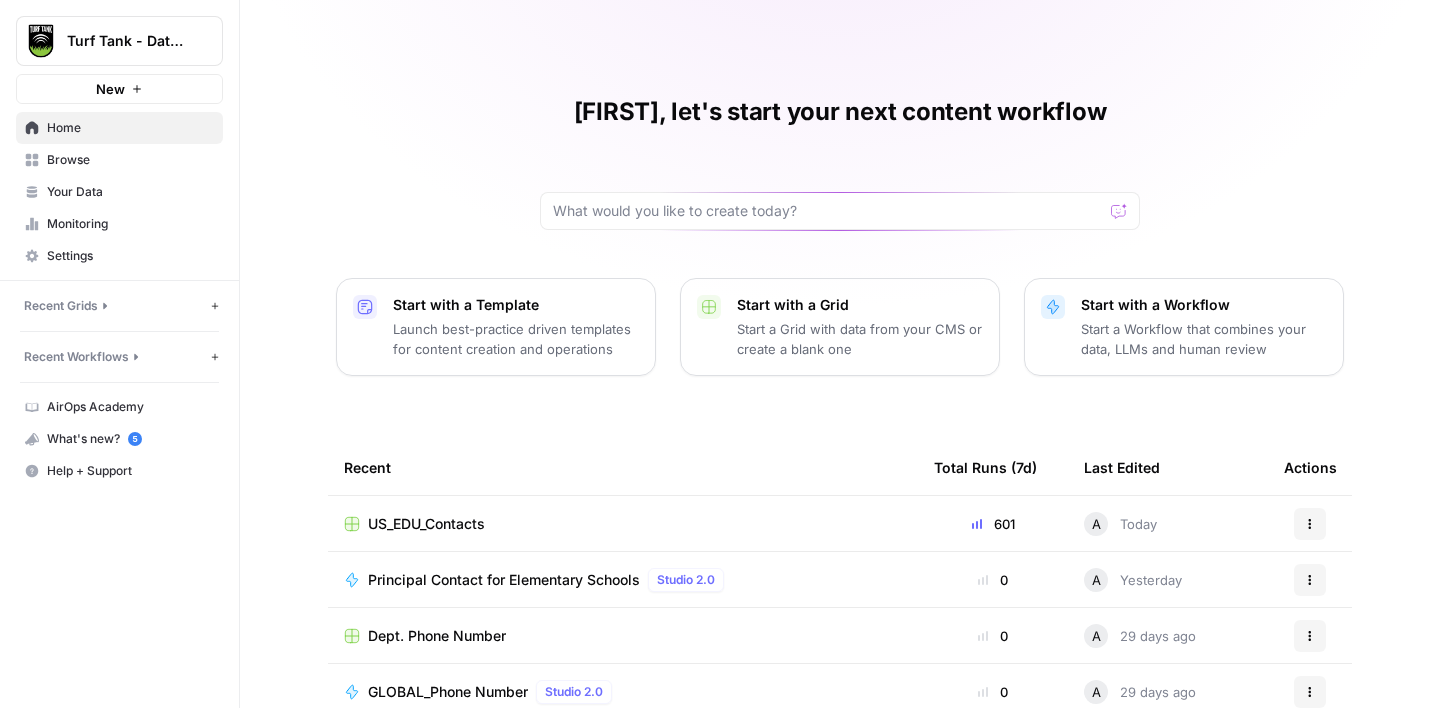 click on "Browse" at bounding box center [119, 160] 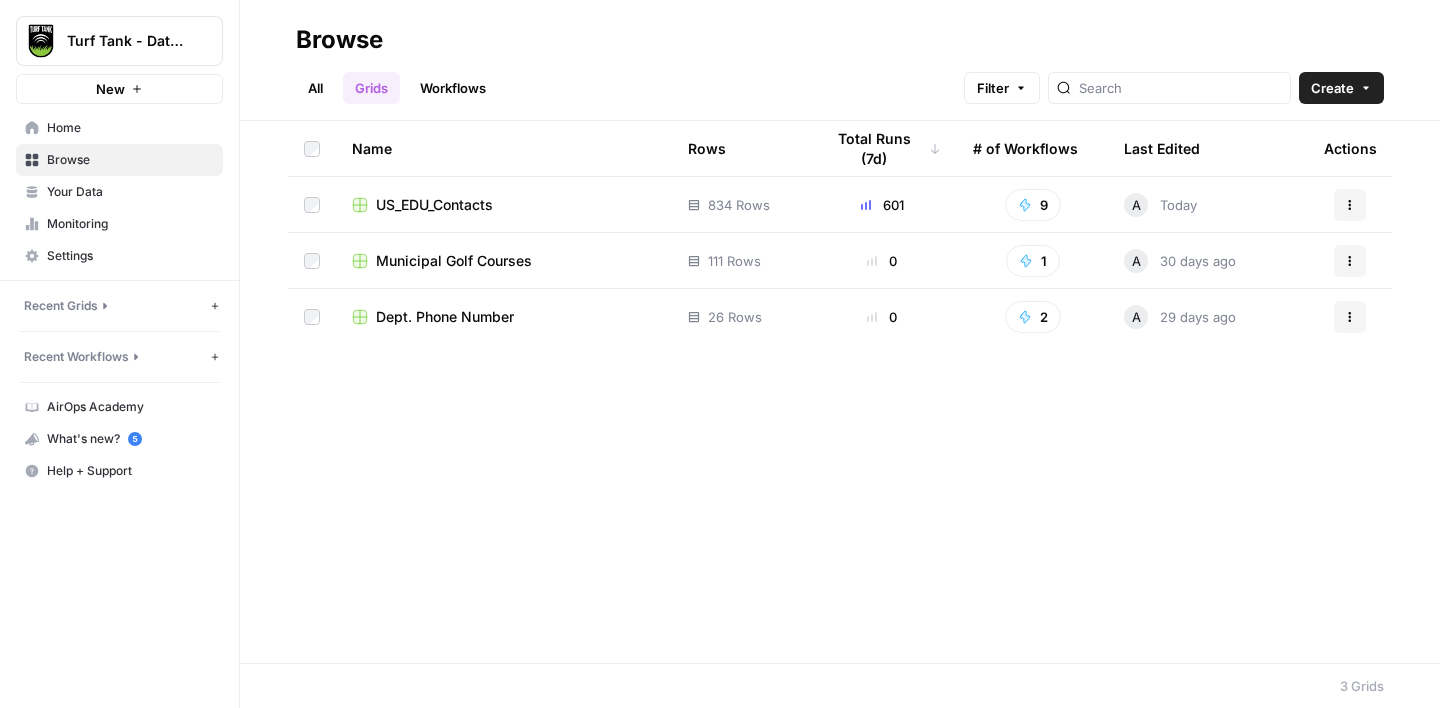 click on "US_EDU_Contacts" at bounding box center (504, 205) 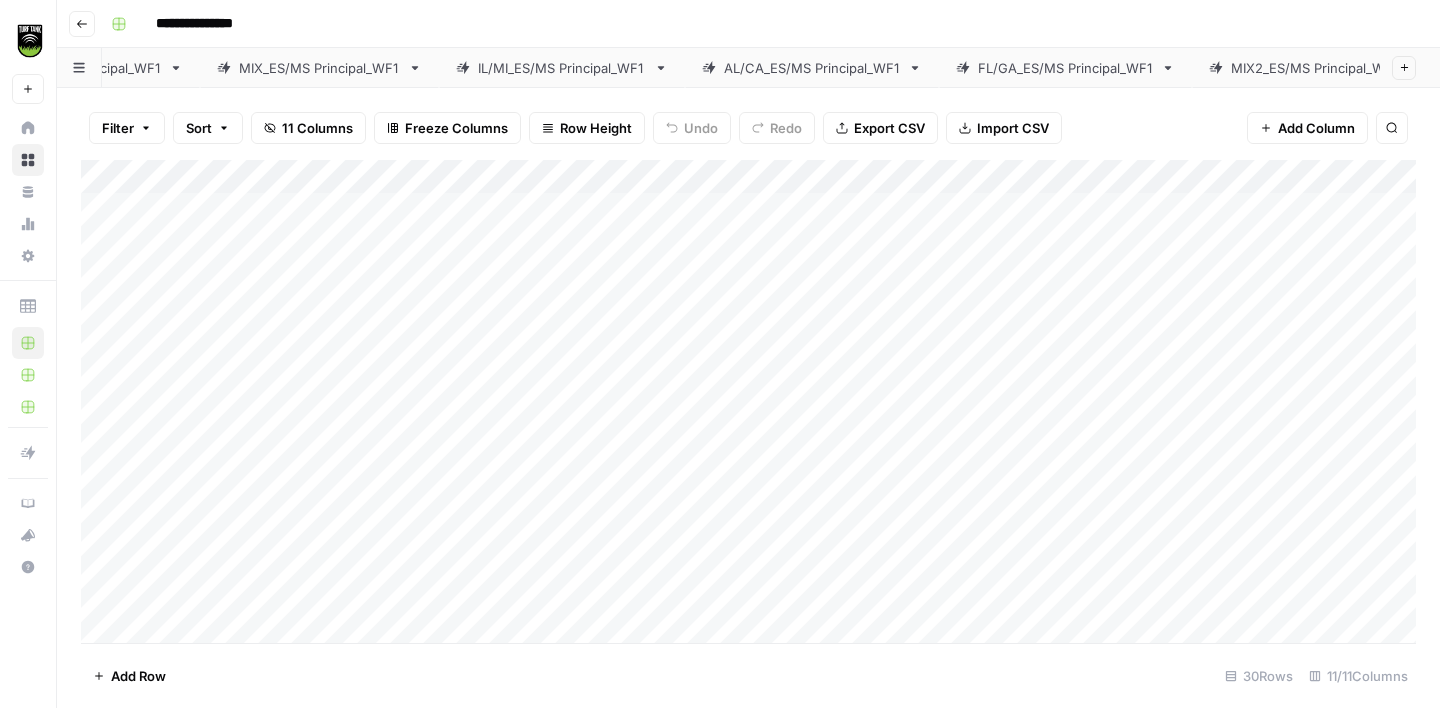 scroll, scrollTop: 0, scrollLeft: 861, axis: horizontal 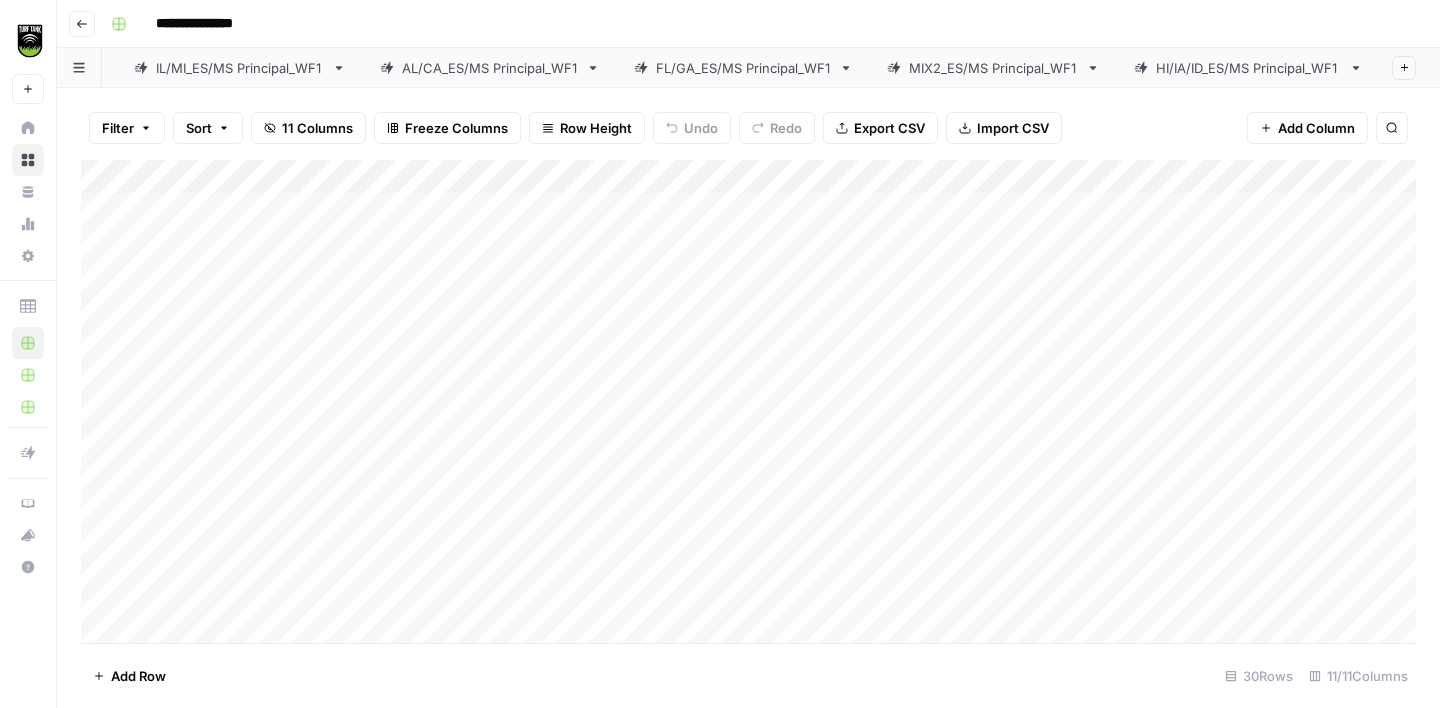 click on "HI/IA/ID_ES/MS Principal_WF1" at bounding box center [1248, 68] 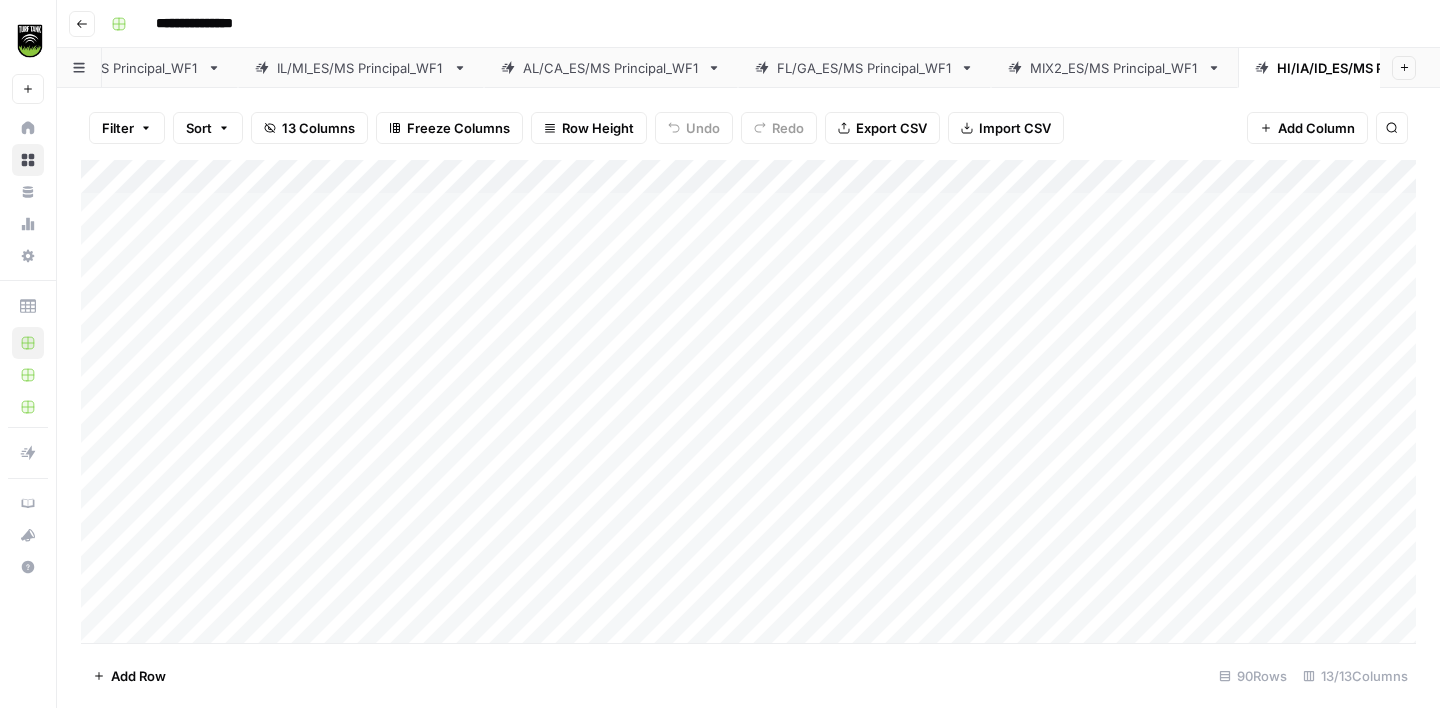 scroll, scrollTop: 0, scrollLeft: 861, axis: horizontal 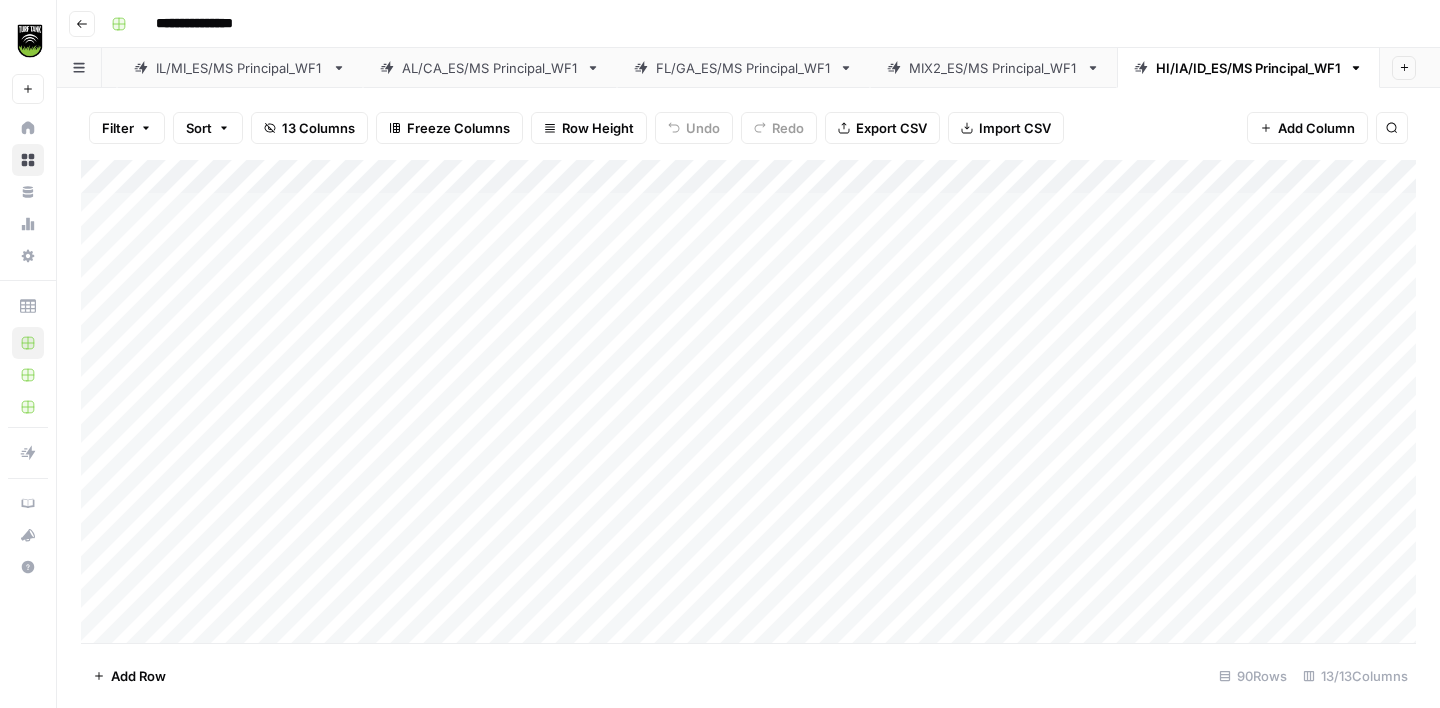 click on "Add Column" at bounding box center [748, 401] 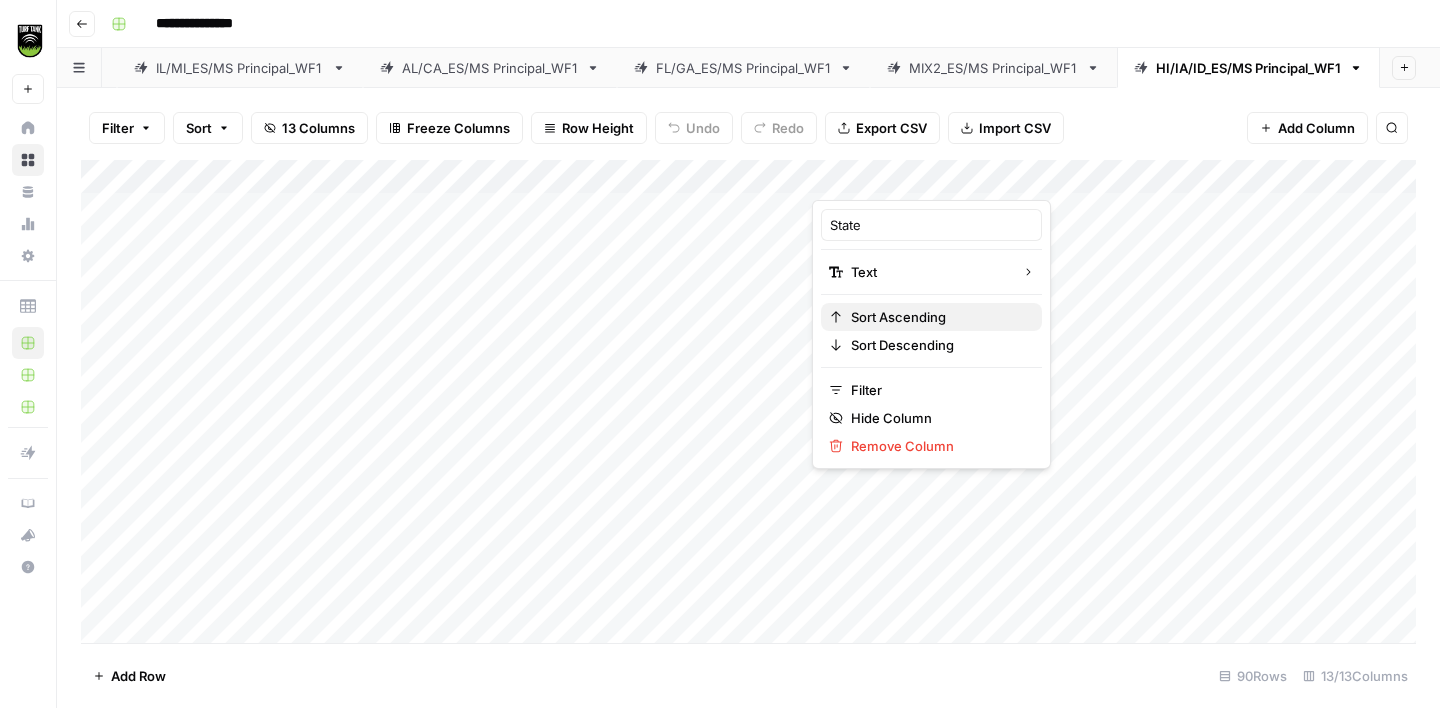 click on "Sort Ascending" at bounding box center (938, 317) 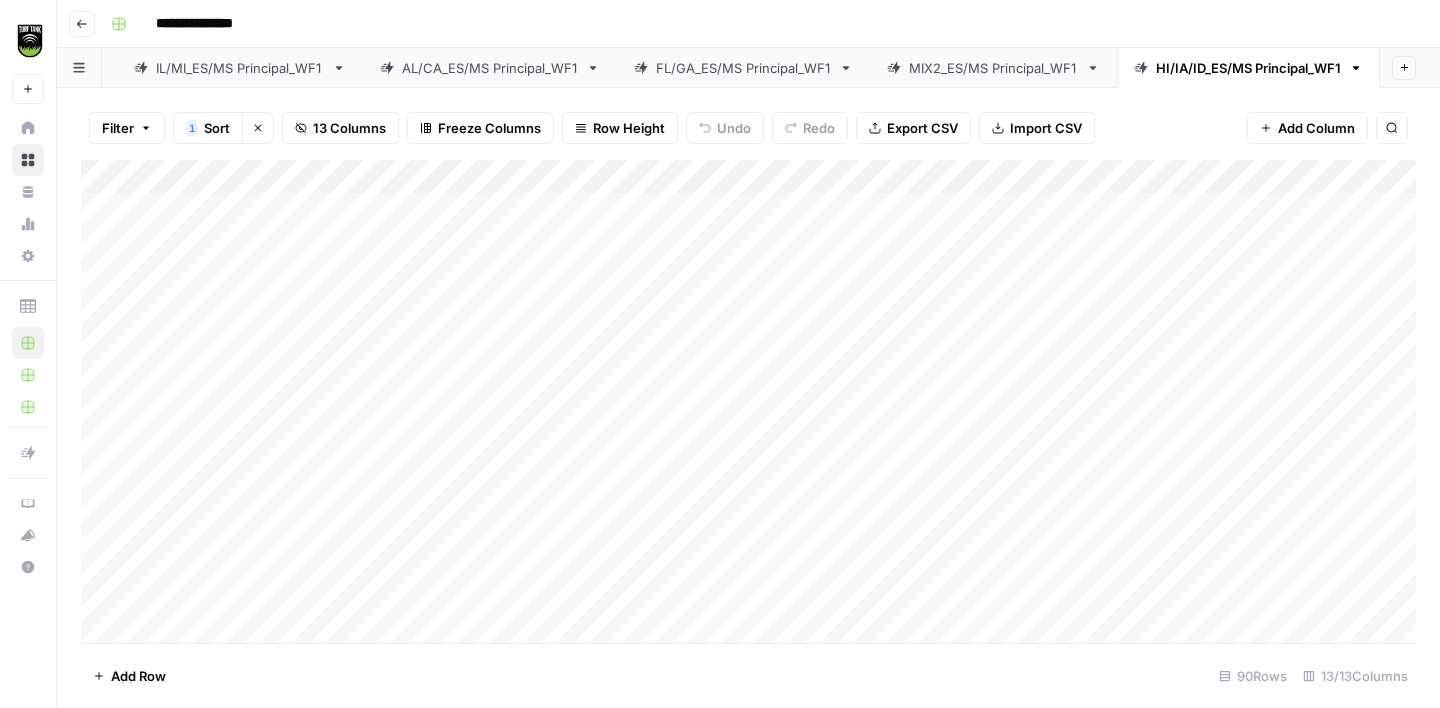 click on "Add Column" at bounding box center (748, 401) 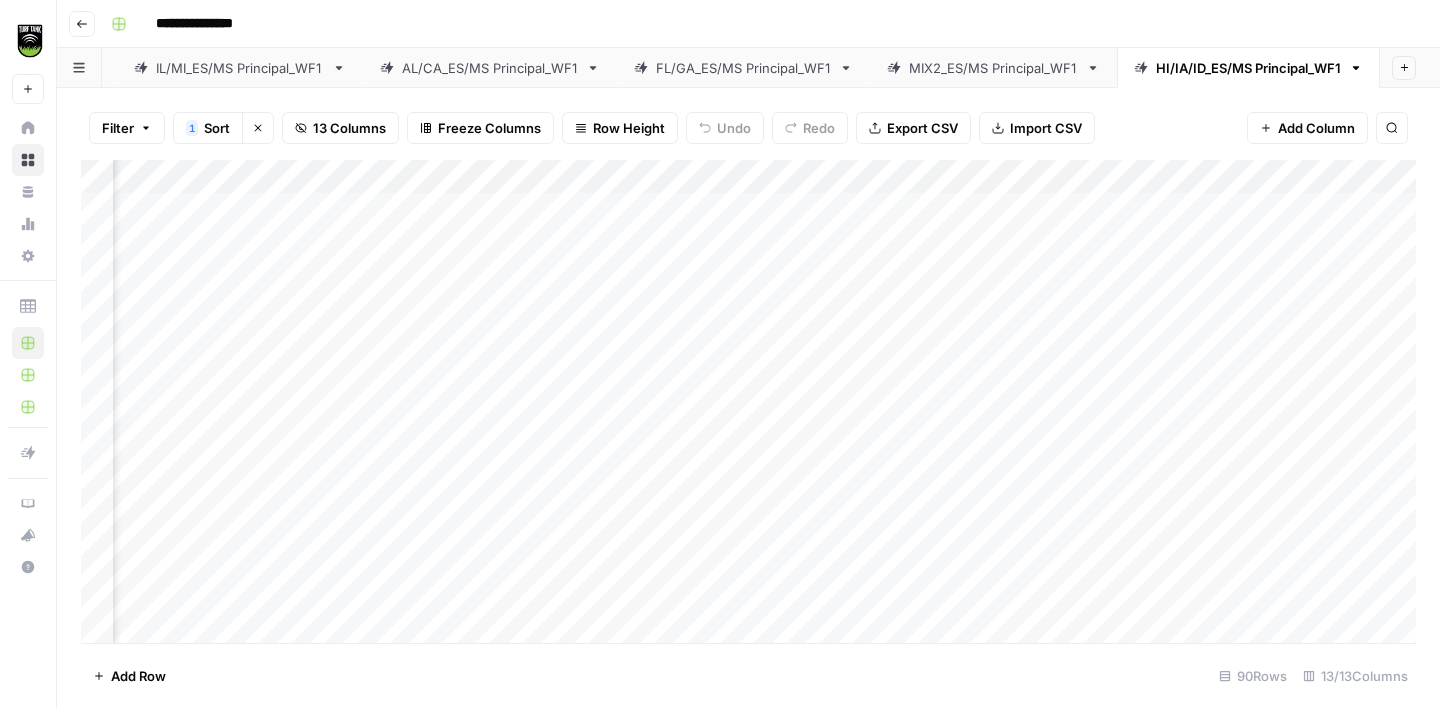 scroll, scrollTop: 0, scrollLeft: 138, axis: horizontal 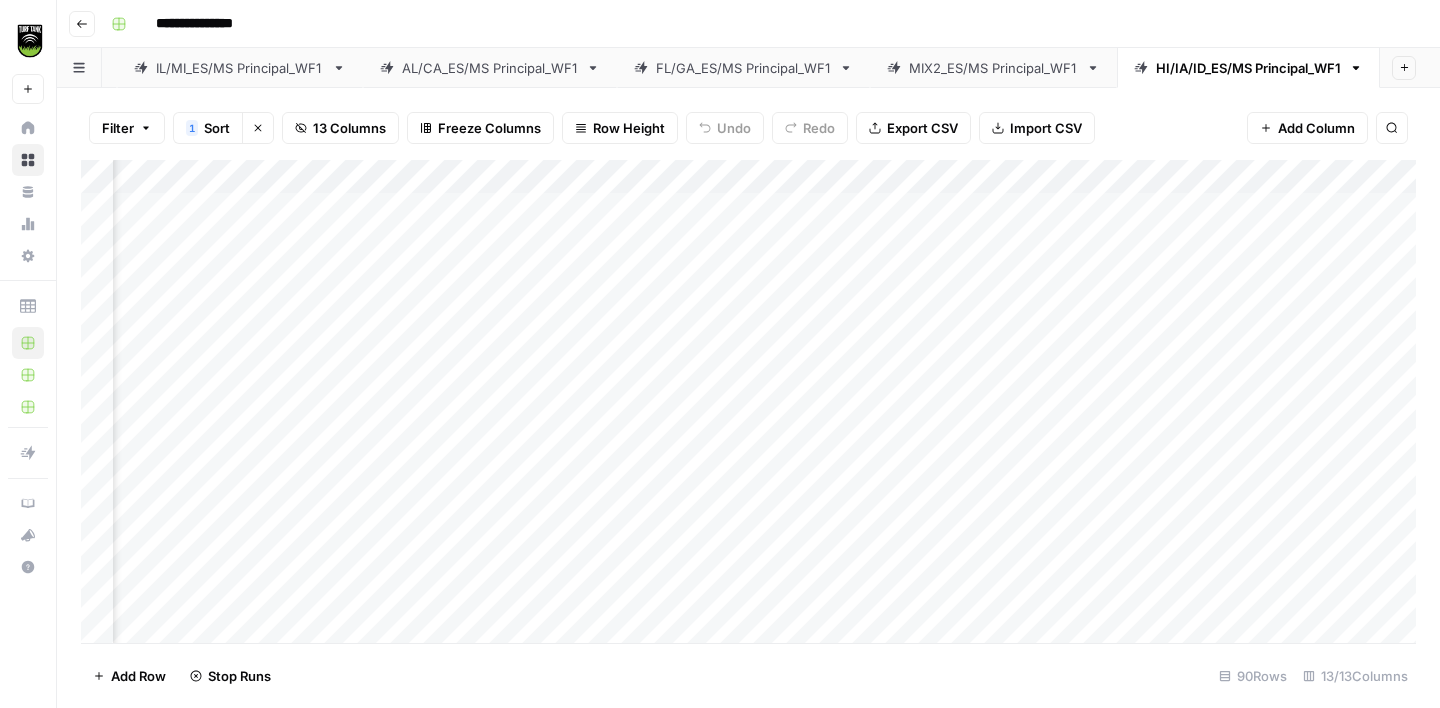 click on "Add Column" at bounding box center (748, 401) 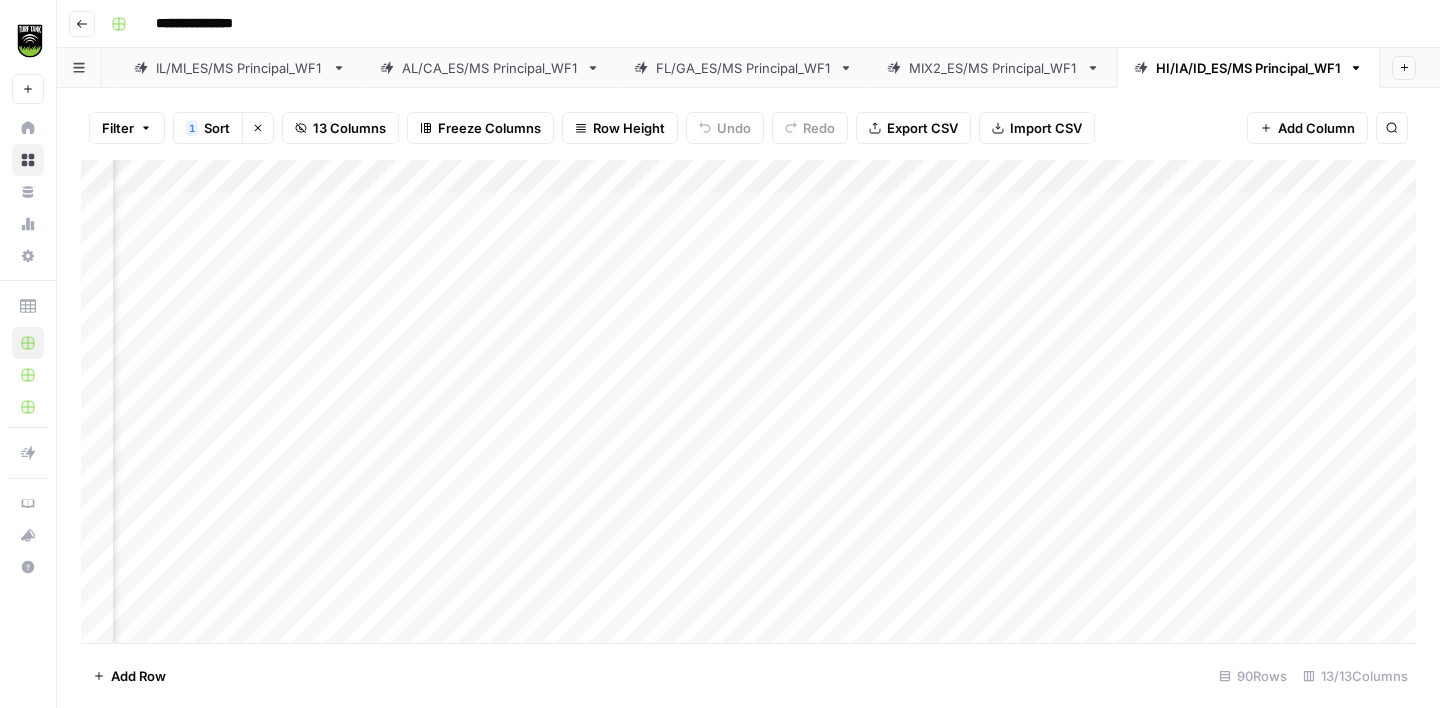 scroll, scrollTop: 0, scrollLeft: 500, axis: horizontal 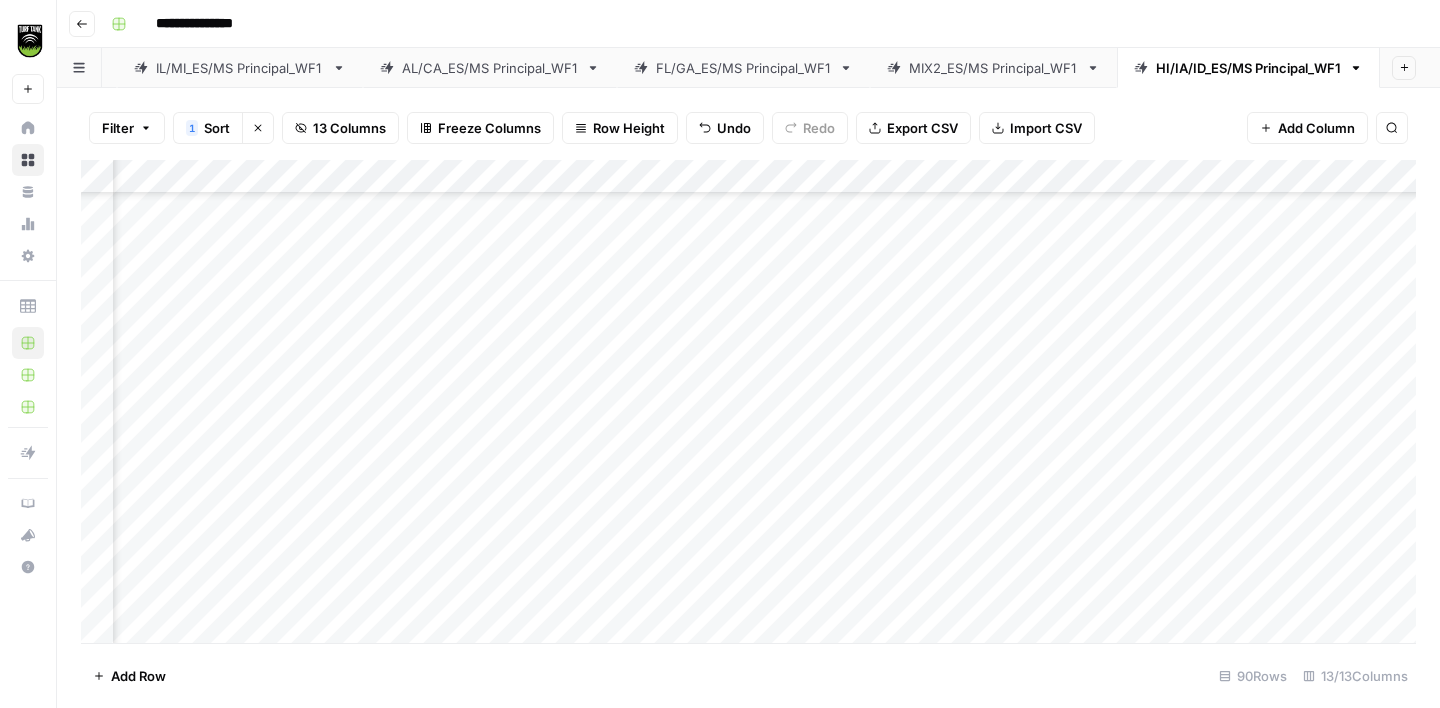 click on "Add Column" at bounding box center (748, 401) 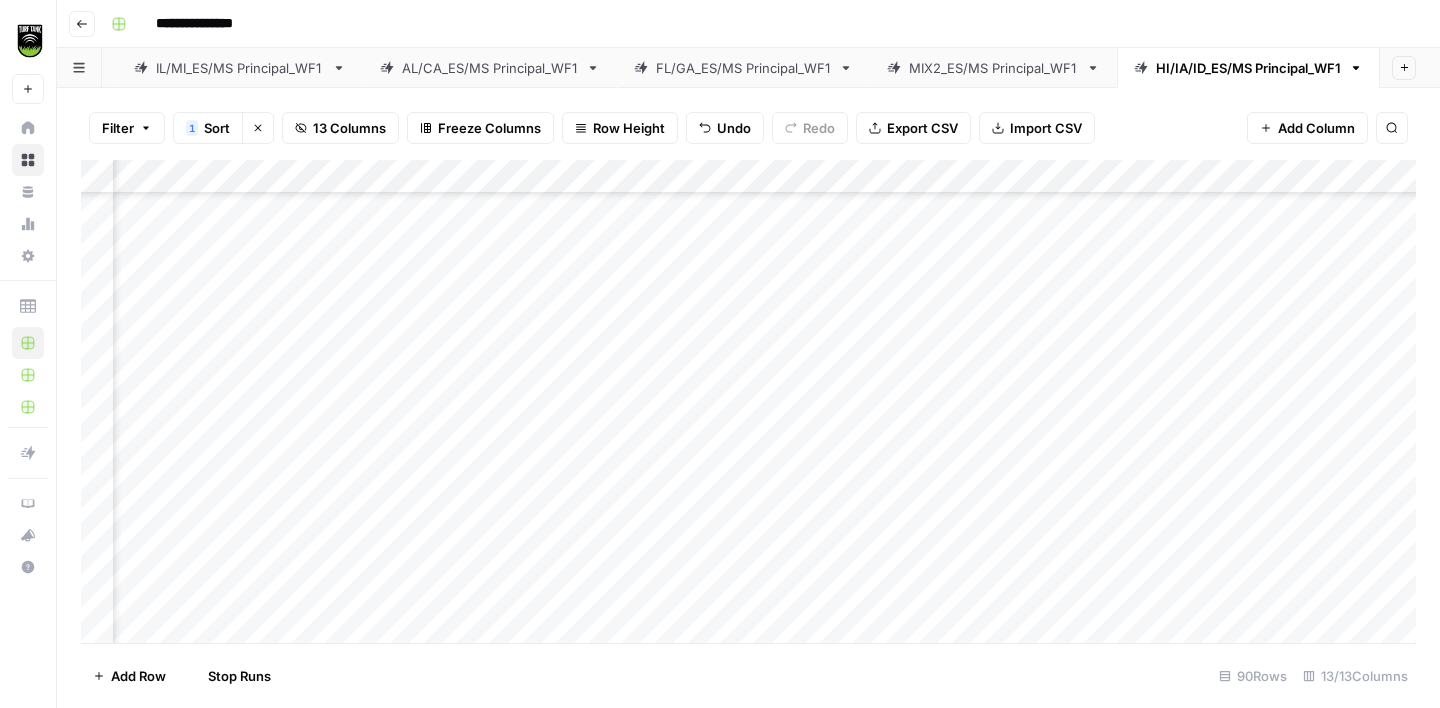click on "Add Column" at bounding box center (748, 401) 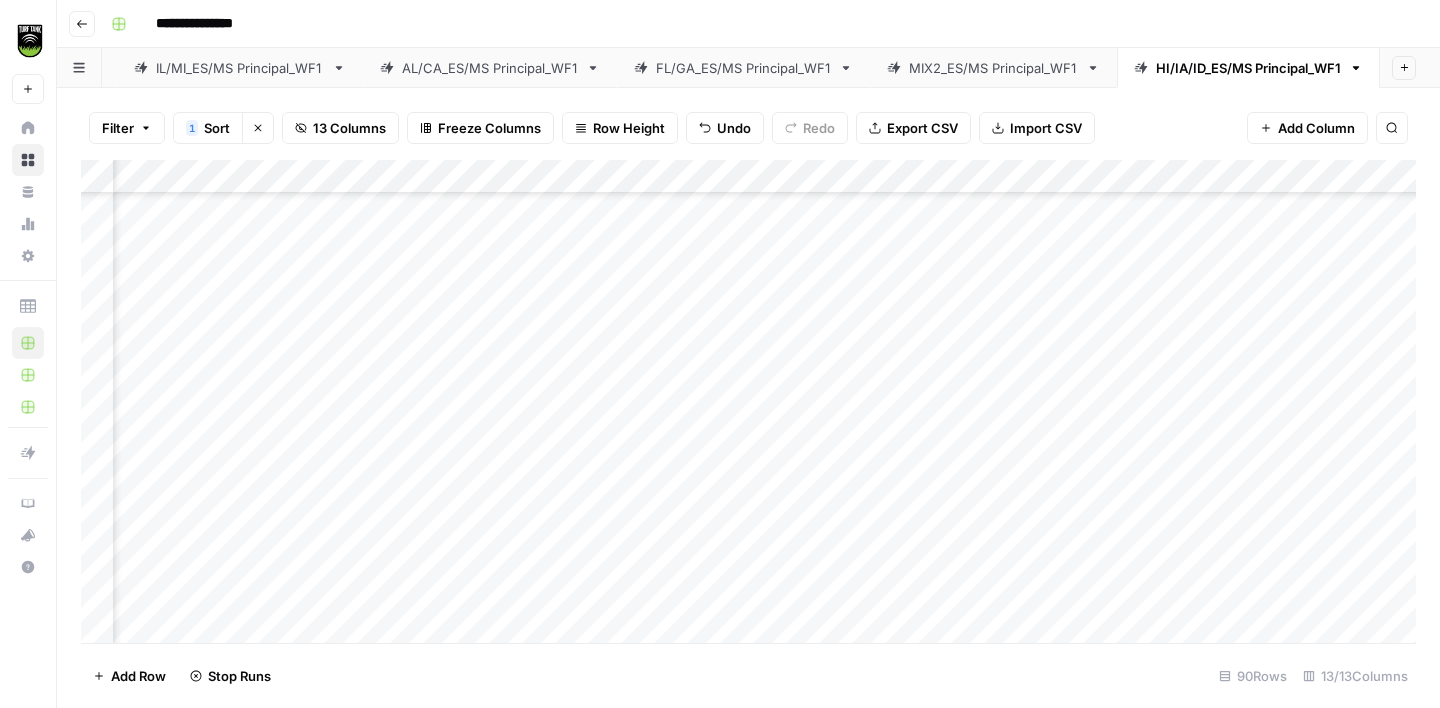 click on "Add Column" at bounding box center (748, 401) 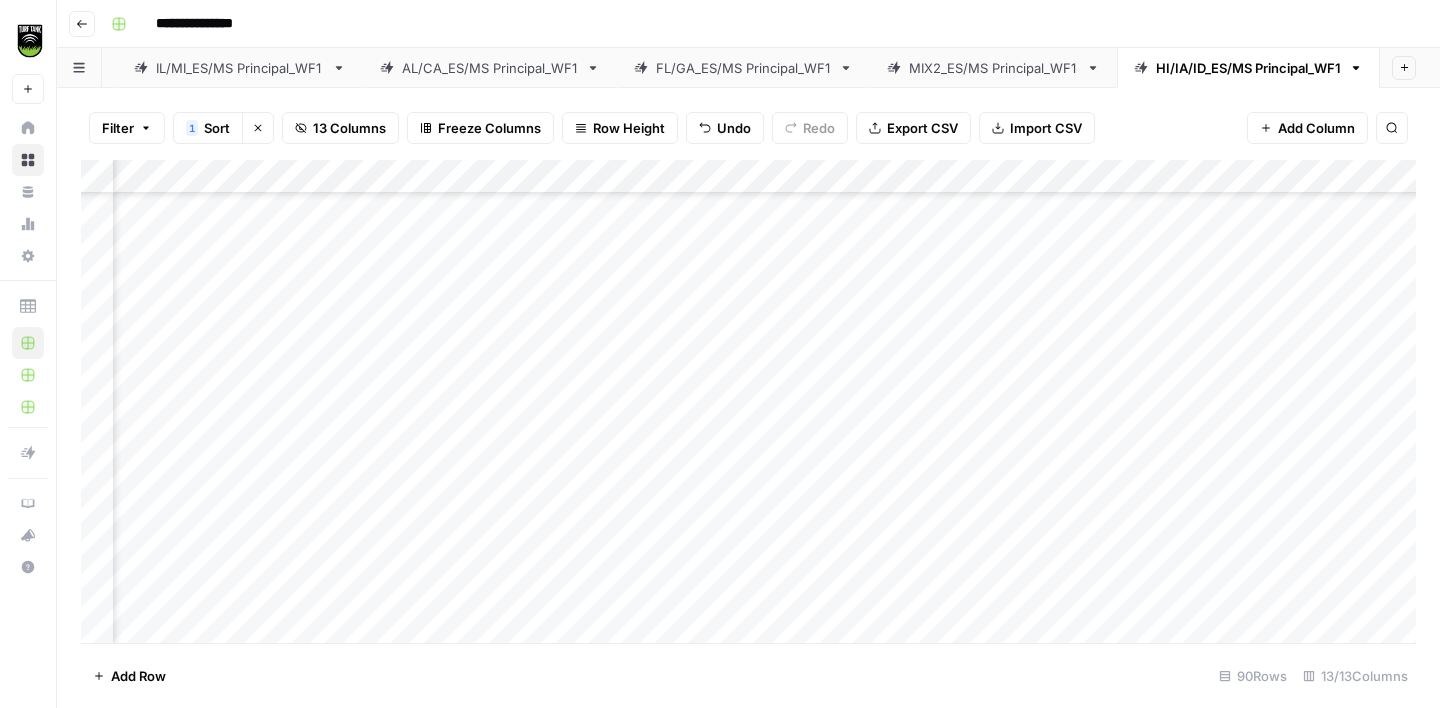 click on "Add Column" at bounding box center [748, 401] 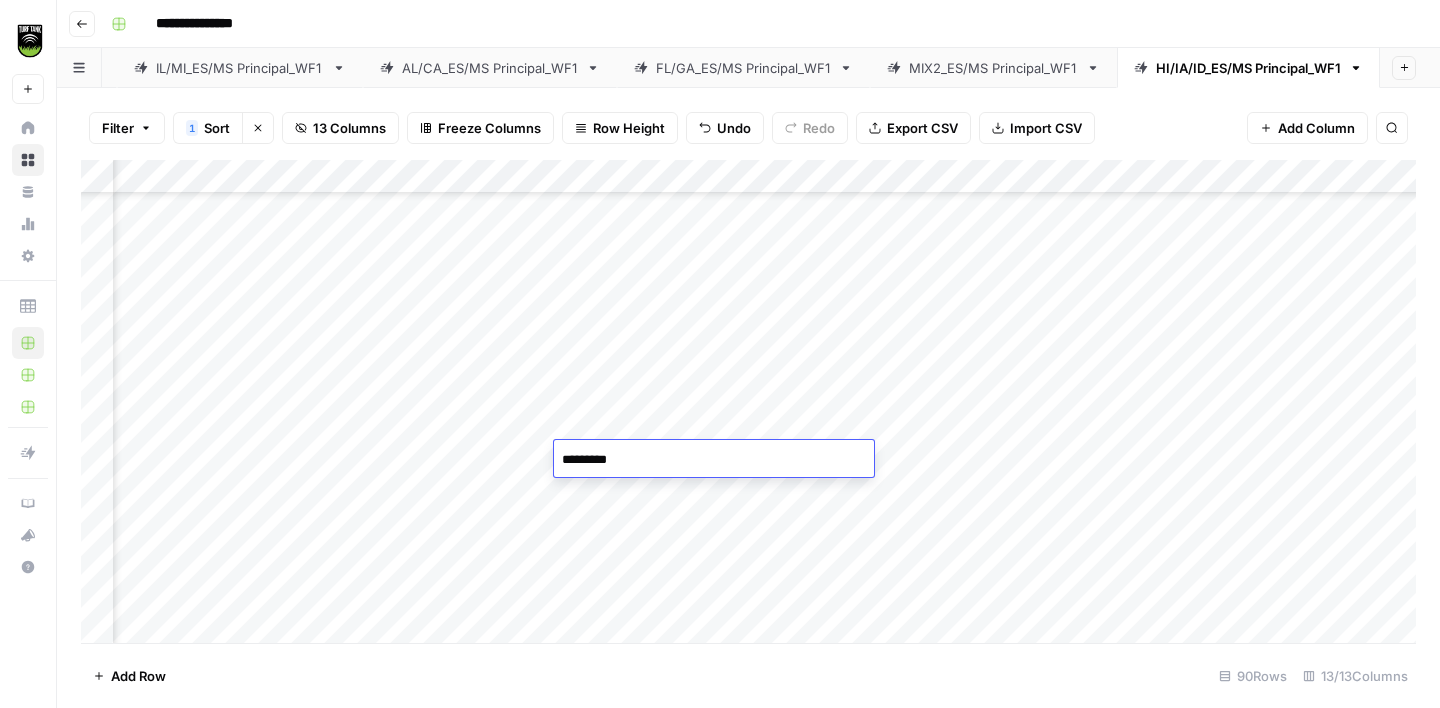 type on "**********" 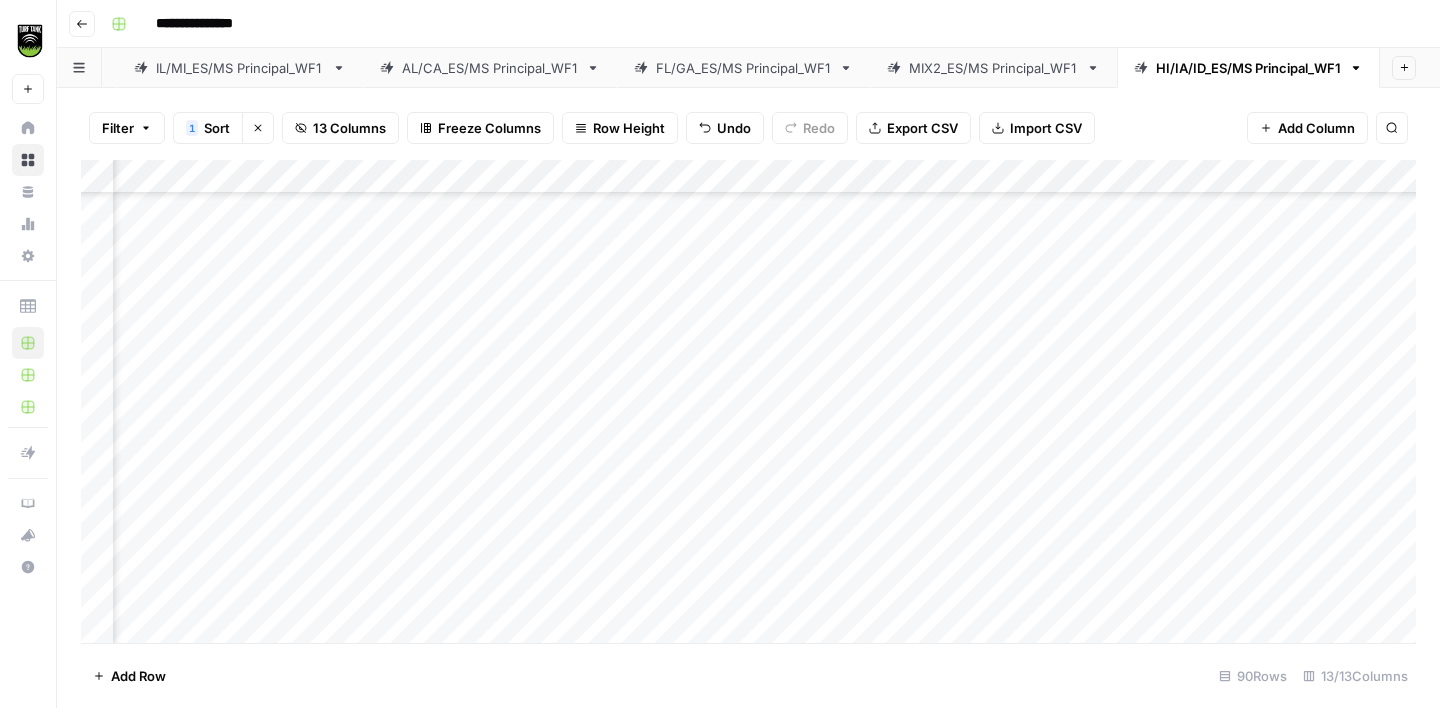 scroll, scrollTop: 597, scrollLeft: 357, axis: both 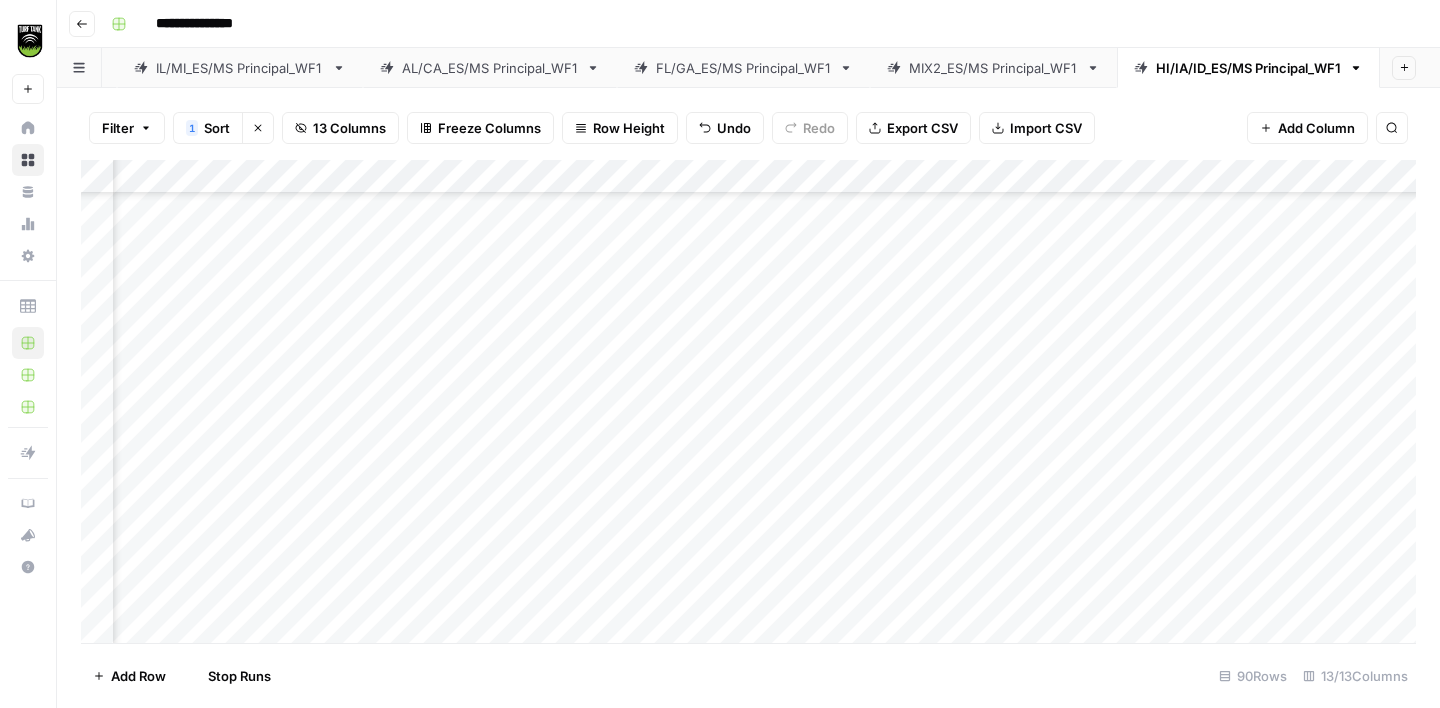 click on "Add Column" at bounding box center (748, 401) 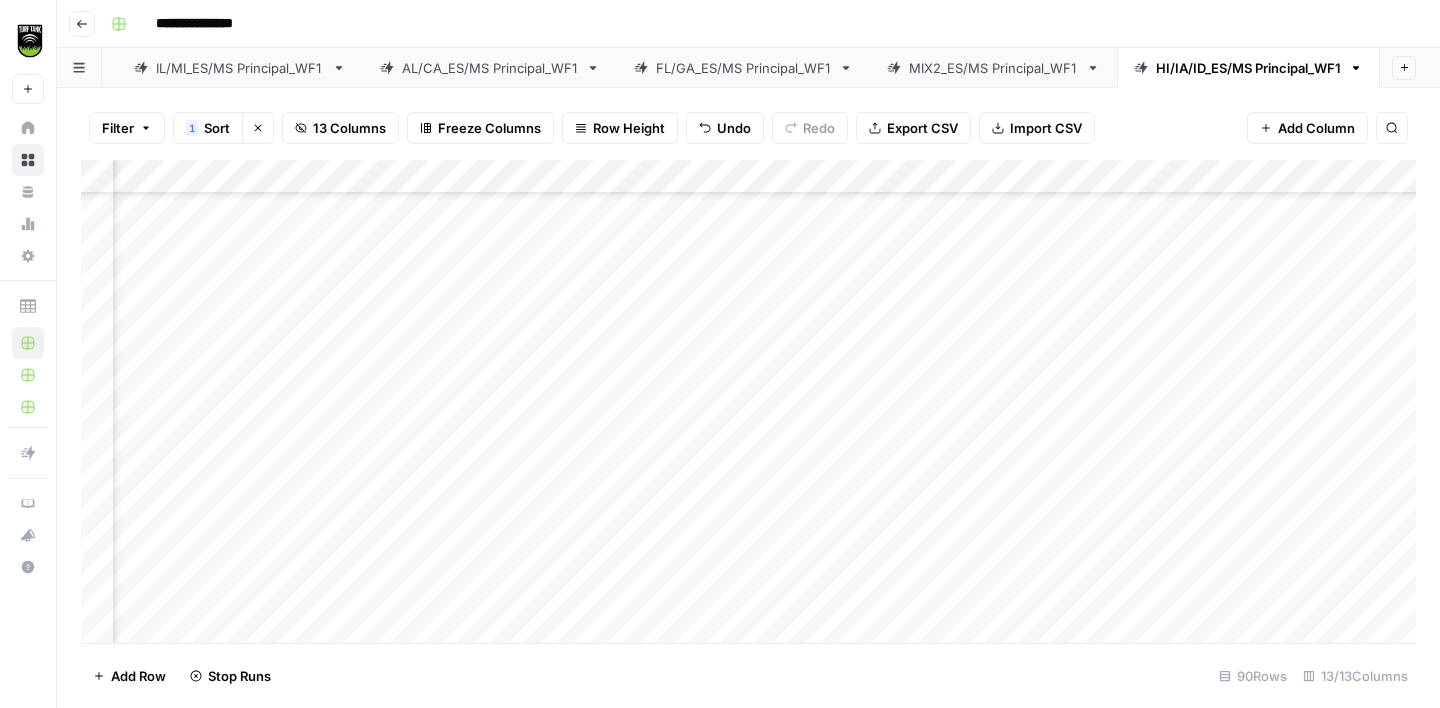 click on "Add Column" at bounding box center (748, 401) 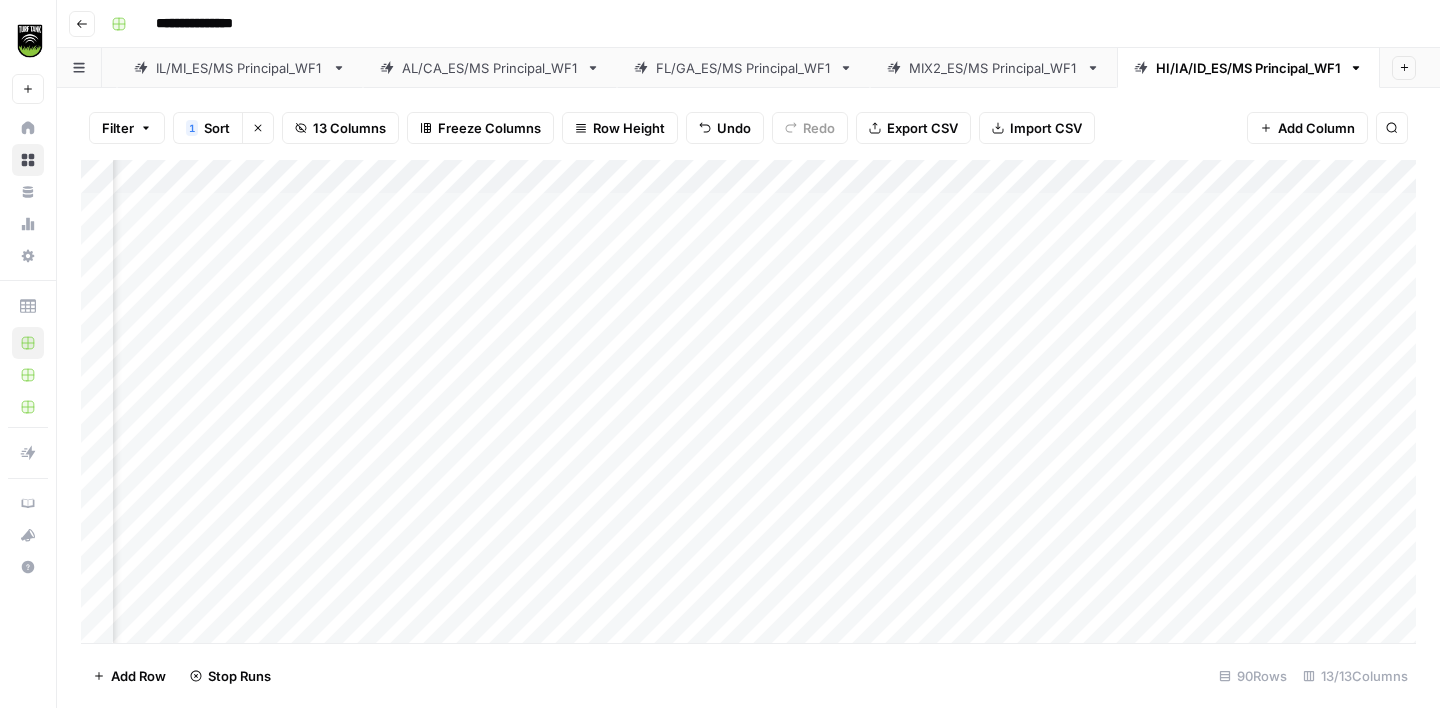 scroll, scrollTop: 0, scrollLeft: 357, axis: horizontal 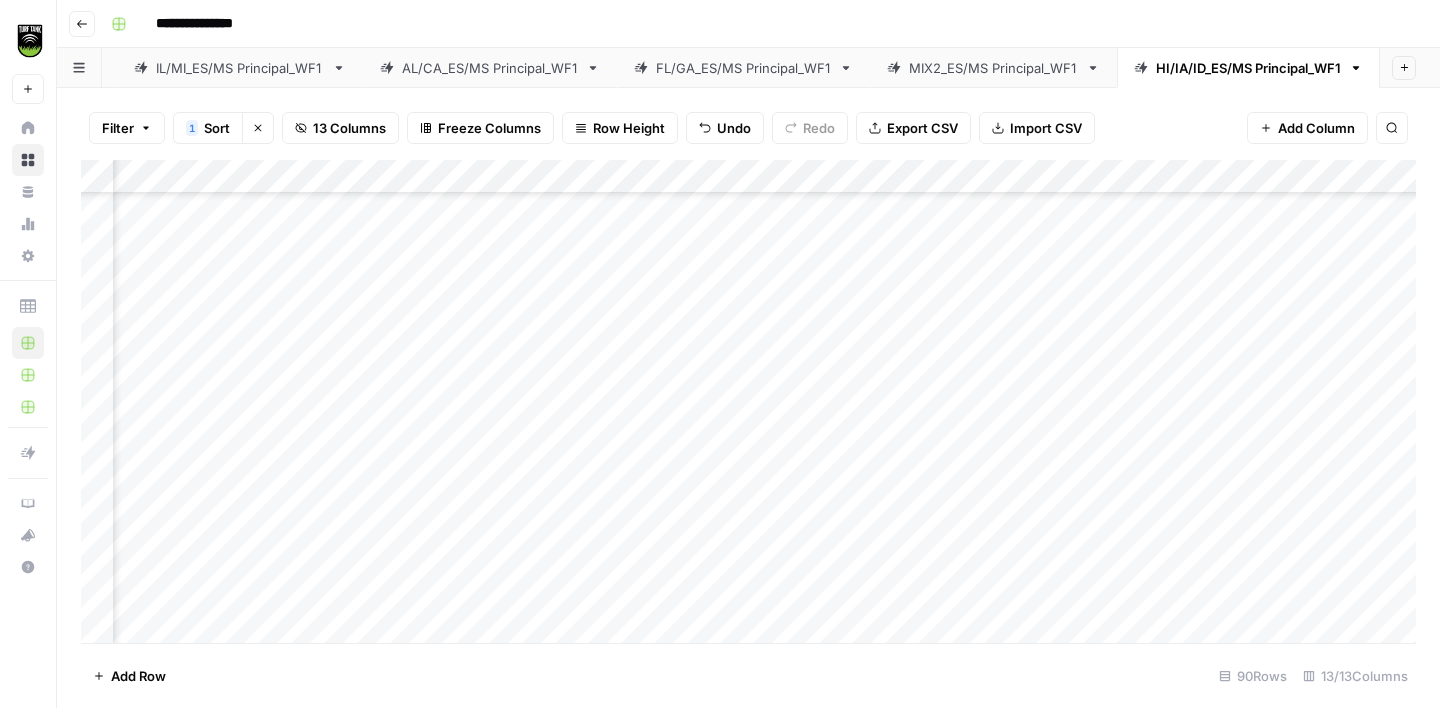 click on "Add Column" at bounding box center (748, 401) 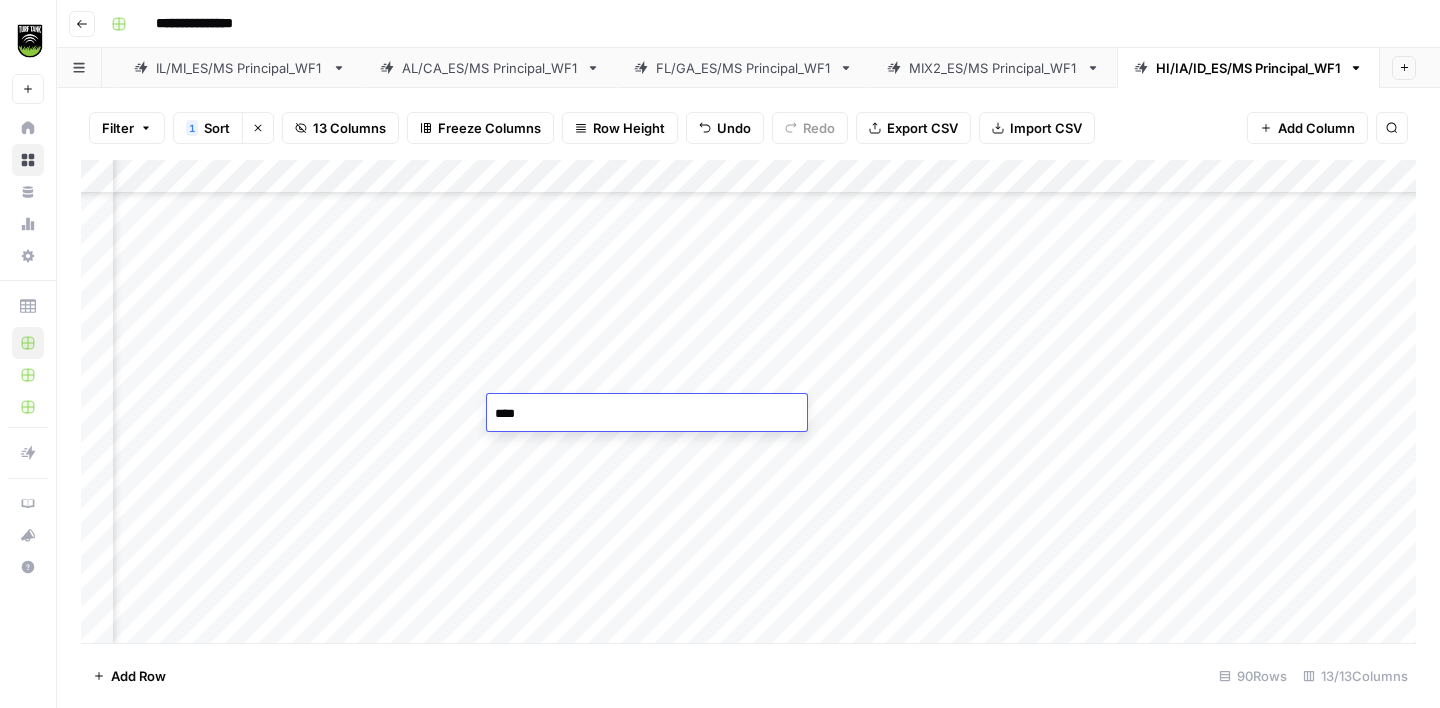 type on "*****" 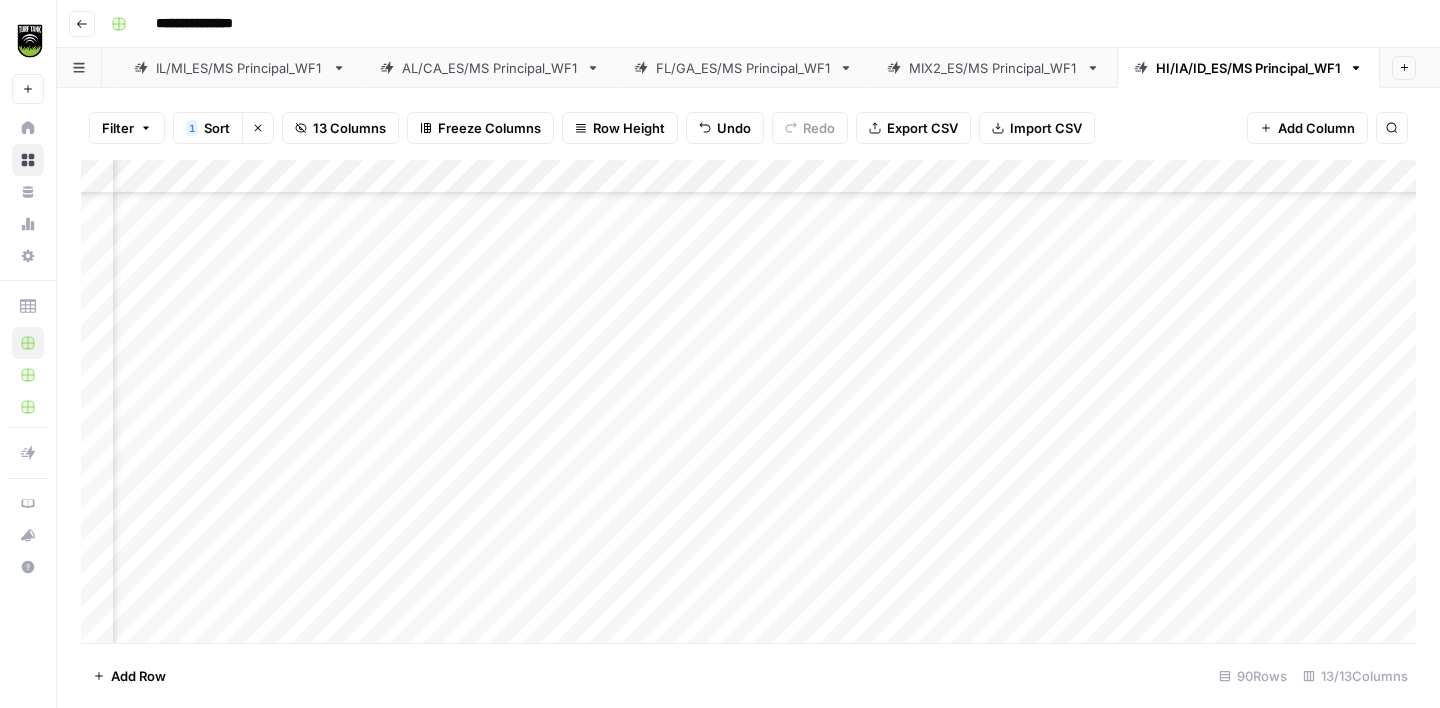 click on "Add Column" at bounding box center [748, 401] 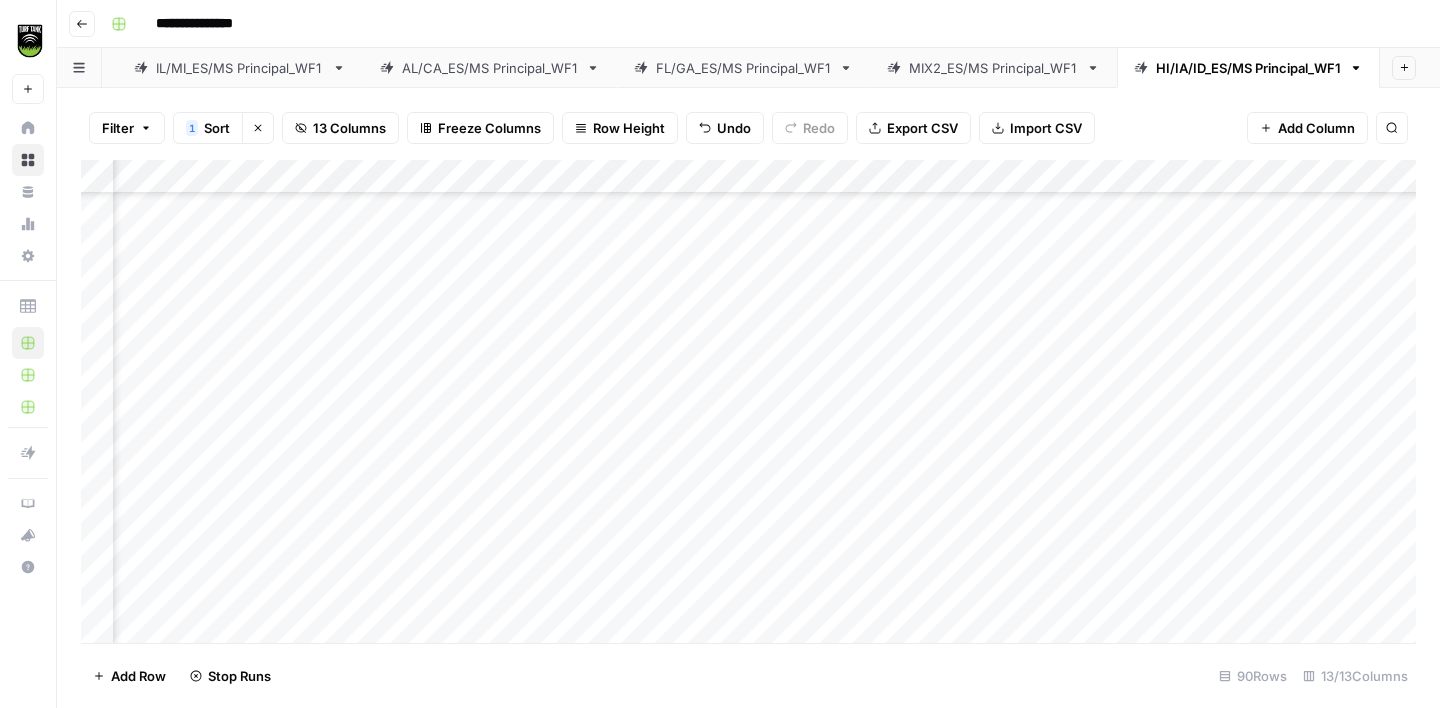 click on "Add Column" at bounding box center (748, 401) 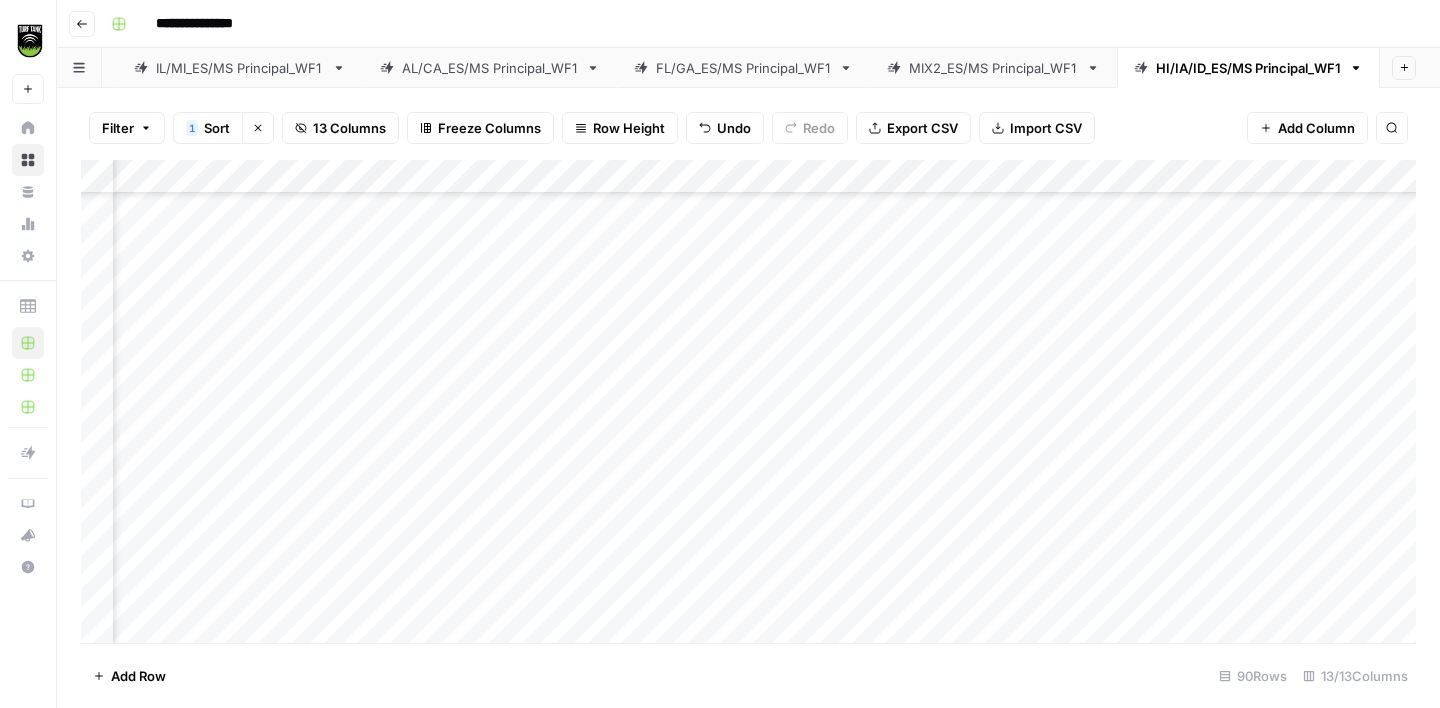 click on "Add Column" at bounding box center [748, 401] 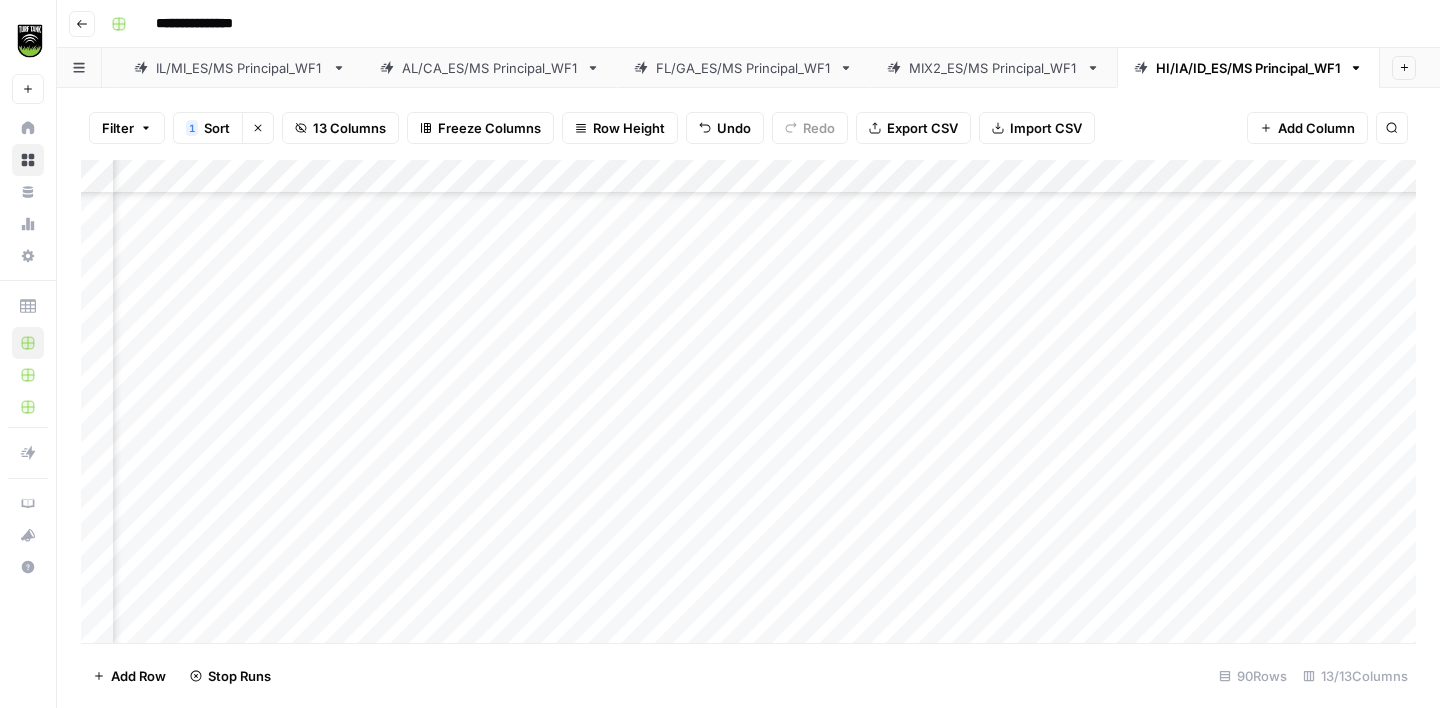 click on "Add Column" at bounding box center (748, 401) 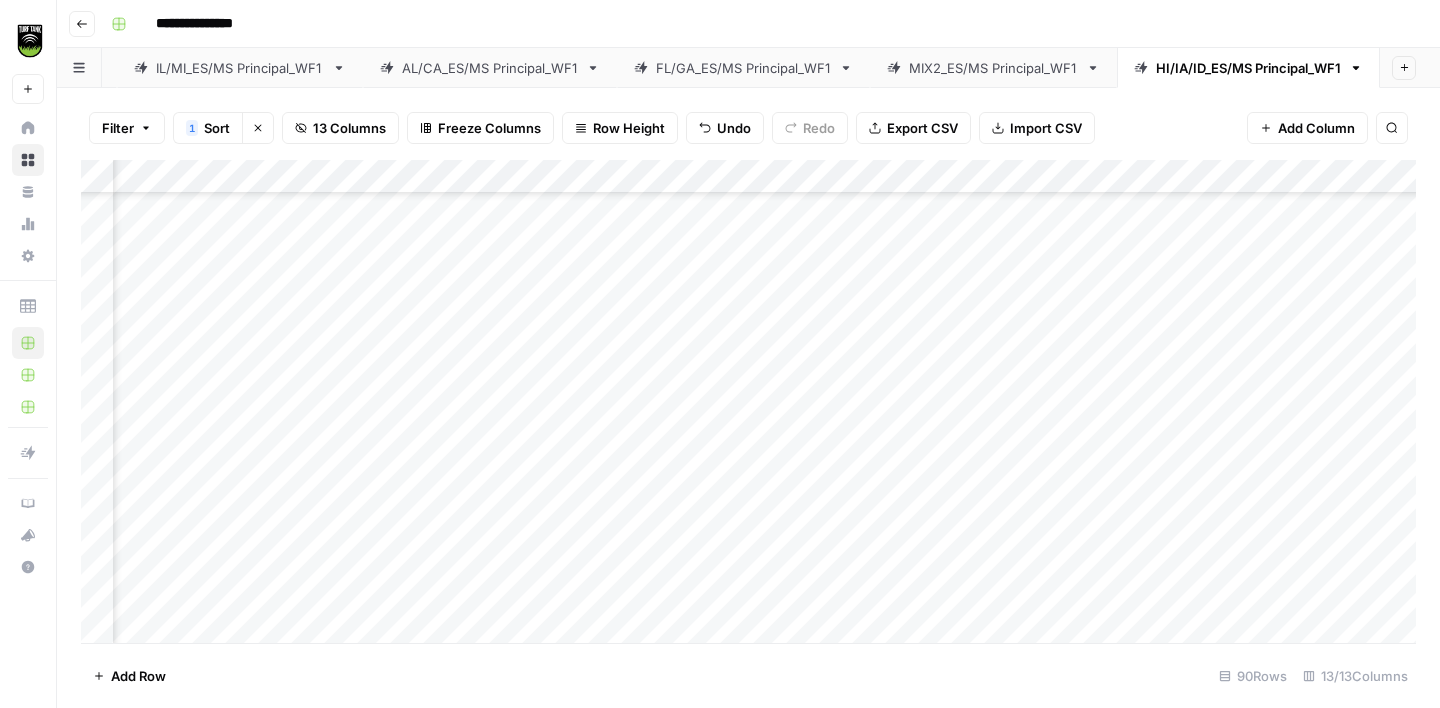 click on "Add Column" at bounding box center [748, 401] 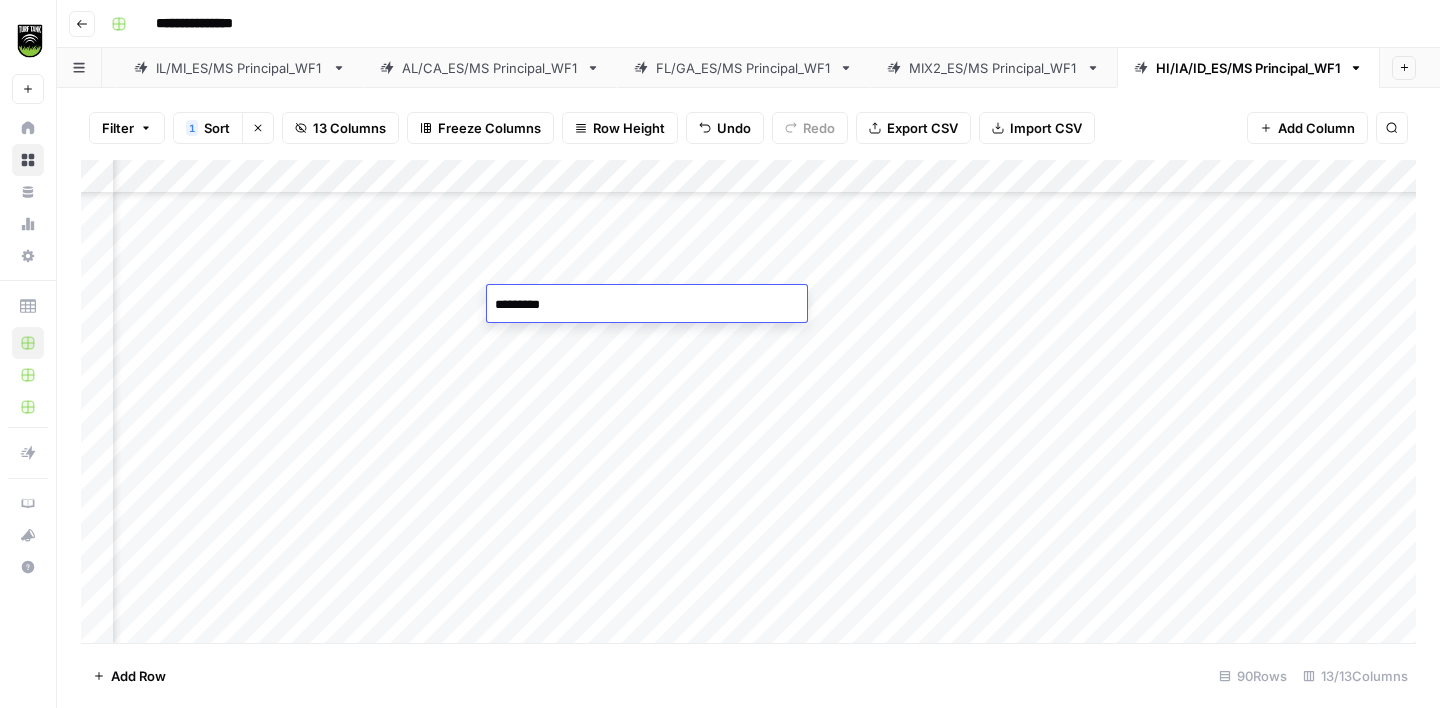 type on "**********" 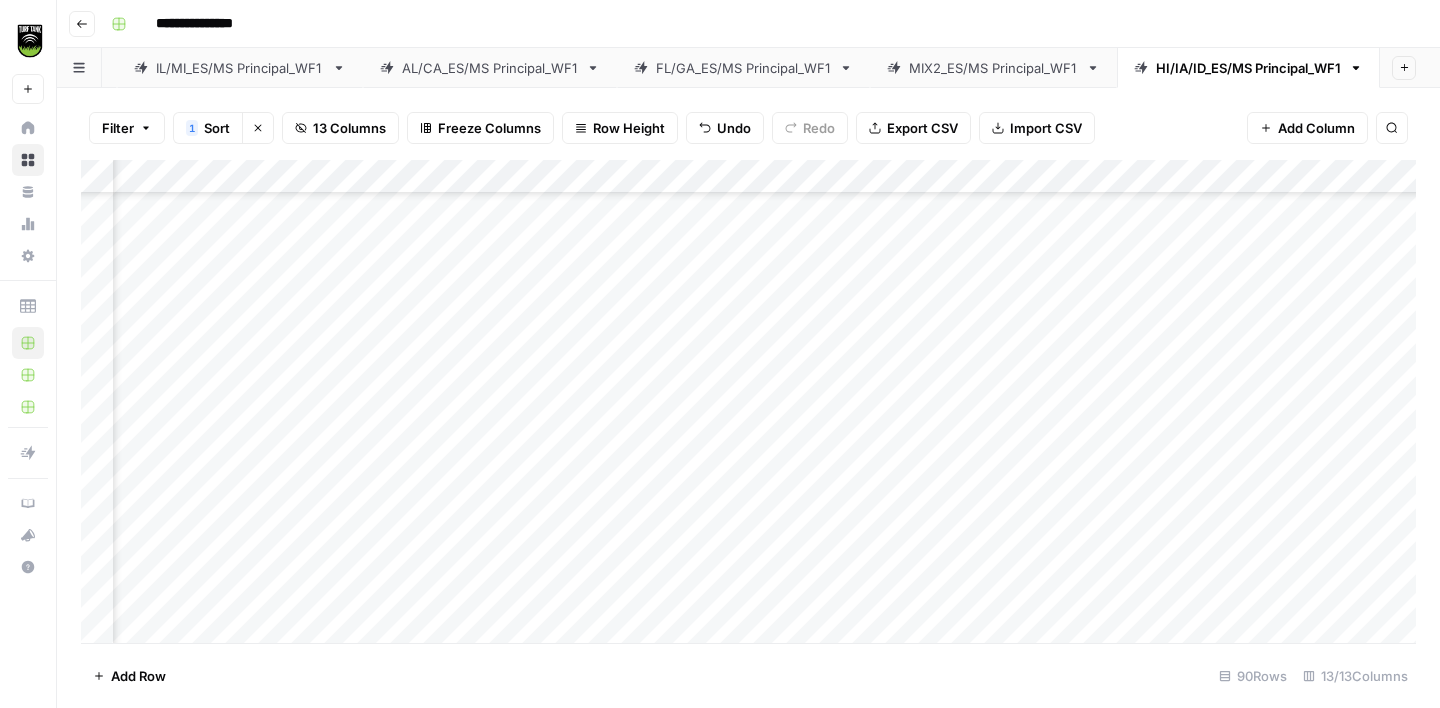 click on "Add Column" at bounding box center (748, 401) 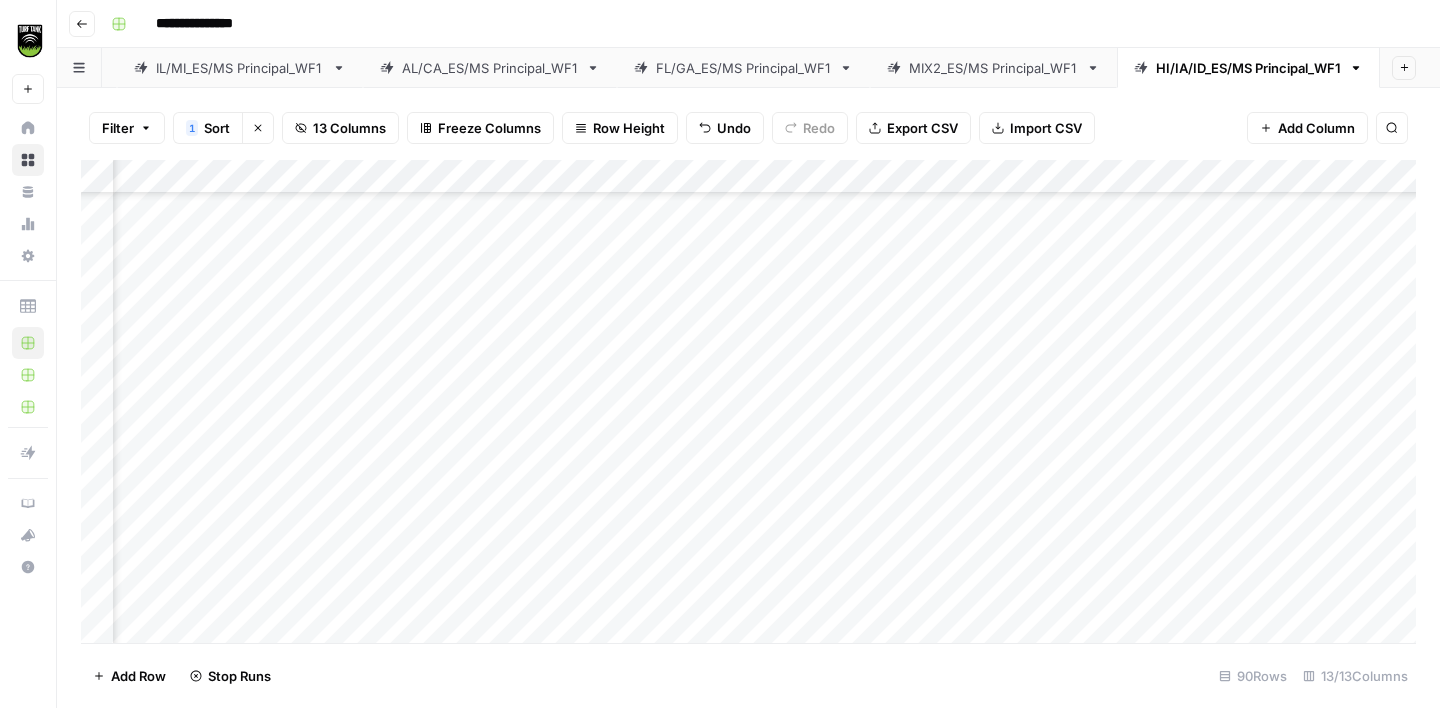 click on "Add Column" at bounding box center (748, 401) 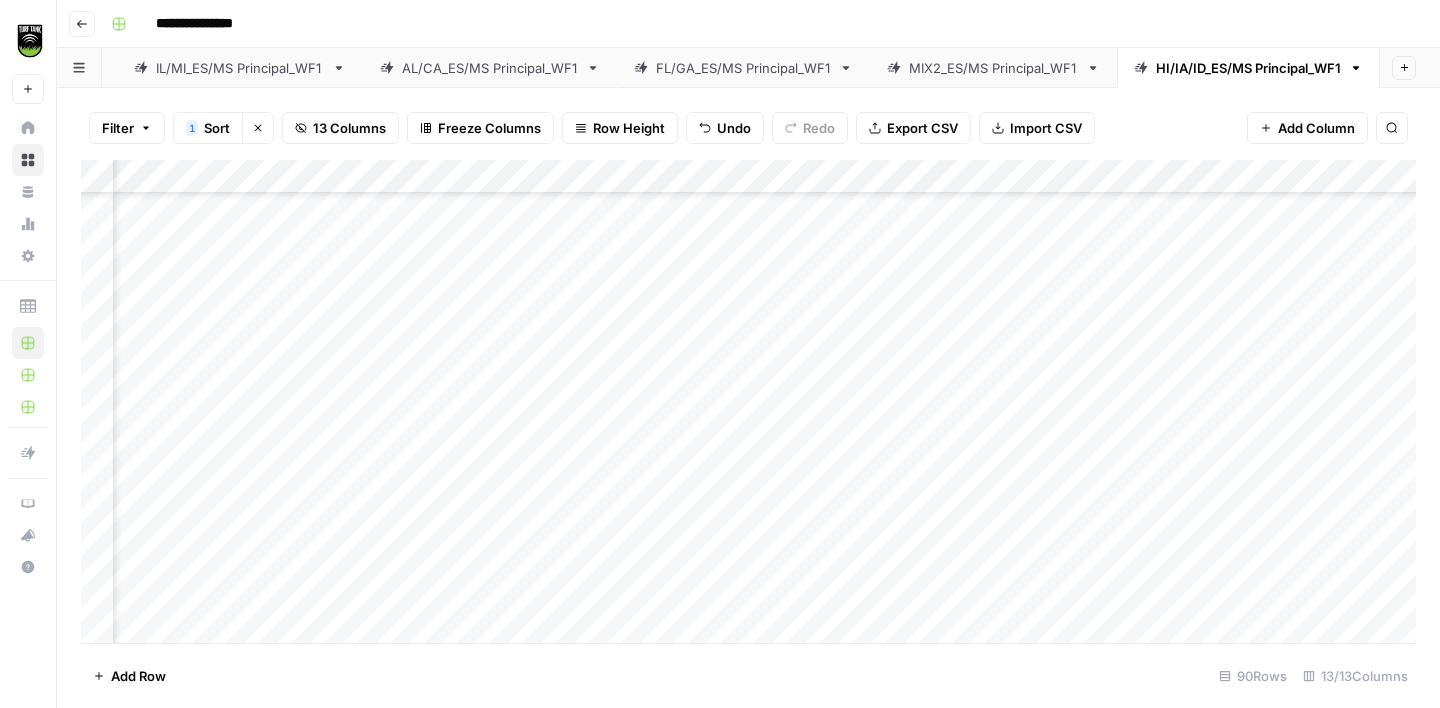 click on "Add Column" at bounding box center (748, 401) 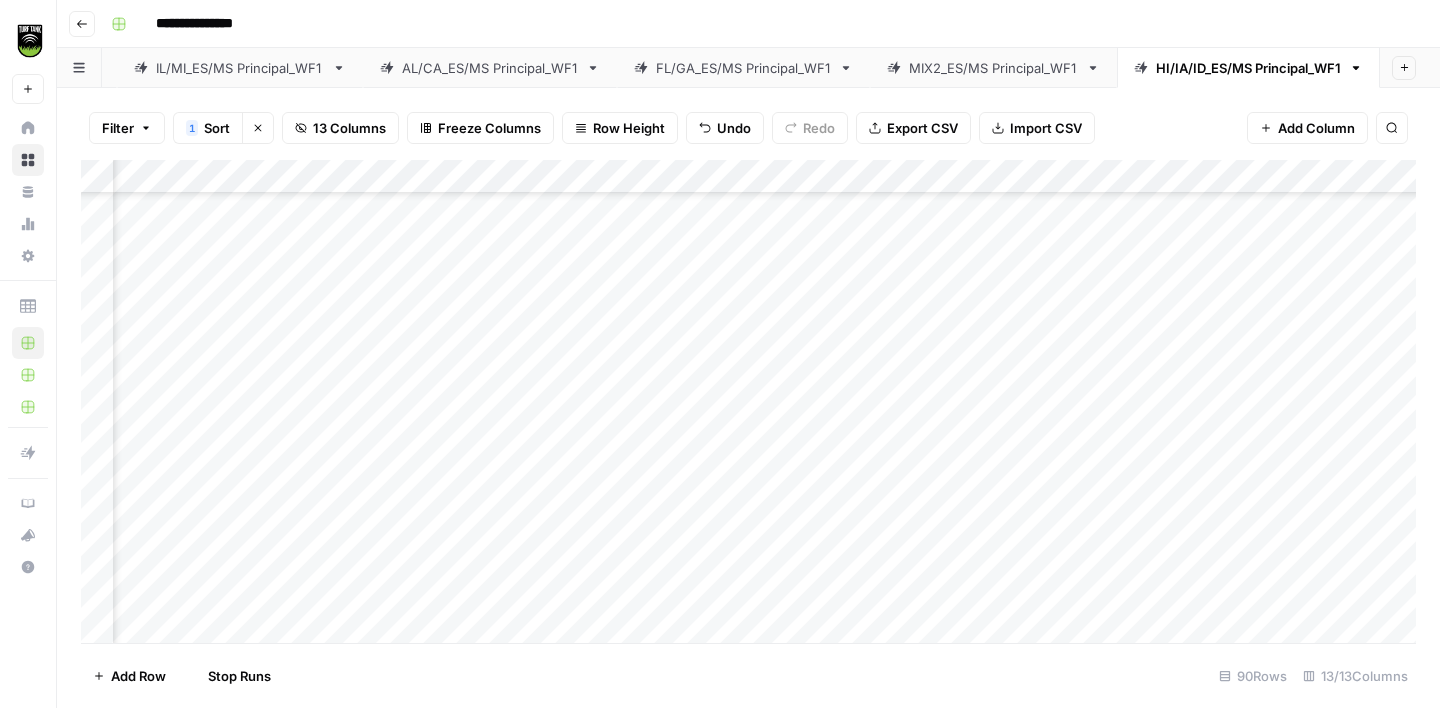 click on "Add Column" at bounding box center [748, 401] 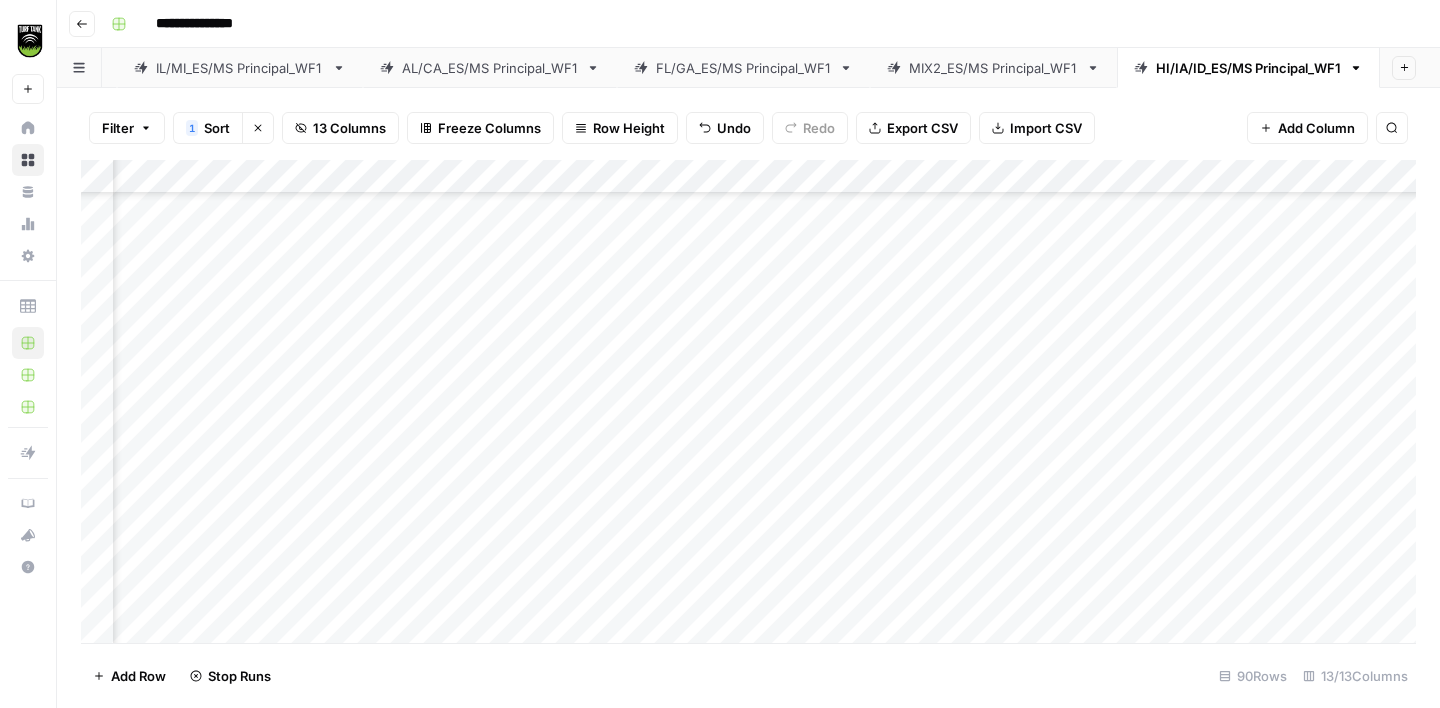 click on "Add Column" at bounding box center [748, 401] 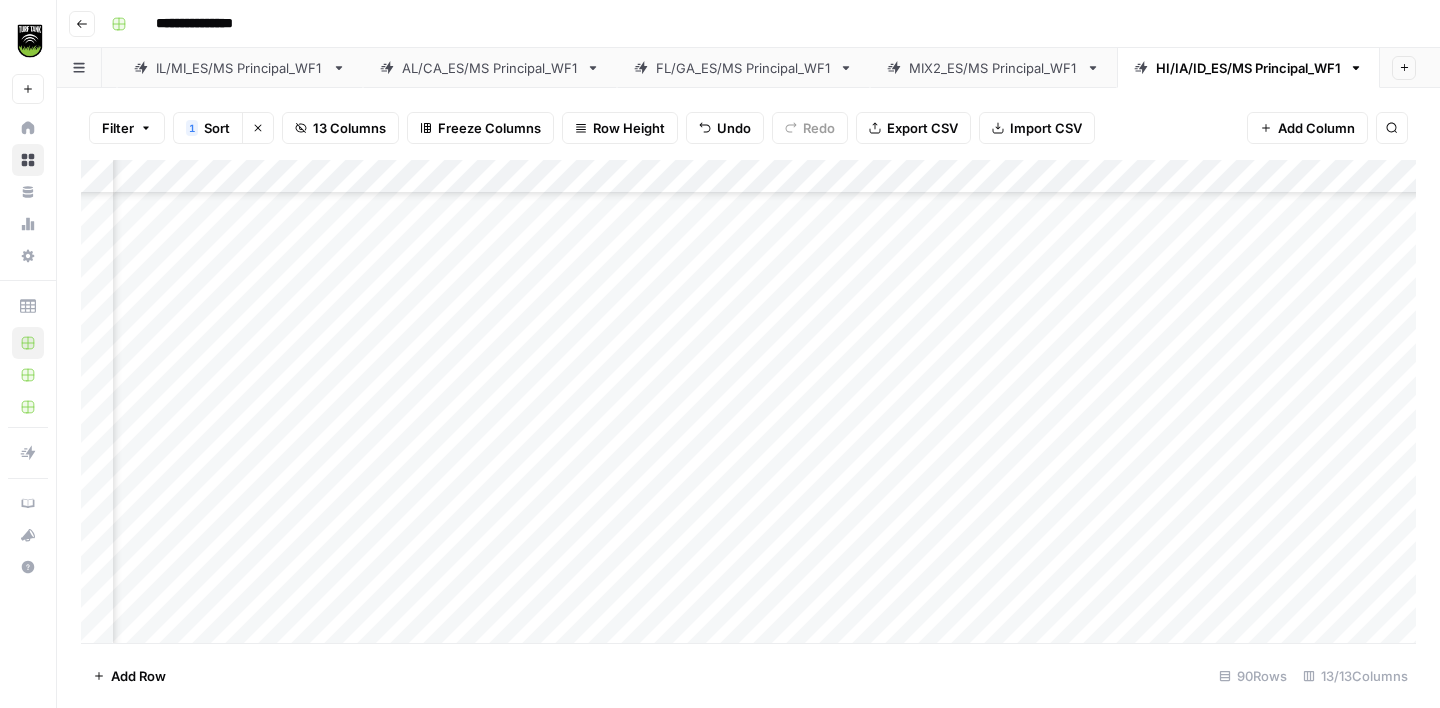 click on "Add Column" at bounding box center [748, 401] 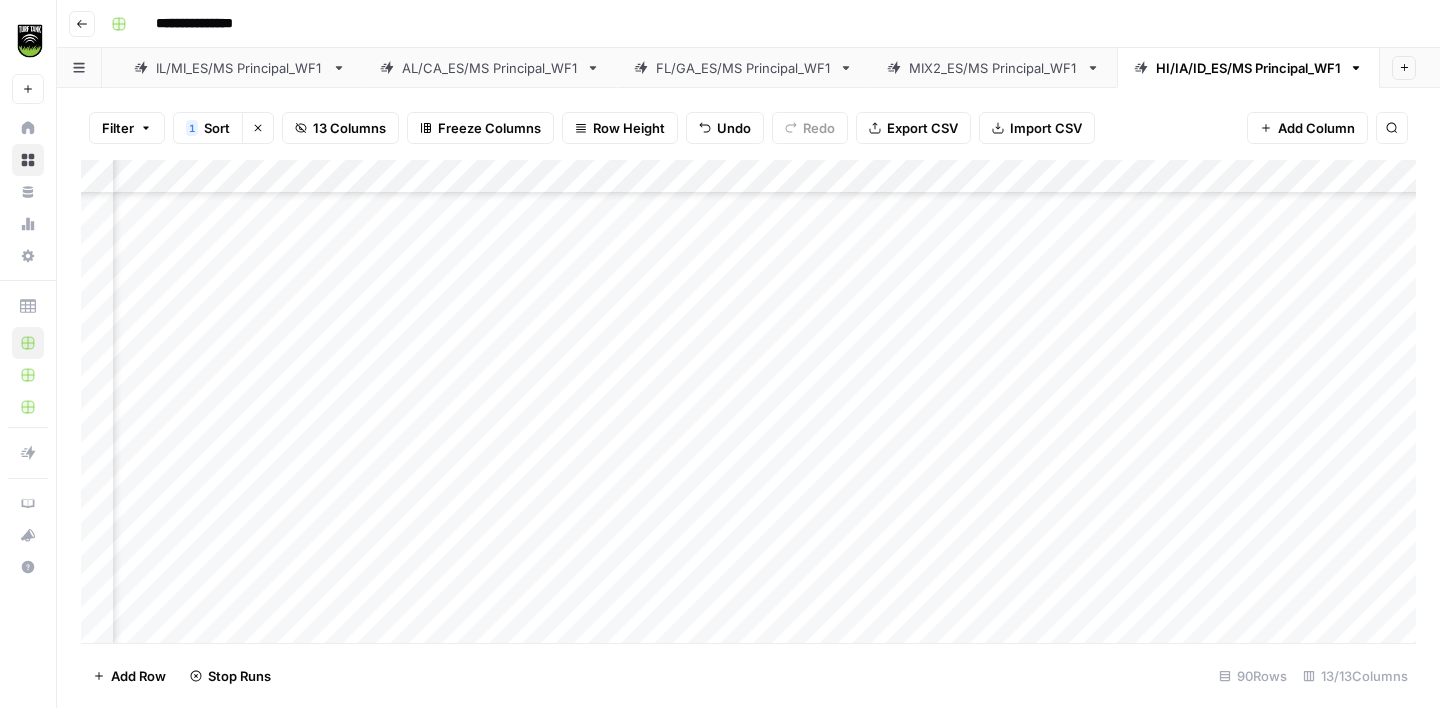 click on "Add Column" at bounding box center (748, 401) 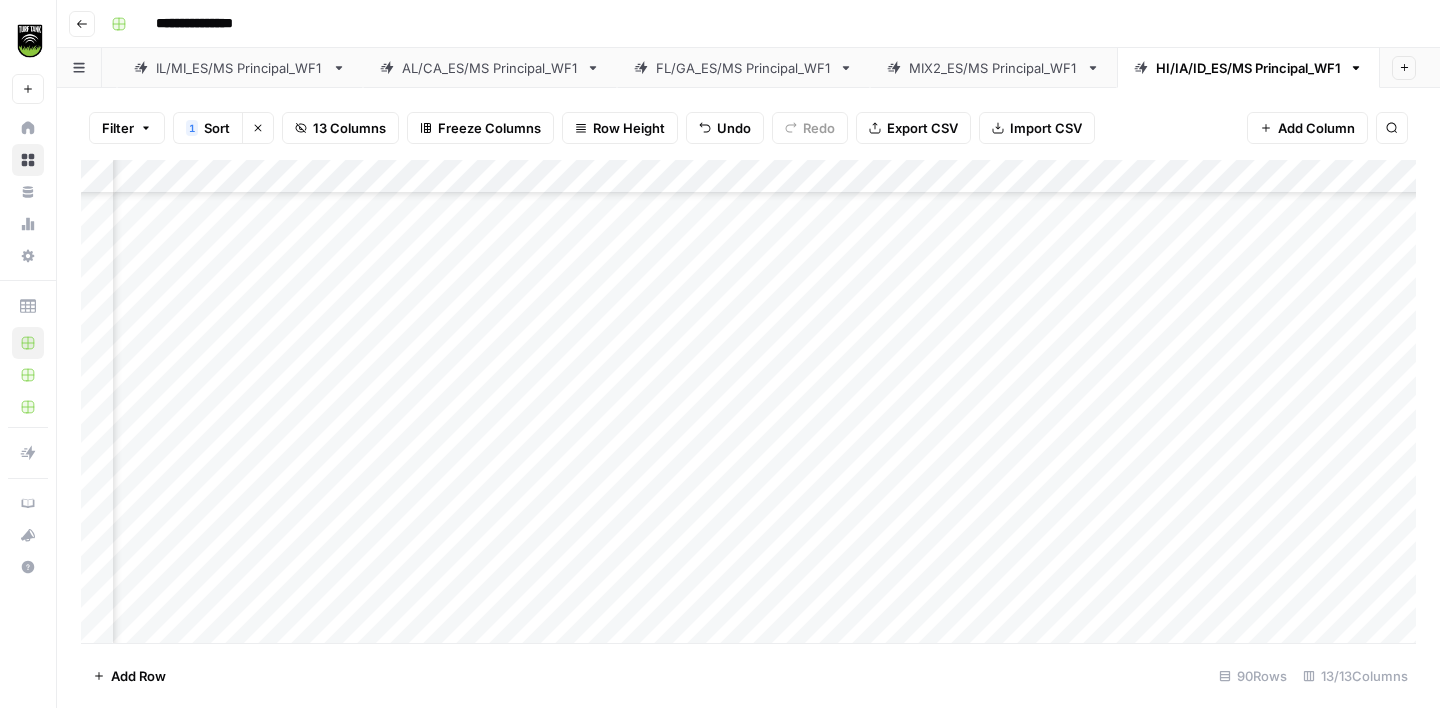 click on "Add Column" at bounding box center (748, 401) 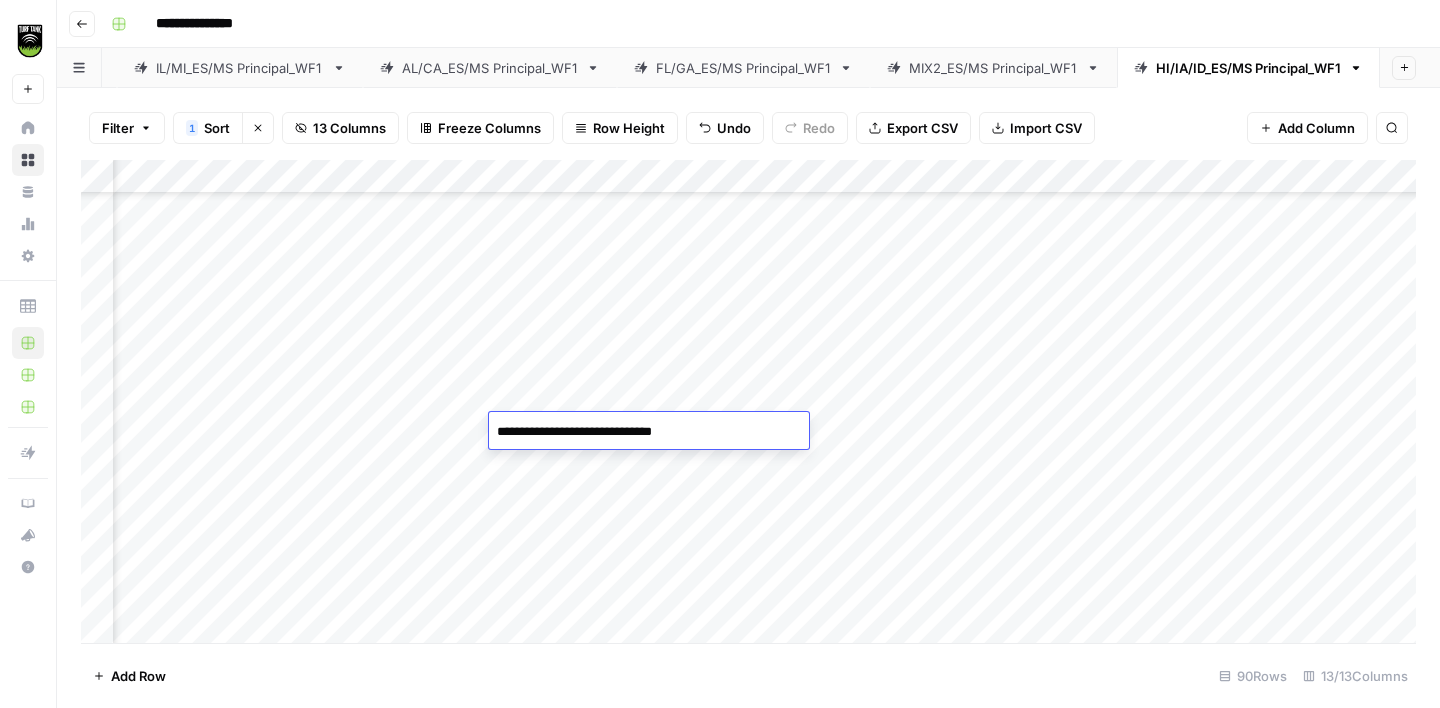 type on "**********" 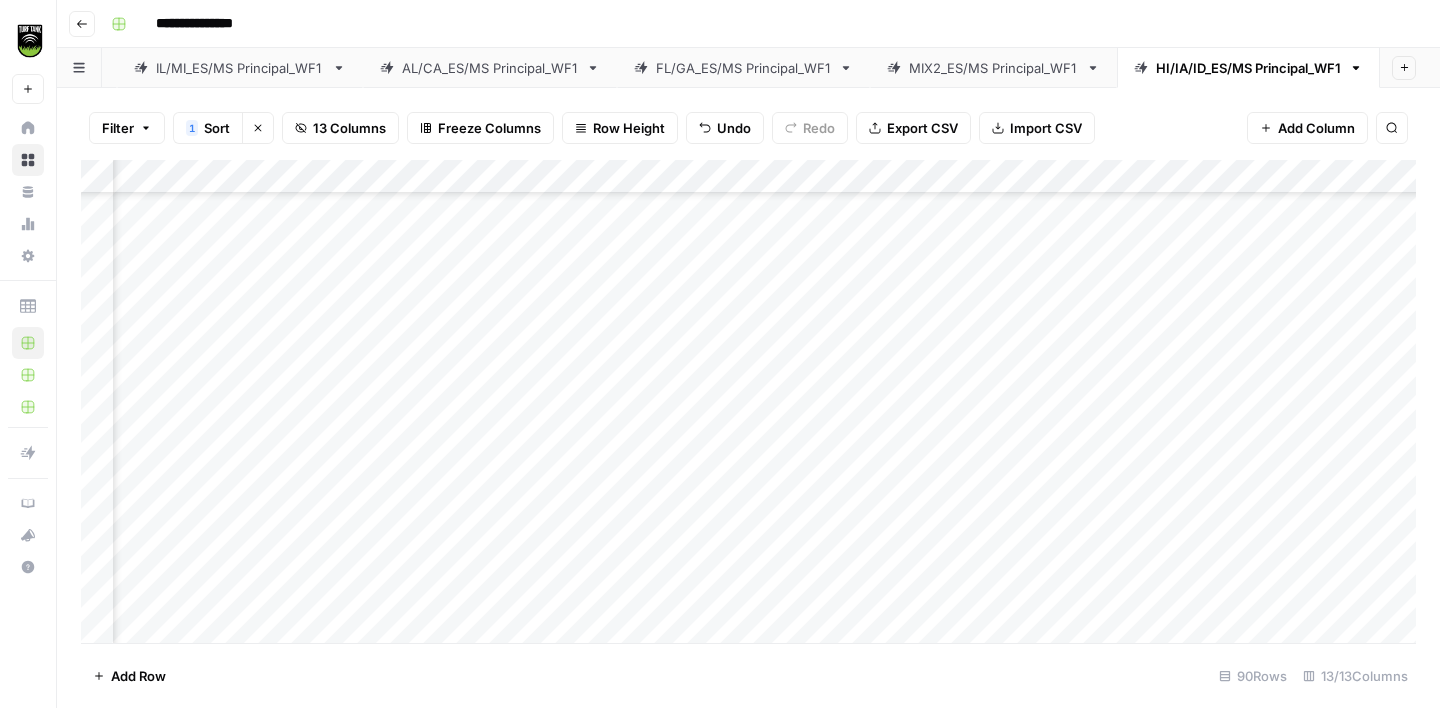 click on "Add Column" at bounding box center (748, 401) 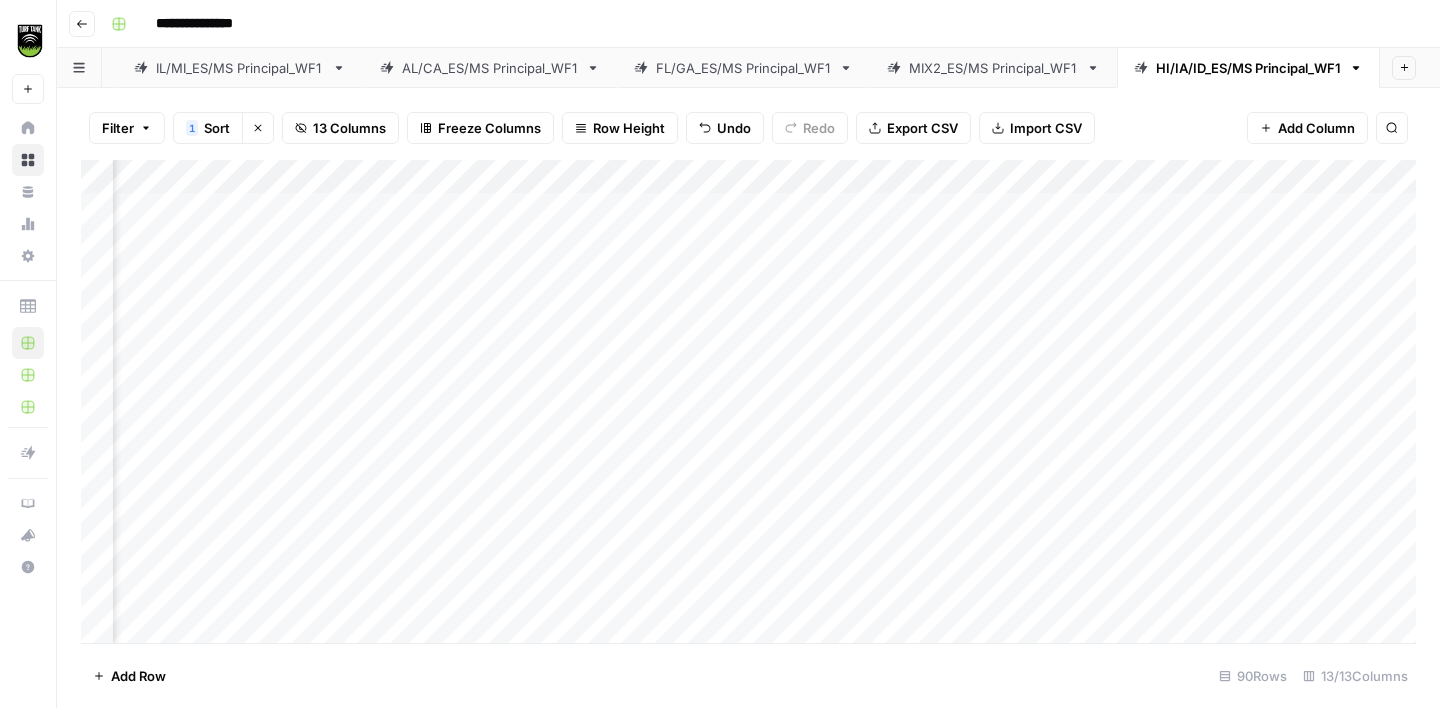 scroll, scrollTop: 0, scrollLeft: 422, axis: horizontal 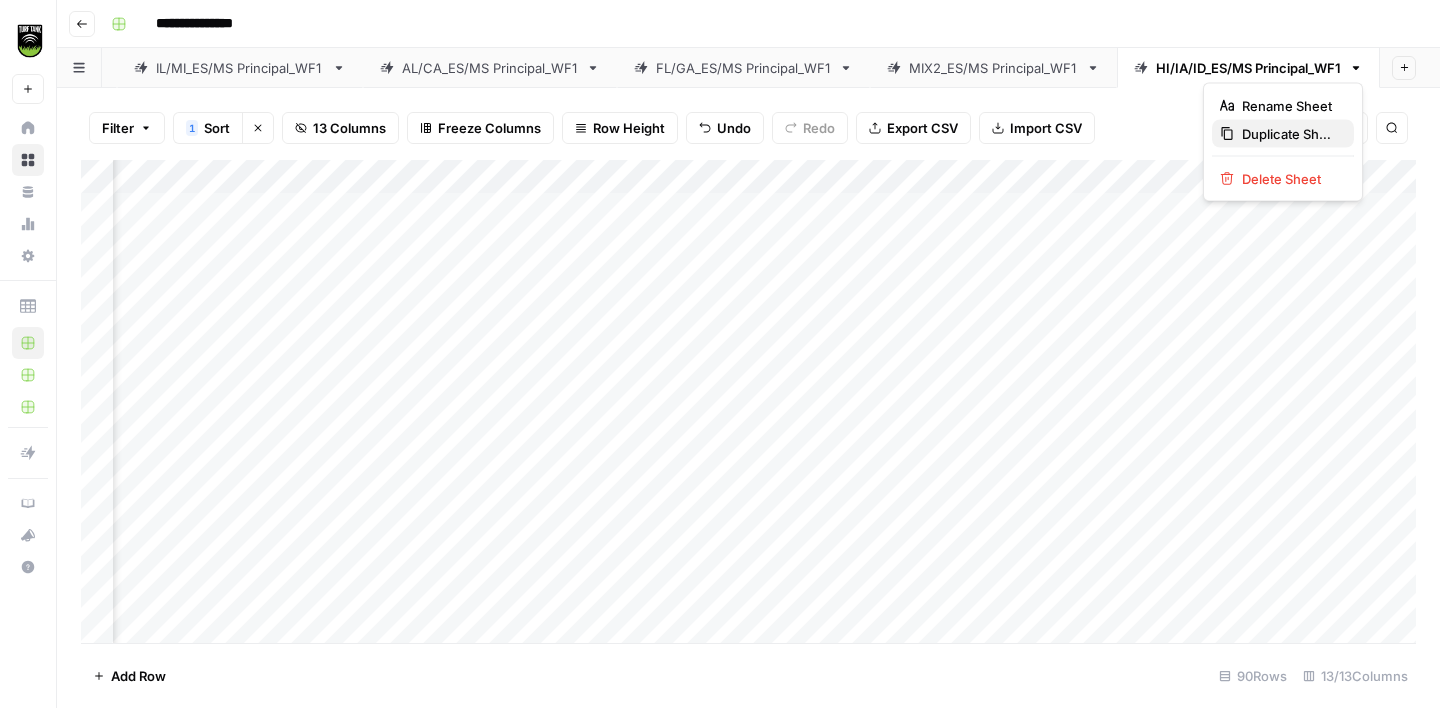 click on "Duplicate Sheet" at bounding box center (1290, 134) 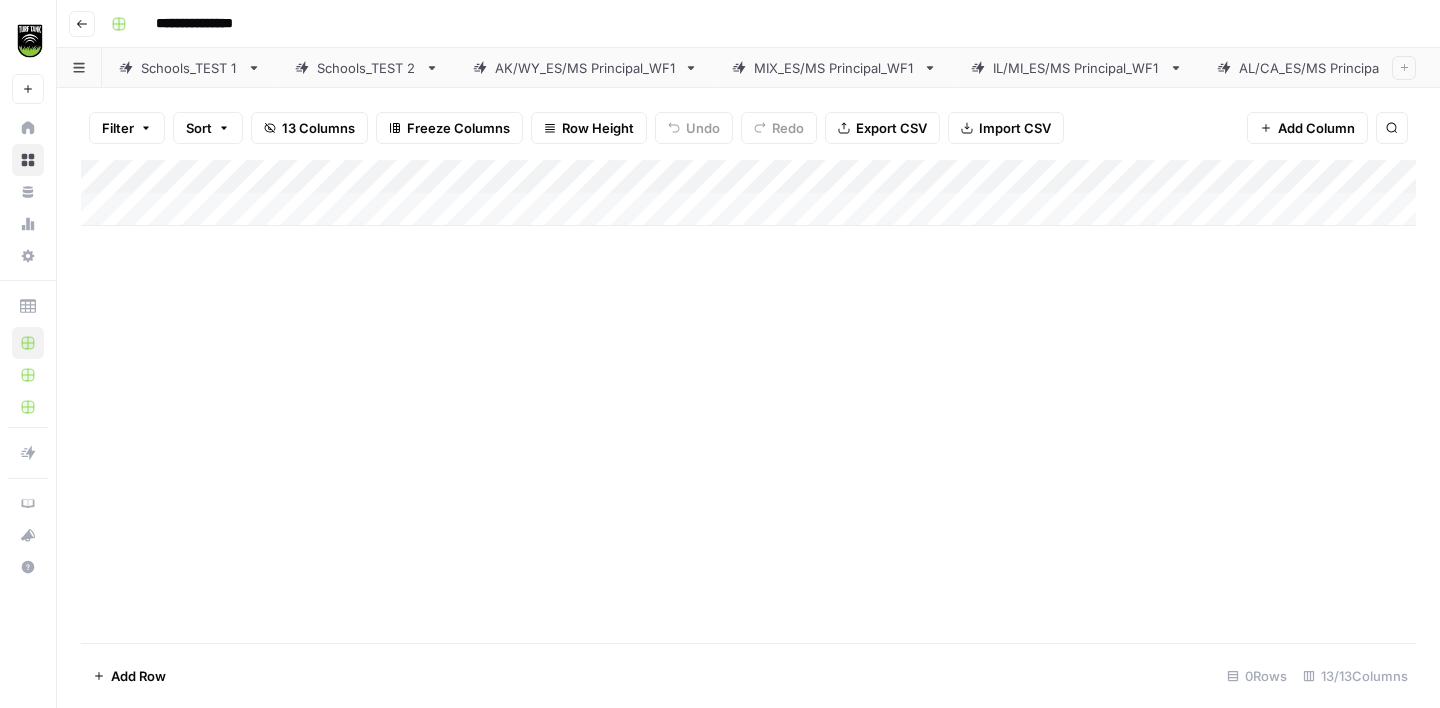 click on "AL/CA_ES/MS Principal_WF1" at bounding box center [1327, 68] 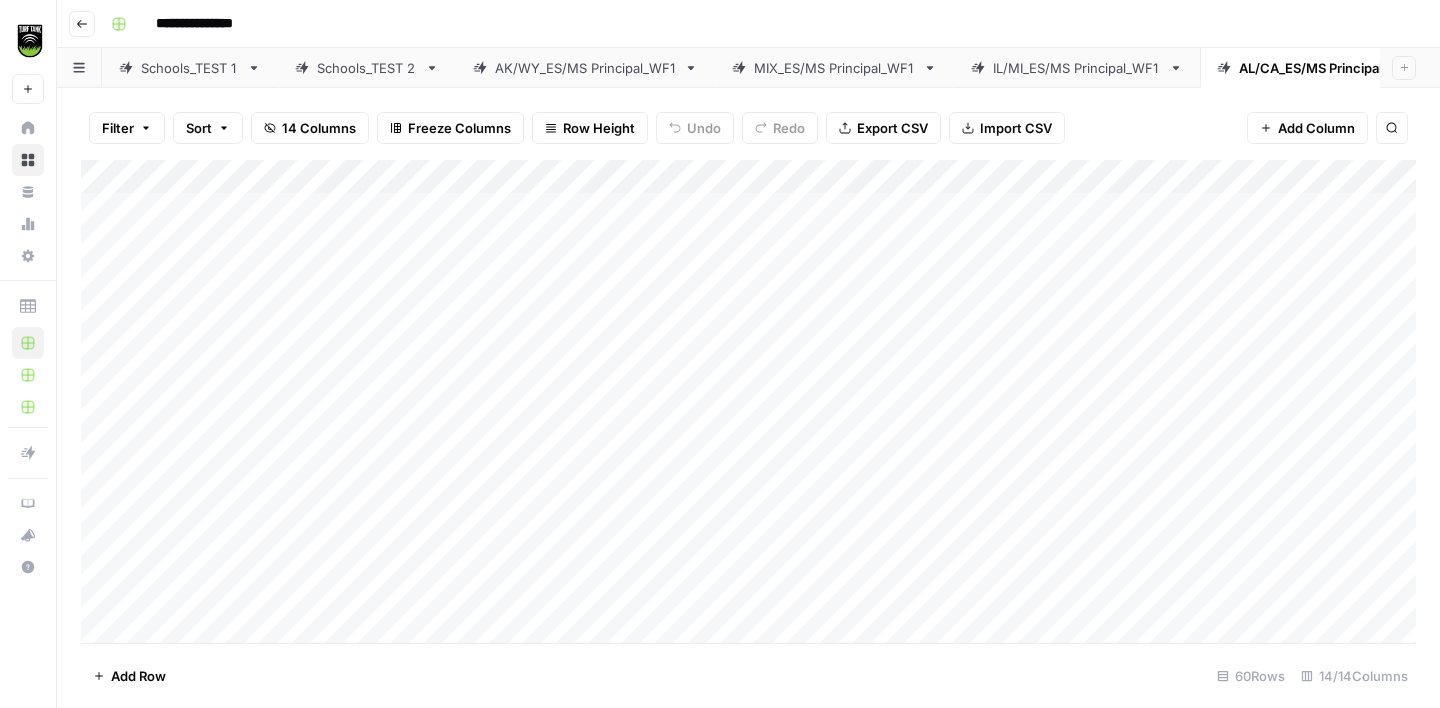 click on "AL/CA_ES/MS Principal_WF1" at bounding box center [1327, 68] 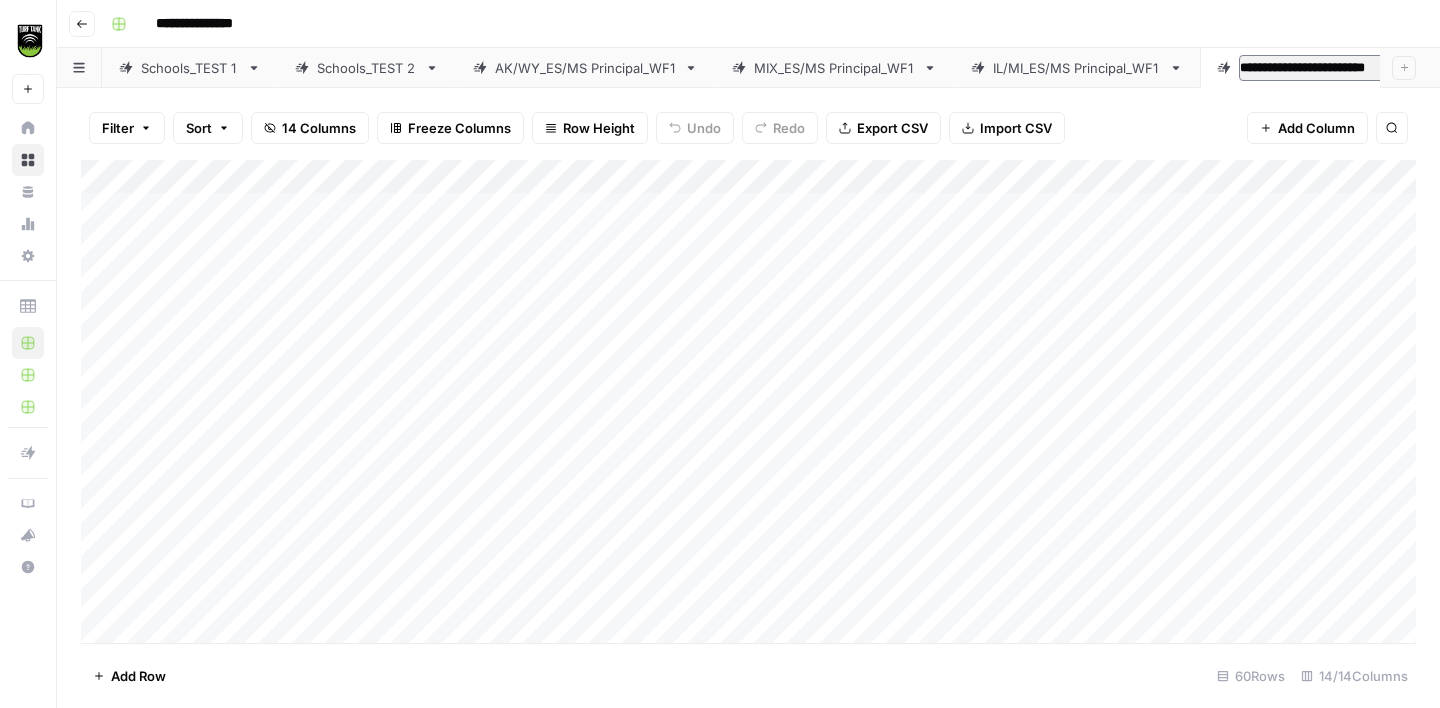 click on "**********" at bounding box center [1330, 68] 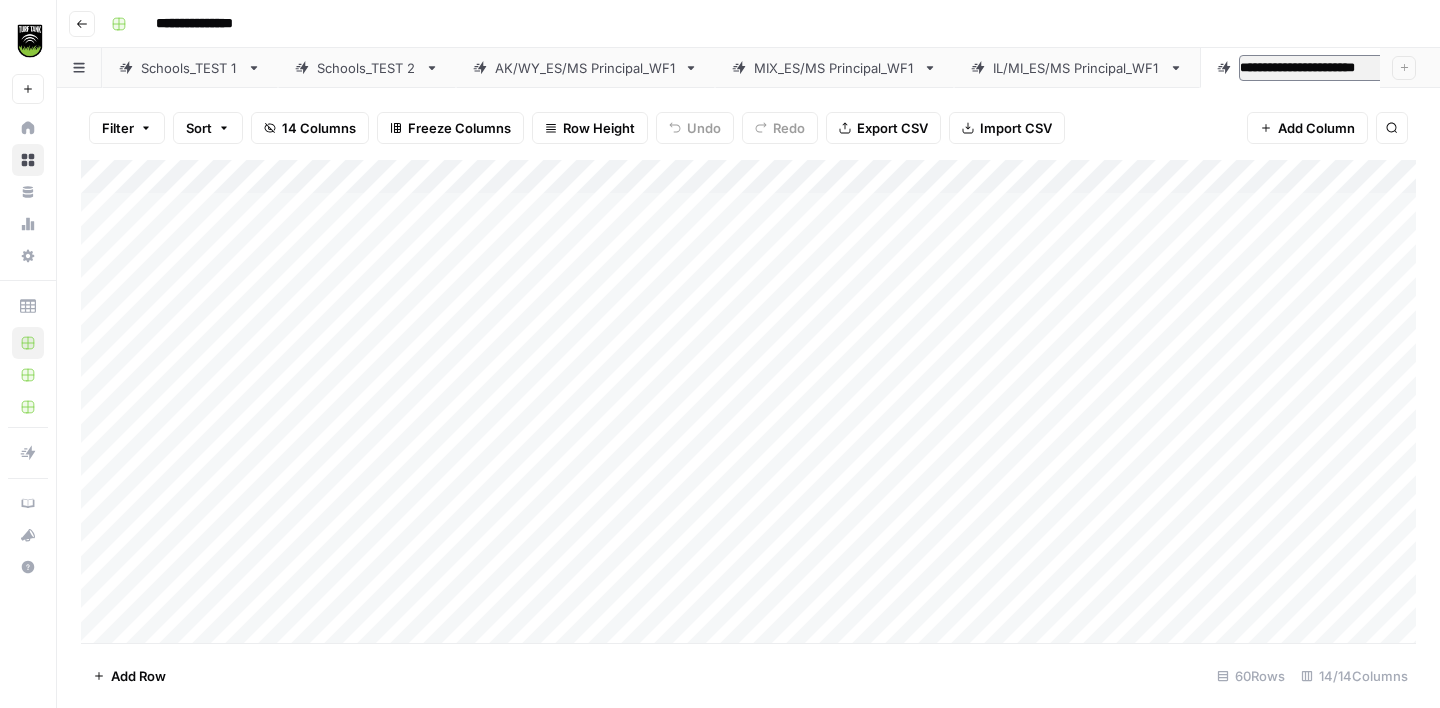 type on "**********" 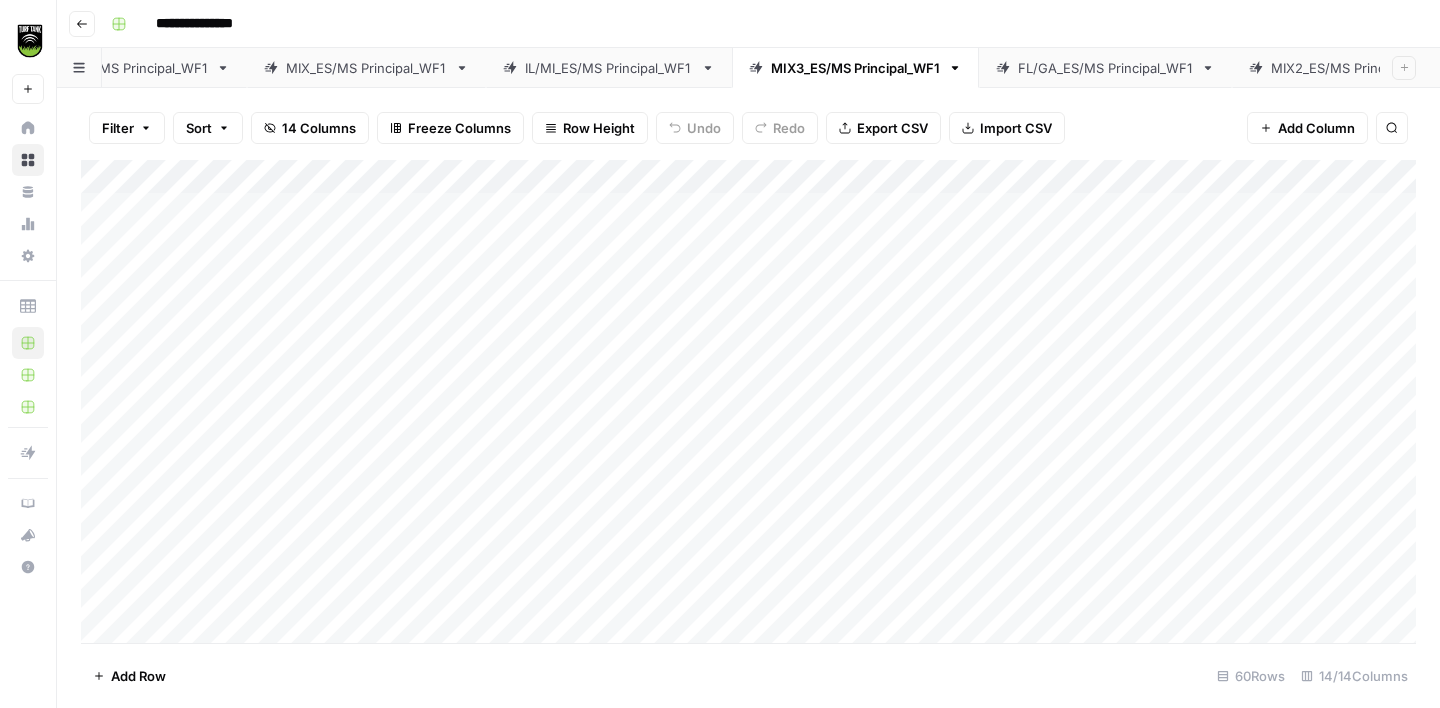 scroll, scrollTop: 0, scrollLeft: 464, axis: horizontal 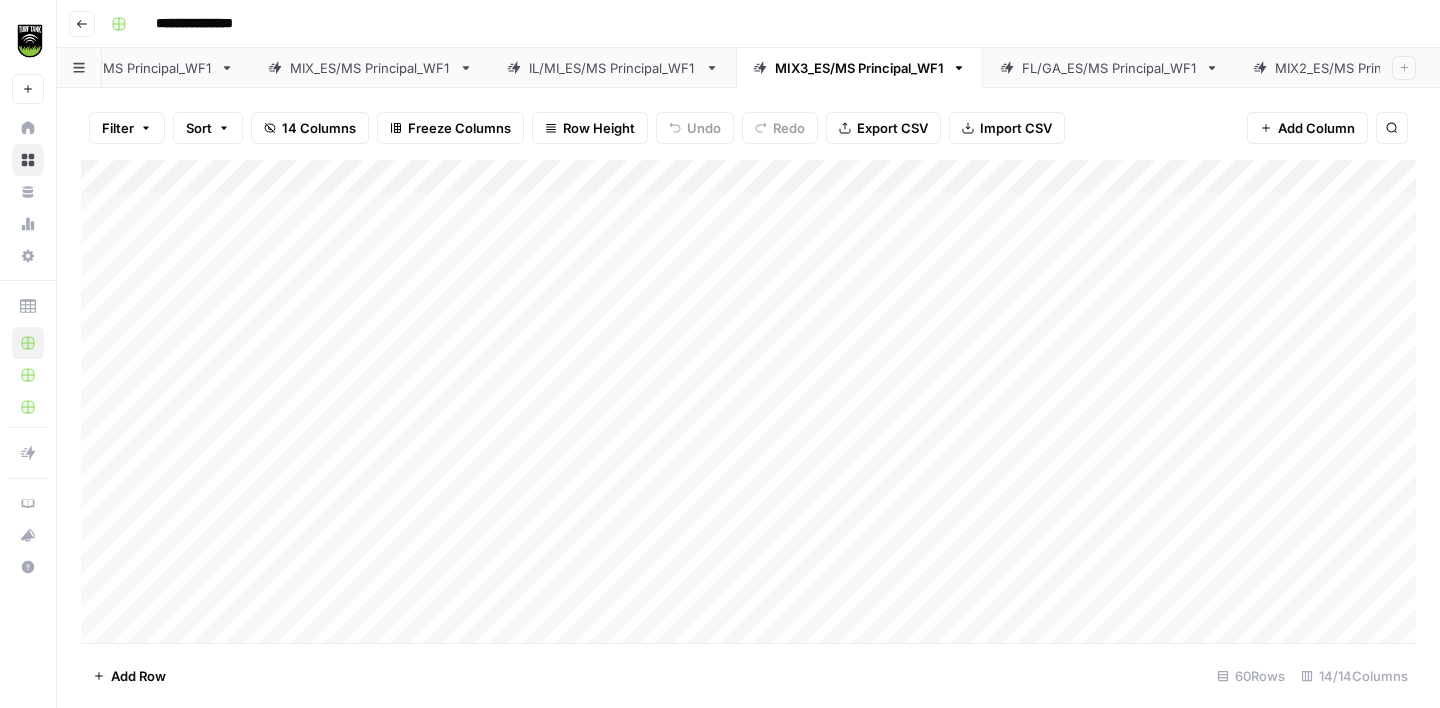 click on "MIX3_ES/MS Principal_WF1" at bounding box center (859, 68) 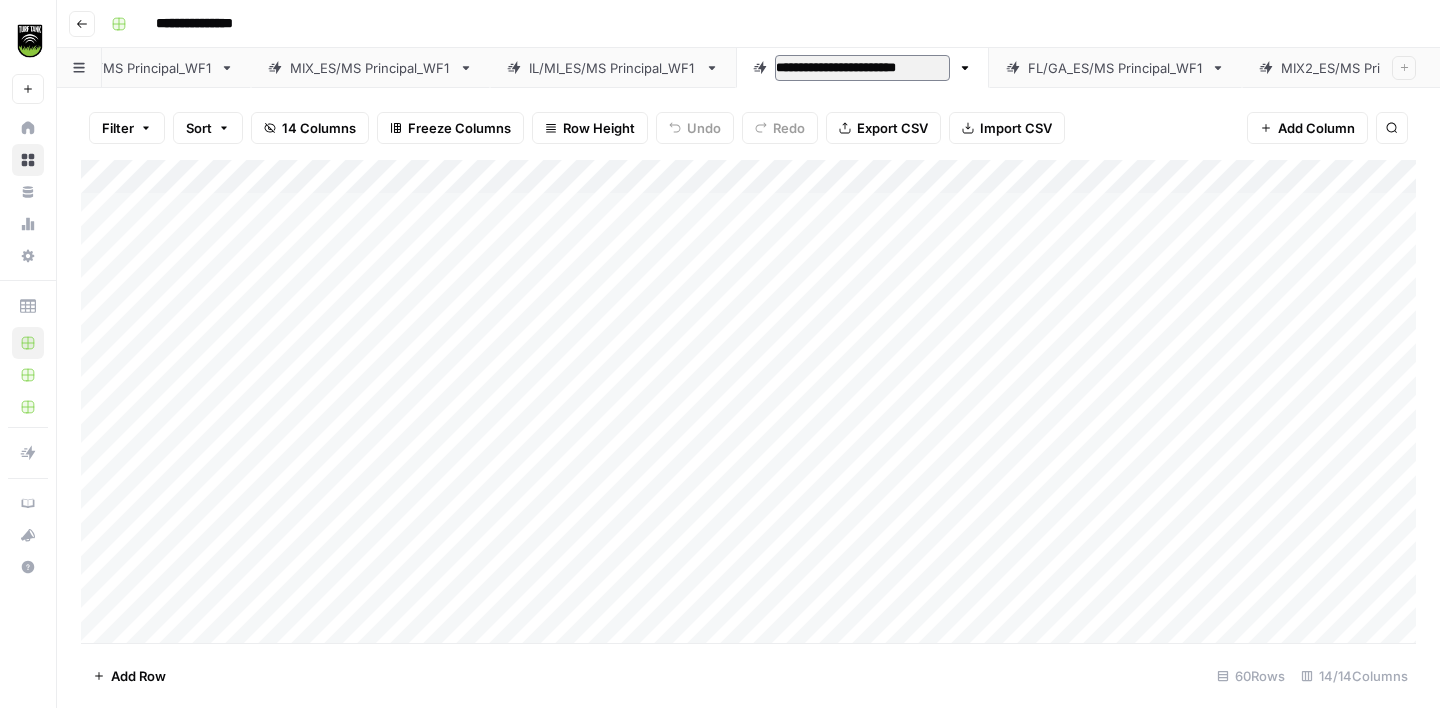 click on "**********" at bounding box center (862, 68) 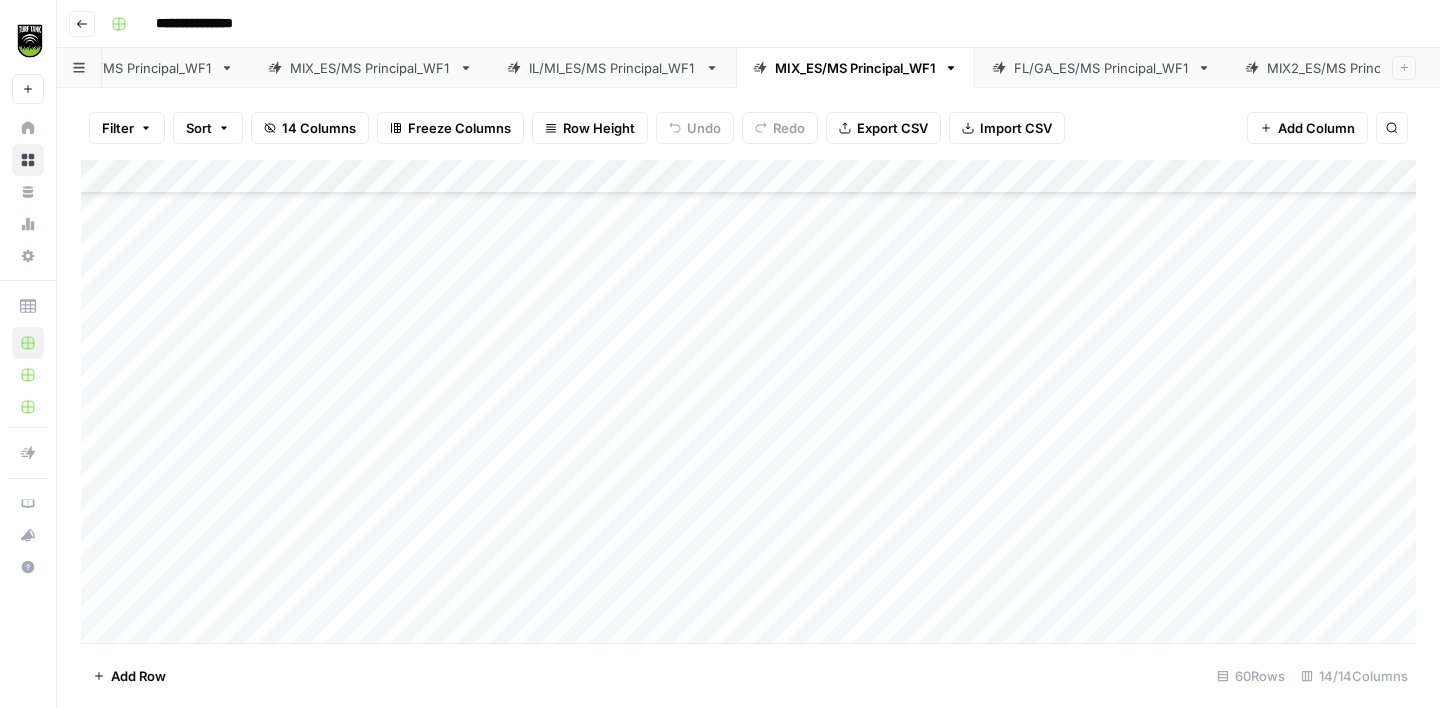 scroll, scrollTop: 0, scrollLeft: 0, axis: both 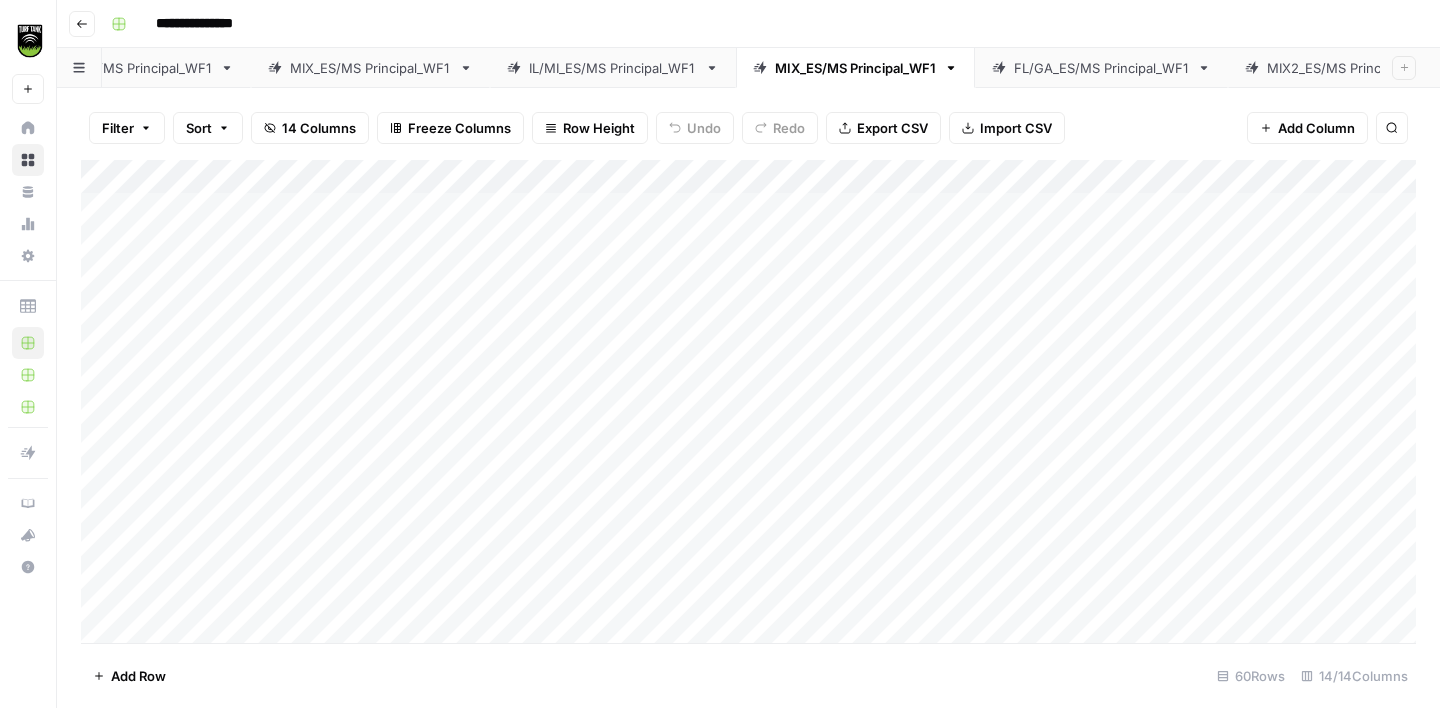 click on "MIX_ES/MS Principal_WF1" at bounding box center (855, 68) 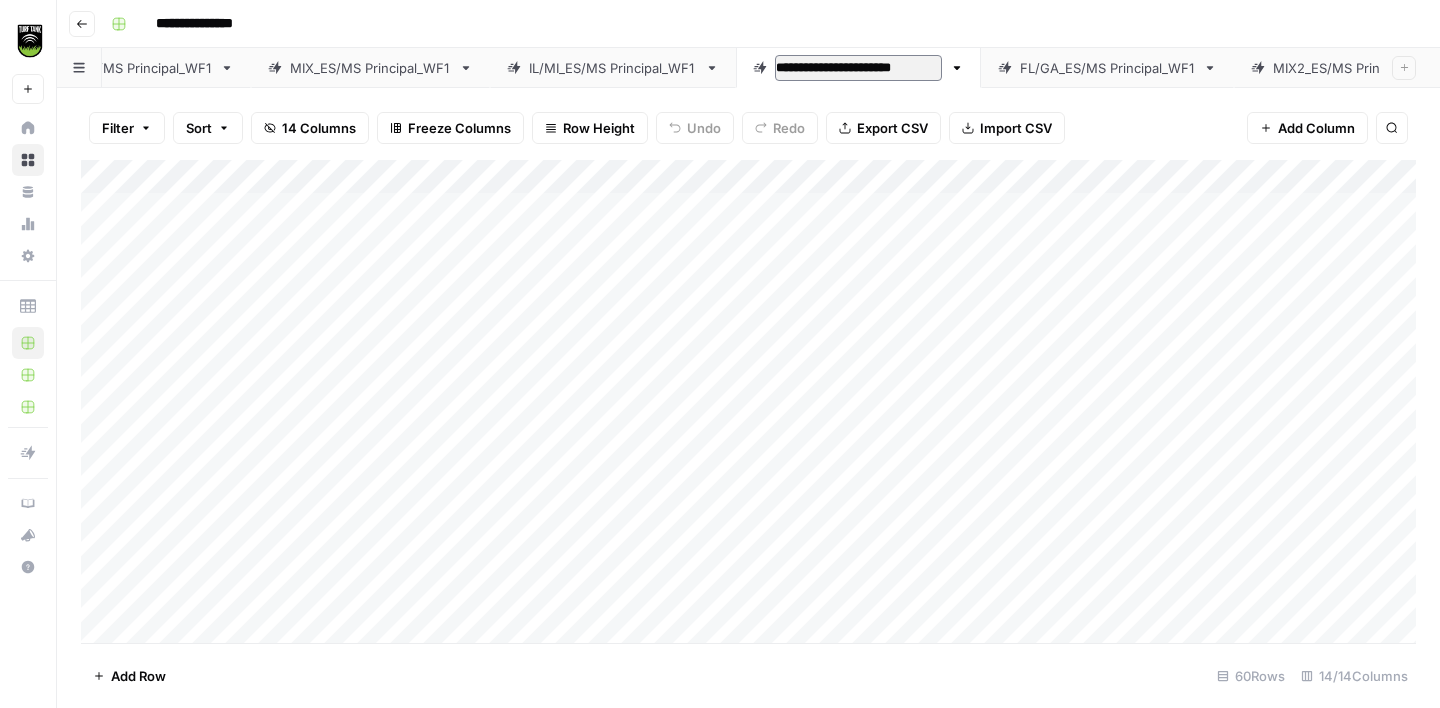 click on "**********" at bounding box center (858, 68) 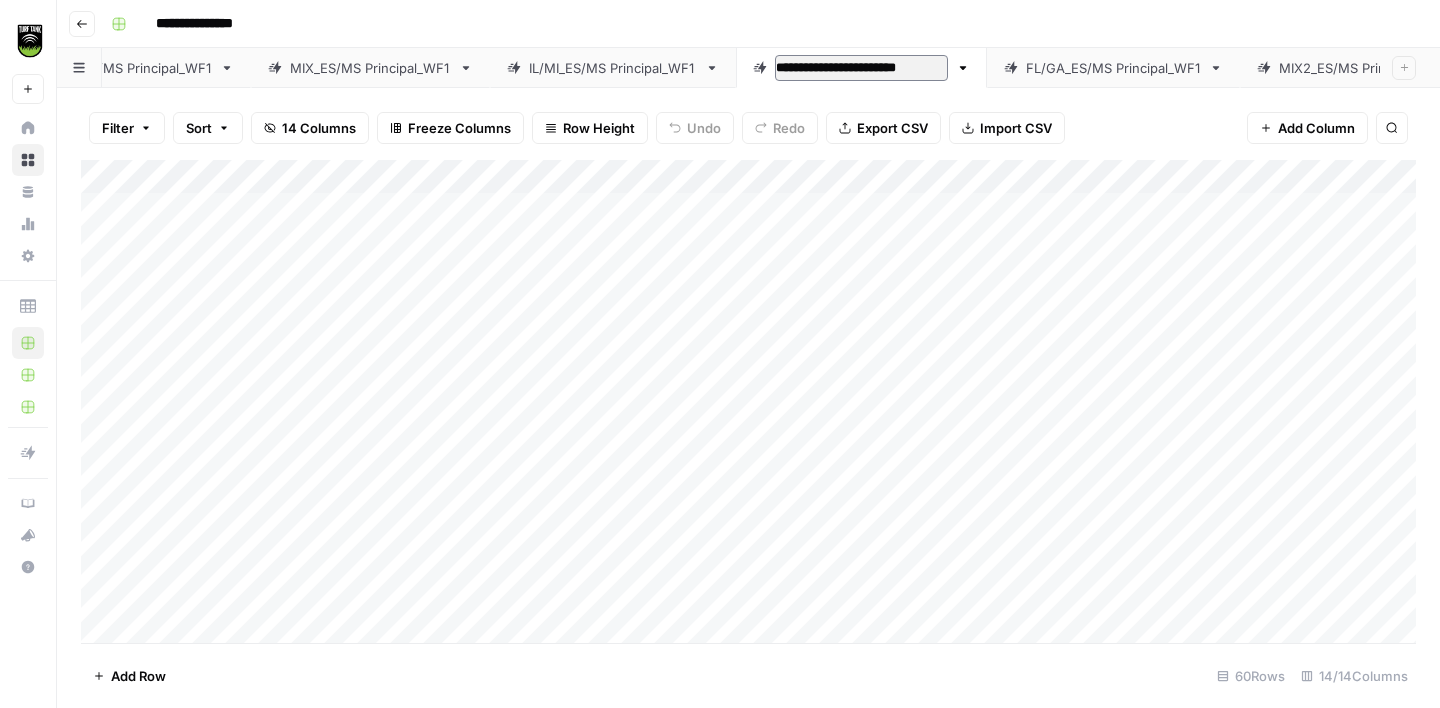 type on "**********" 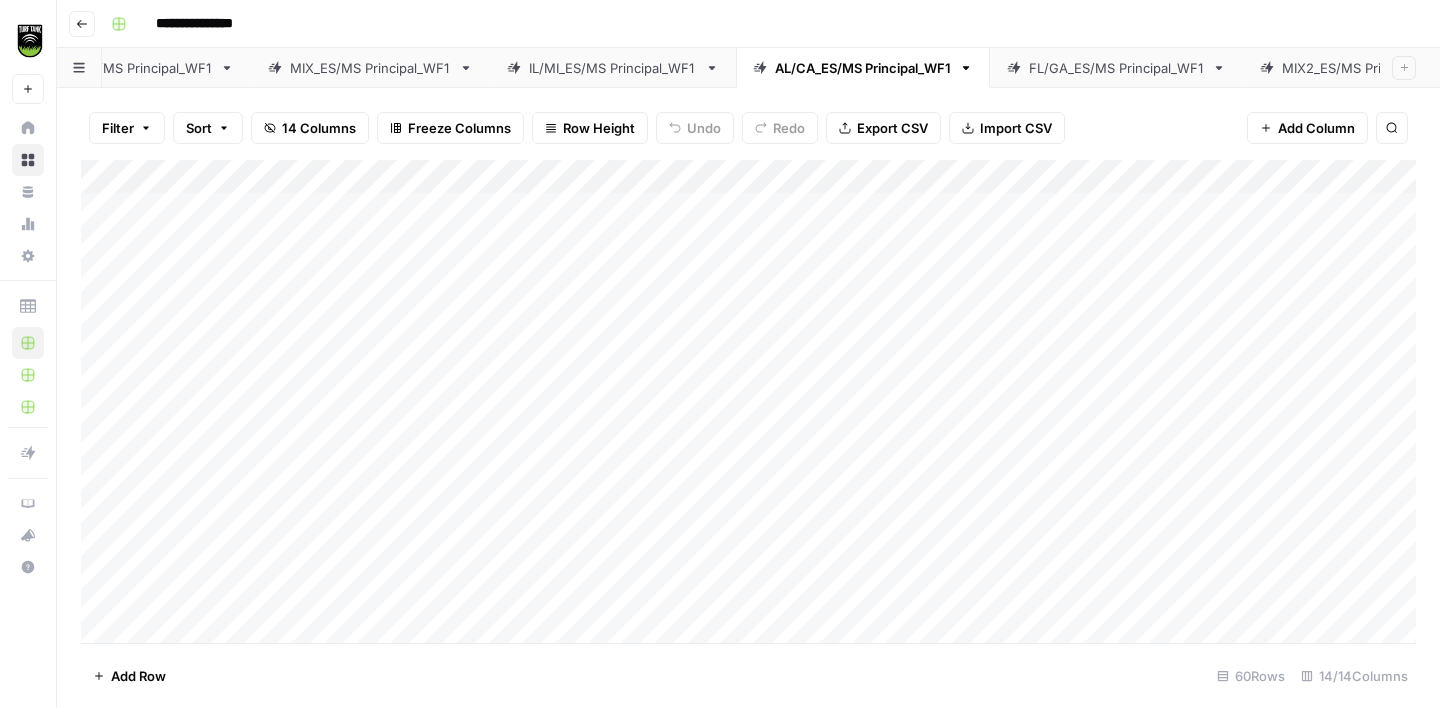 scroll, scrollTop: 0, scrollLeft: 1127, axis: horizontal 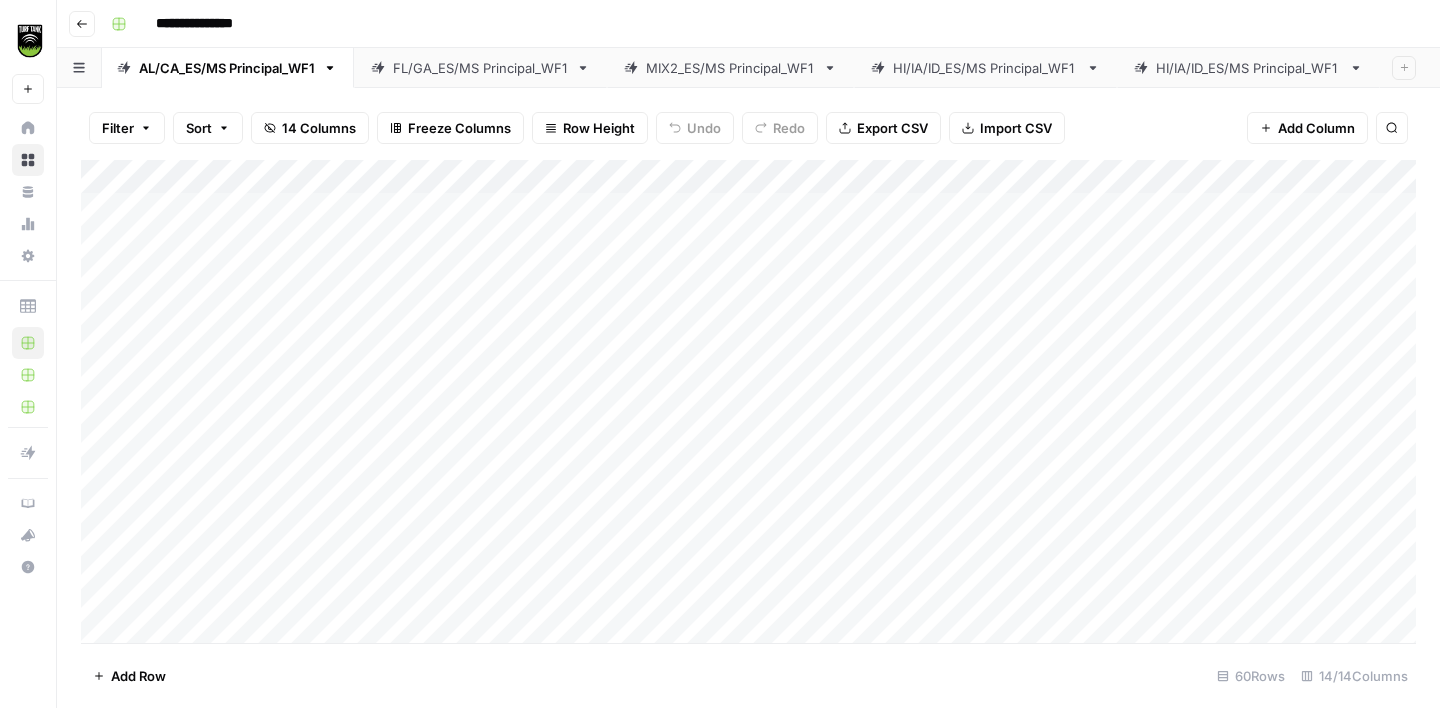 click on "HI/IA/ID_ES/MS Principal_WF1" at bounding box center [1248, 68] 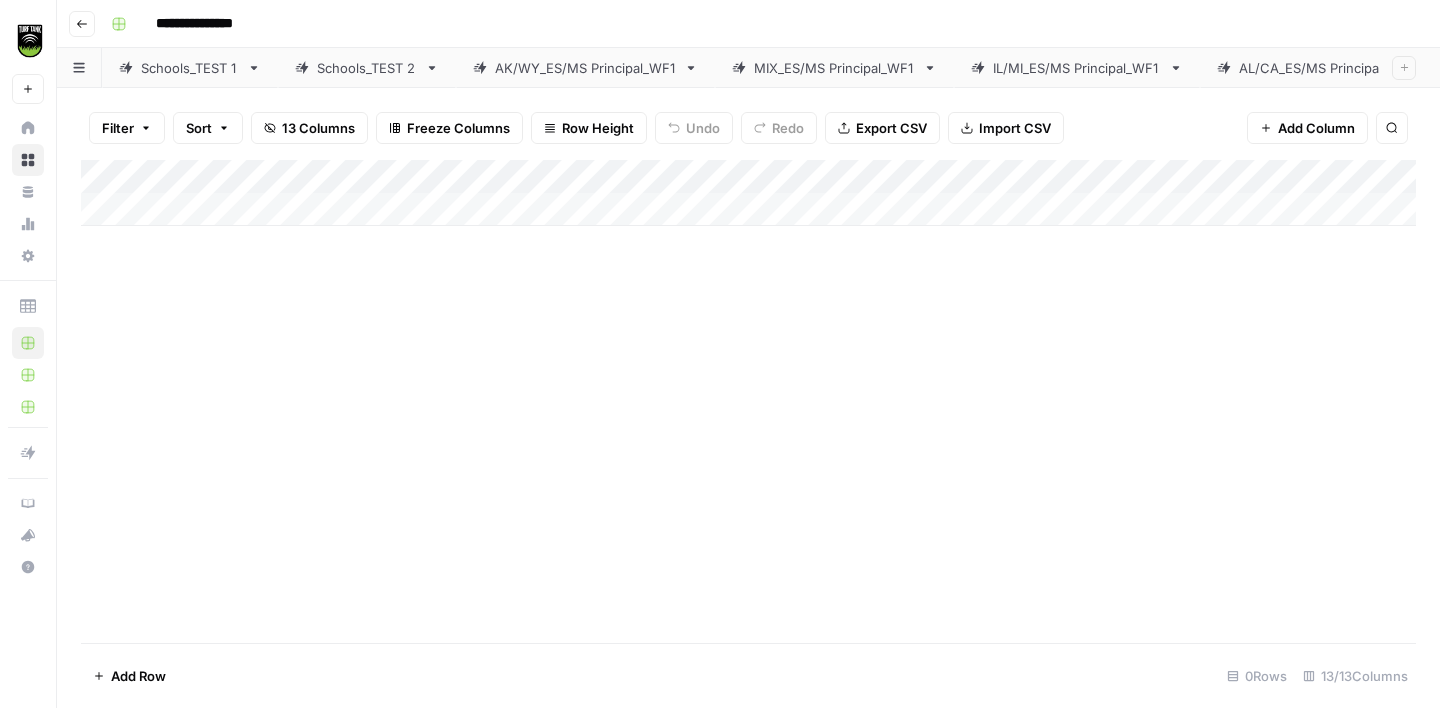 click on "AL/CA_ES/MS Principal_WF1" at bounding box center (1327, 68) 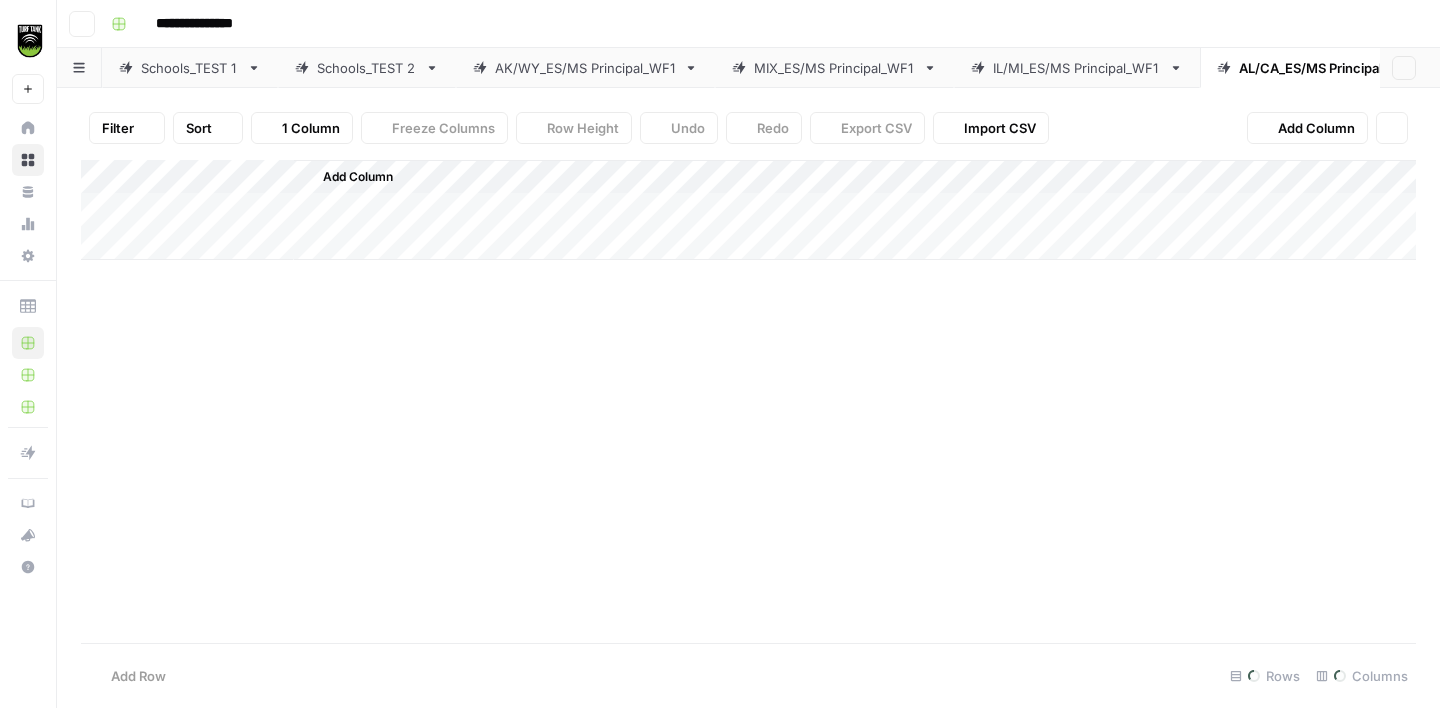 click on "AL/CA_ES/MS Principal_WF1" at bounding box center (1327, 68) 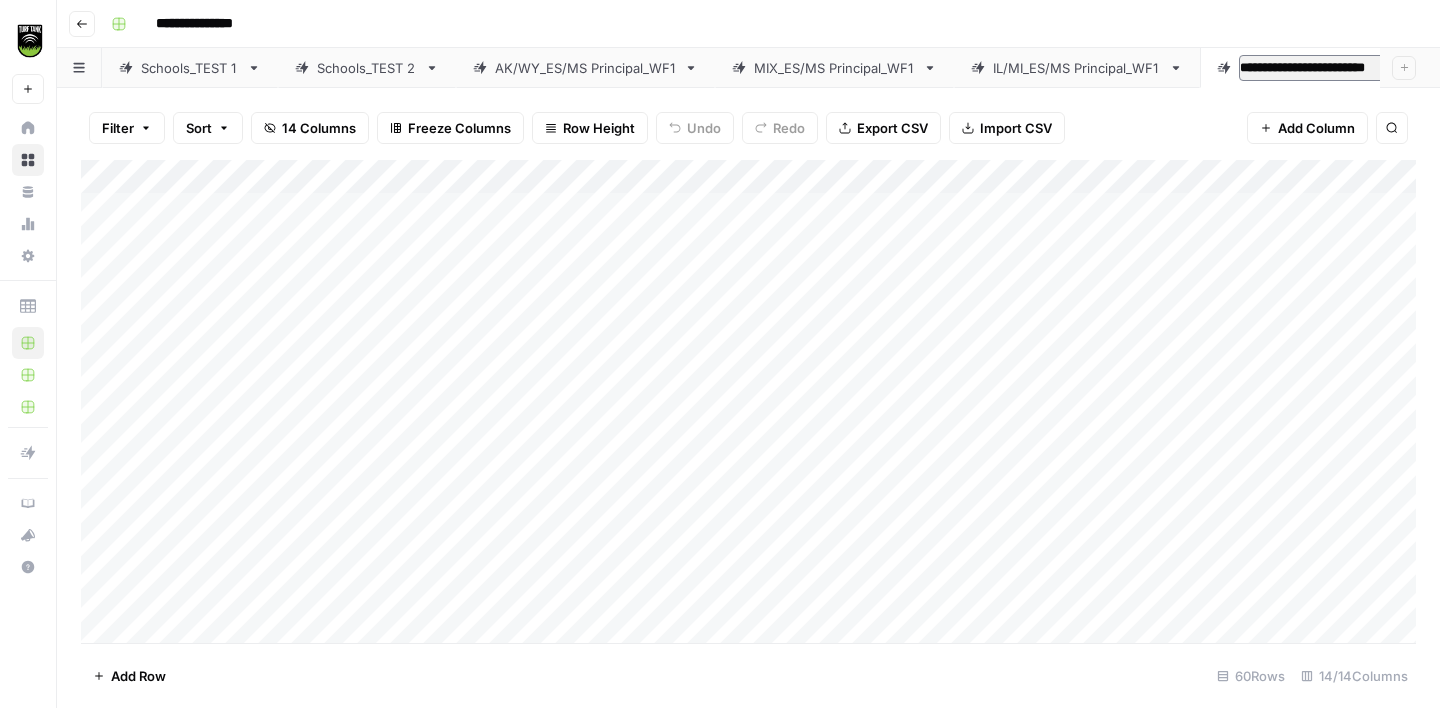 click on "**********" at bounding box center (761, 24) 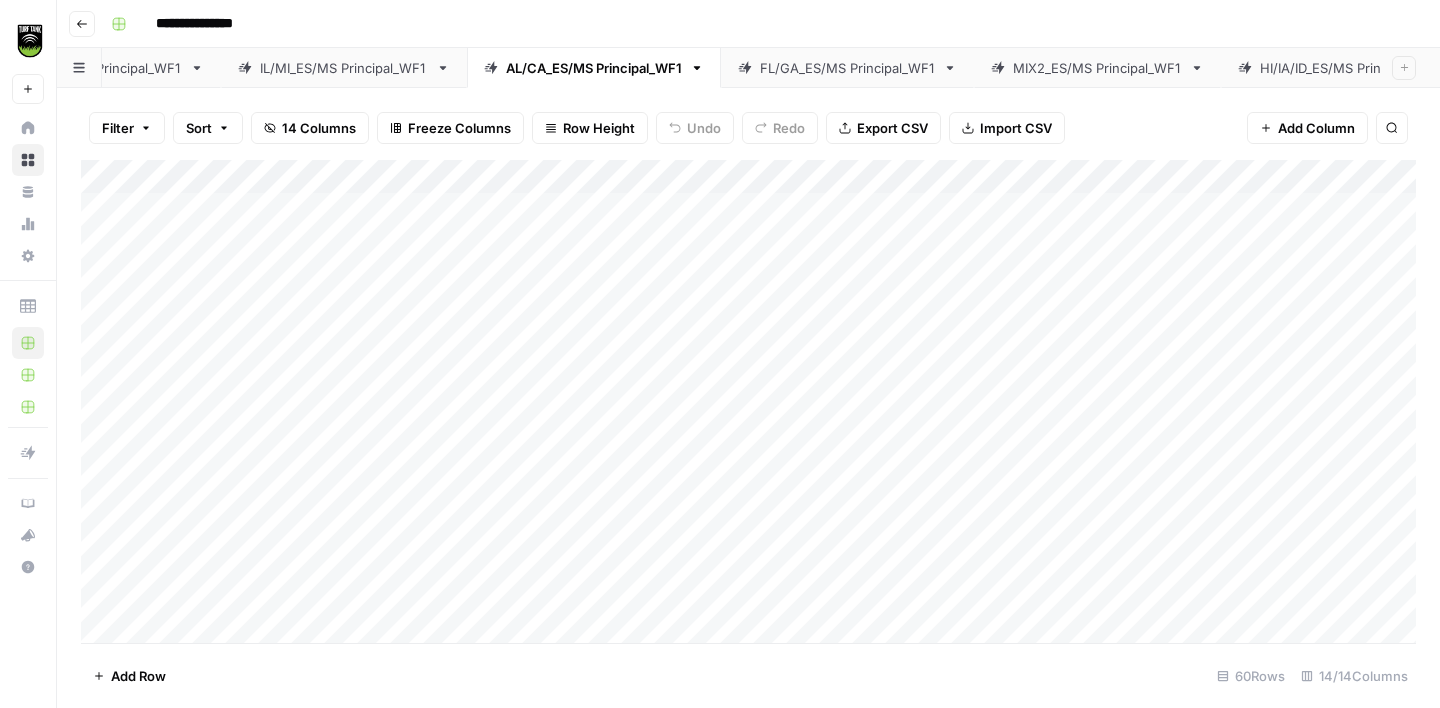 scroll, scrollTop: 0, scrollLeft: 1127, axis: horizontal 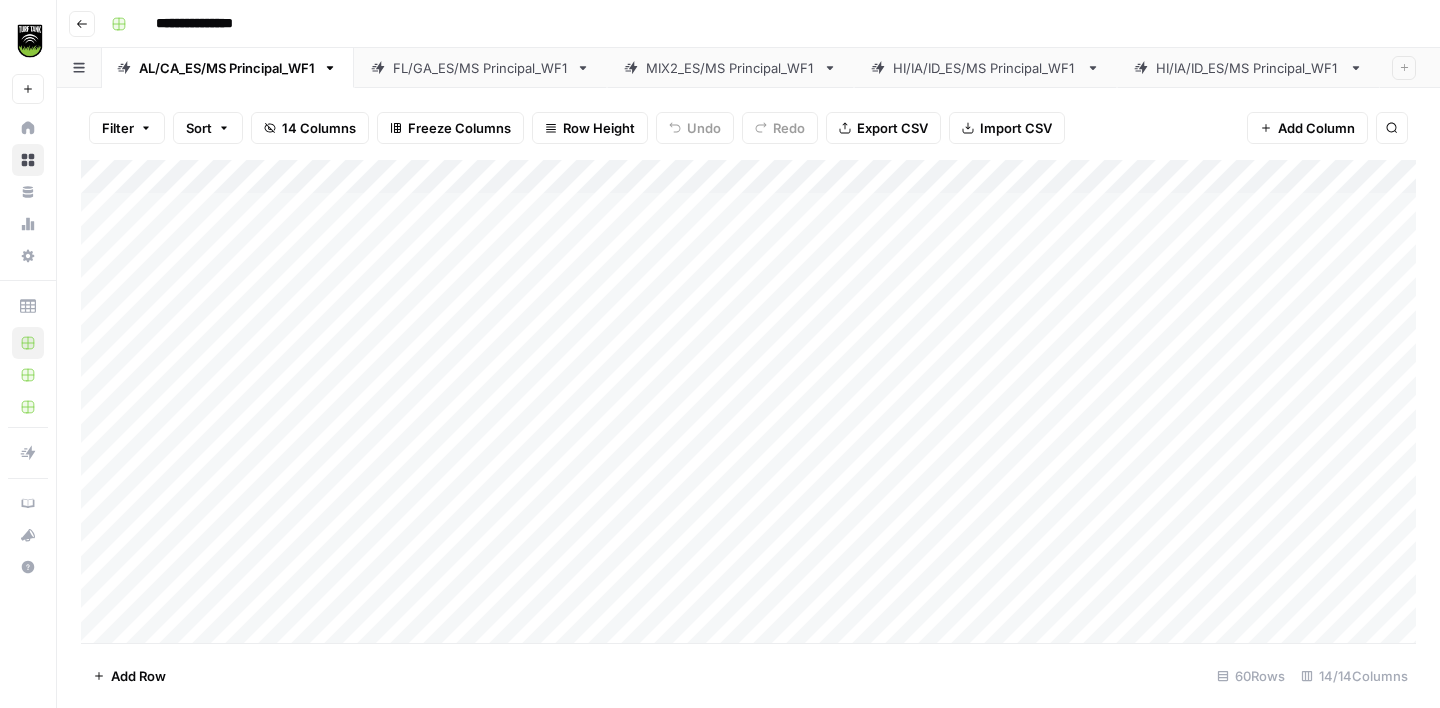 click 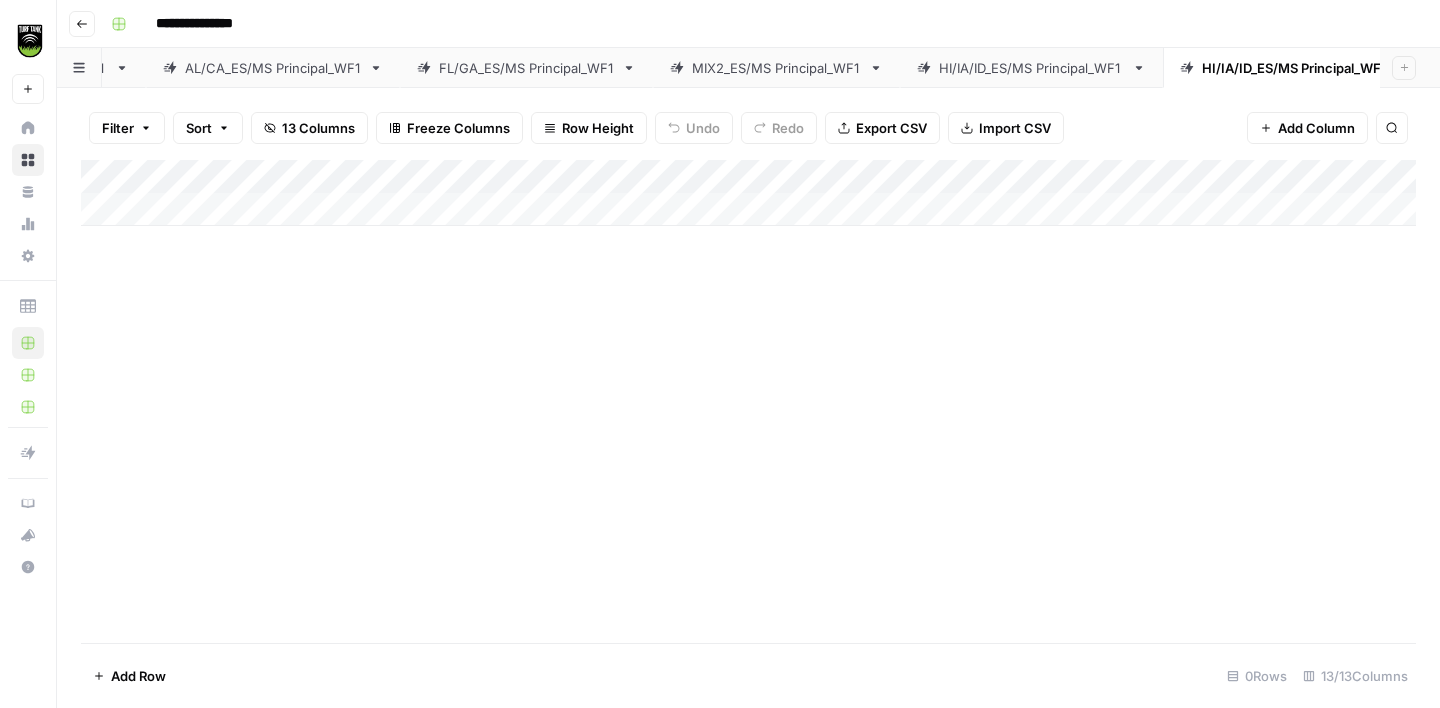 scroll, scrollTop: 0, scrollLeft: 1127, axis: horizontal 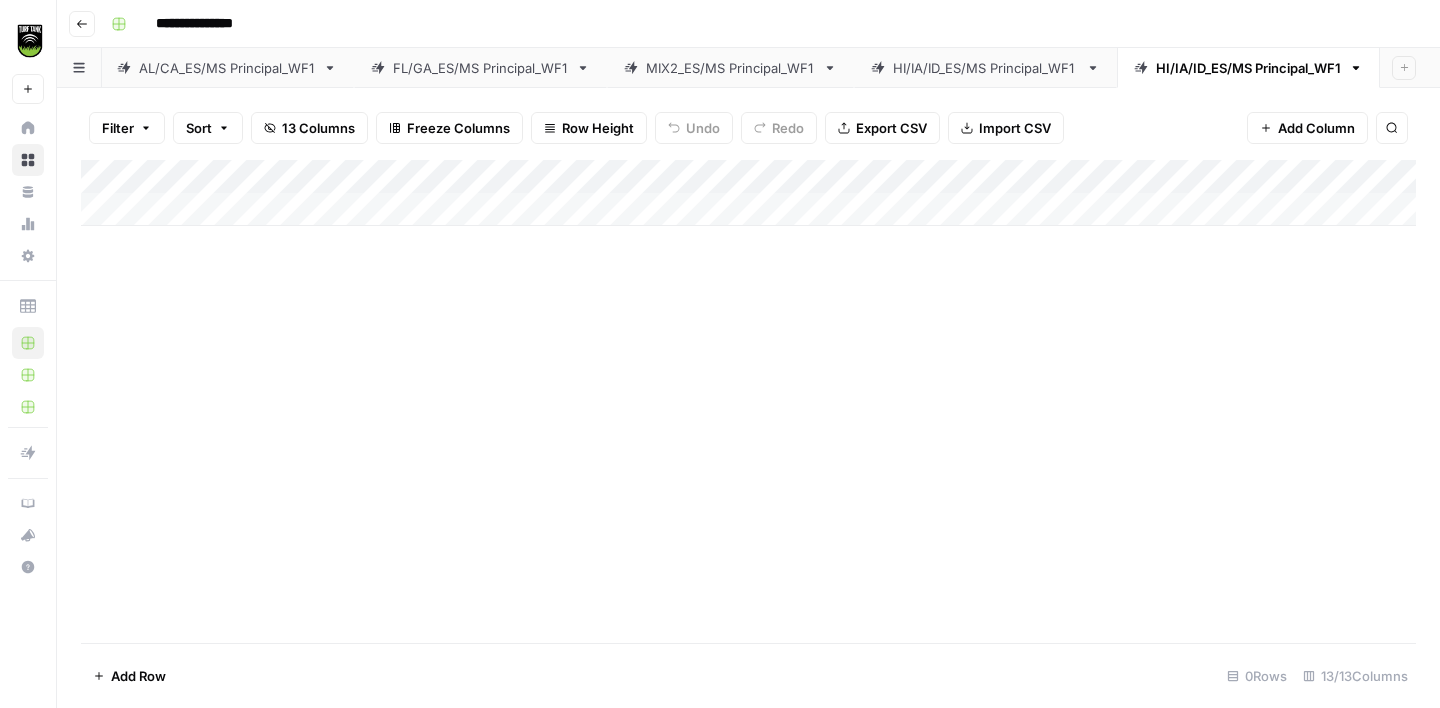click on "HI/IA/ID_ES/MS Principal_WF1" at bounding box center (1248, 68) 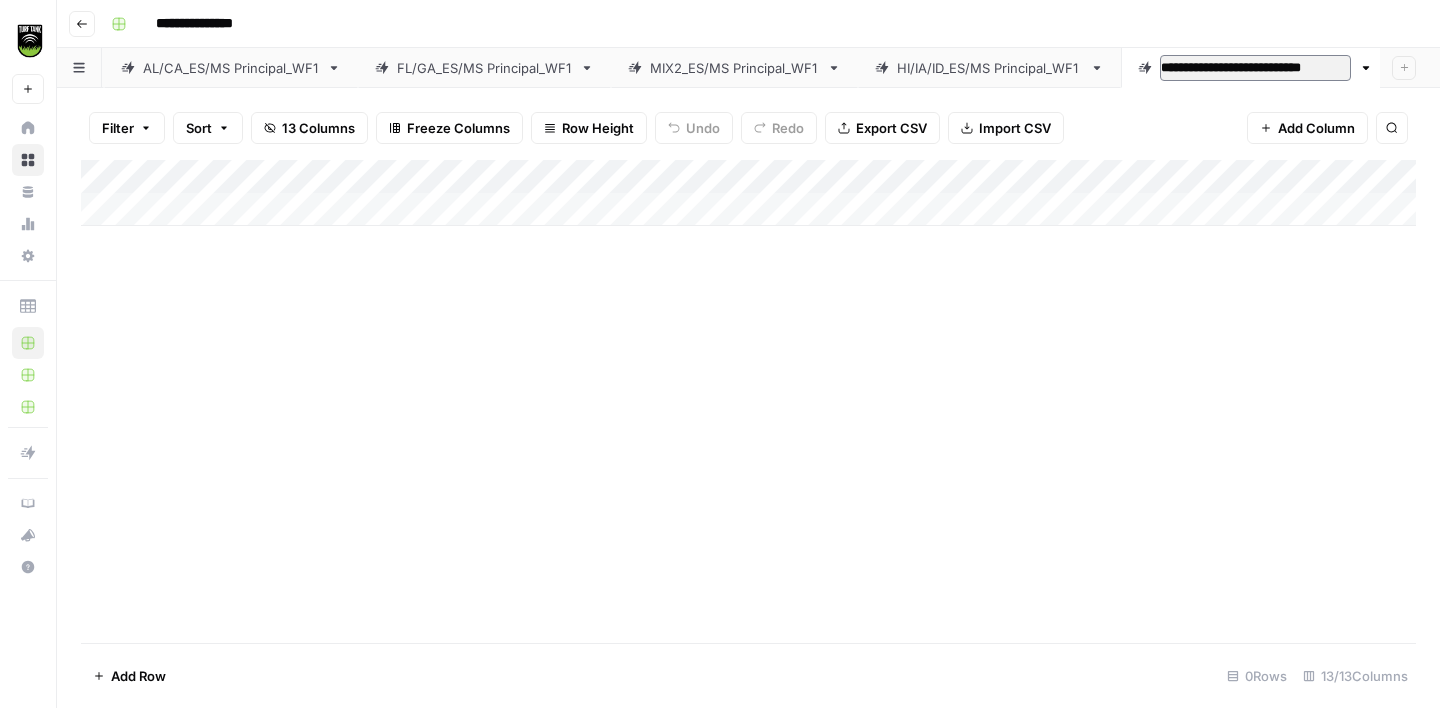 click on "**********" at bounding box center [1255, 68] 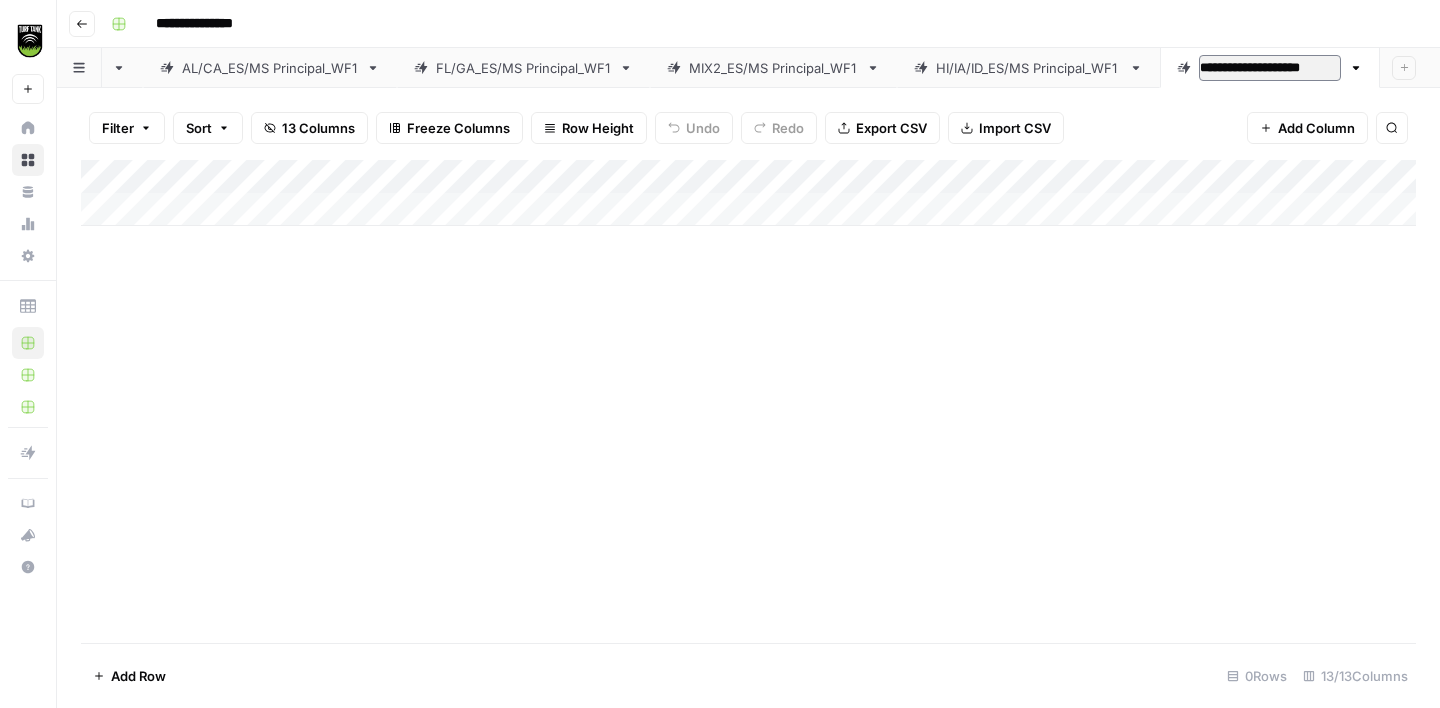 scroll, scrollTop: 0, scrollLeft: 1081, axis: horizontal 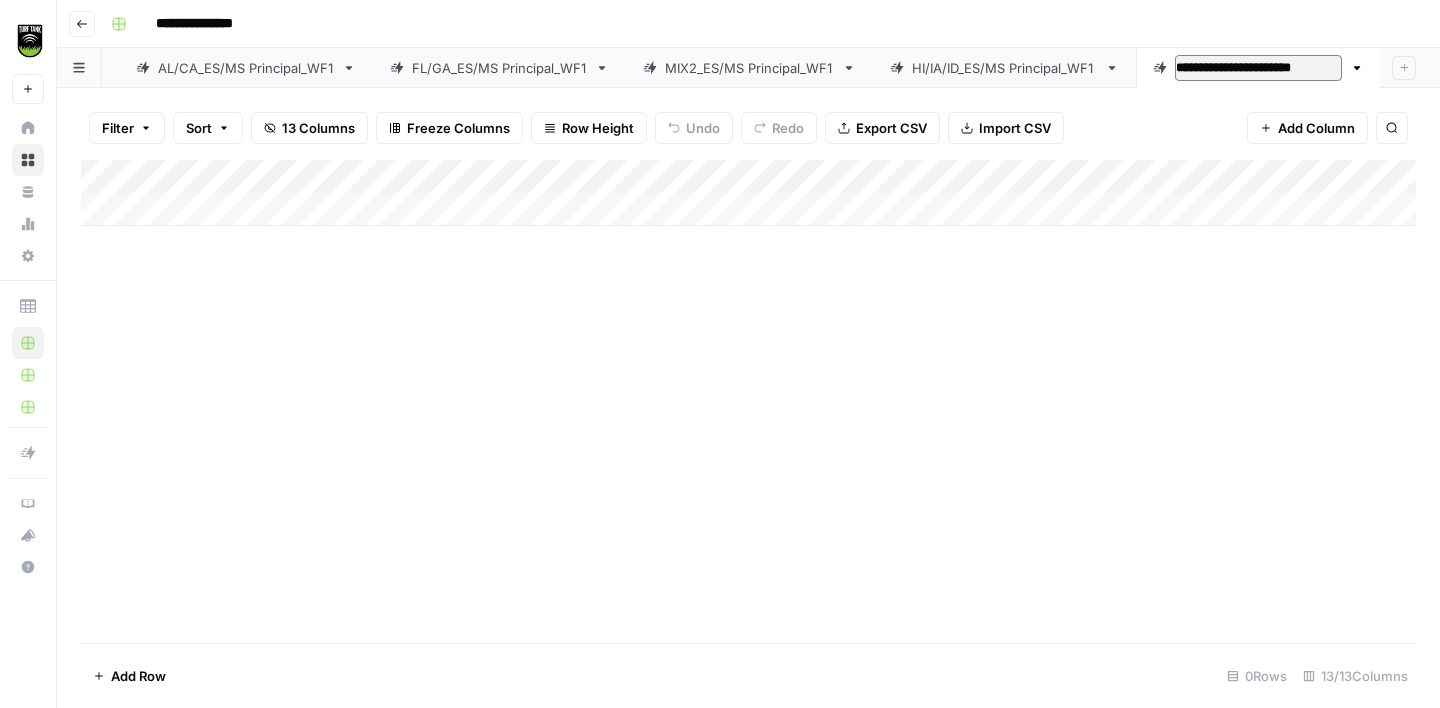 type on "**********" 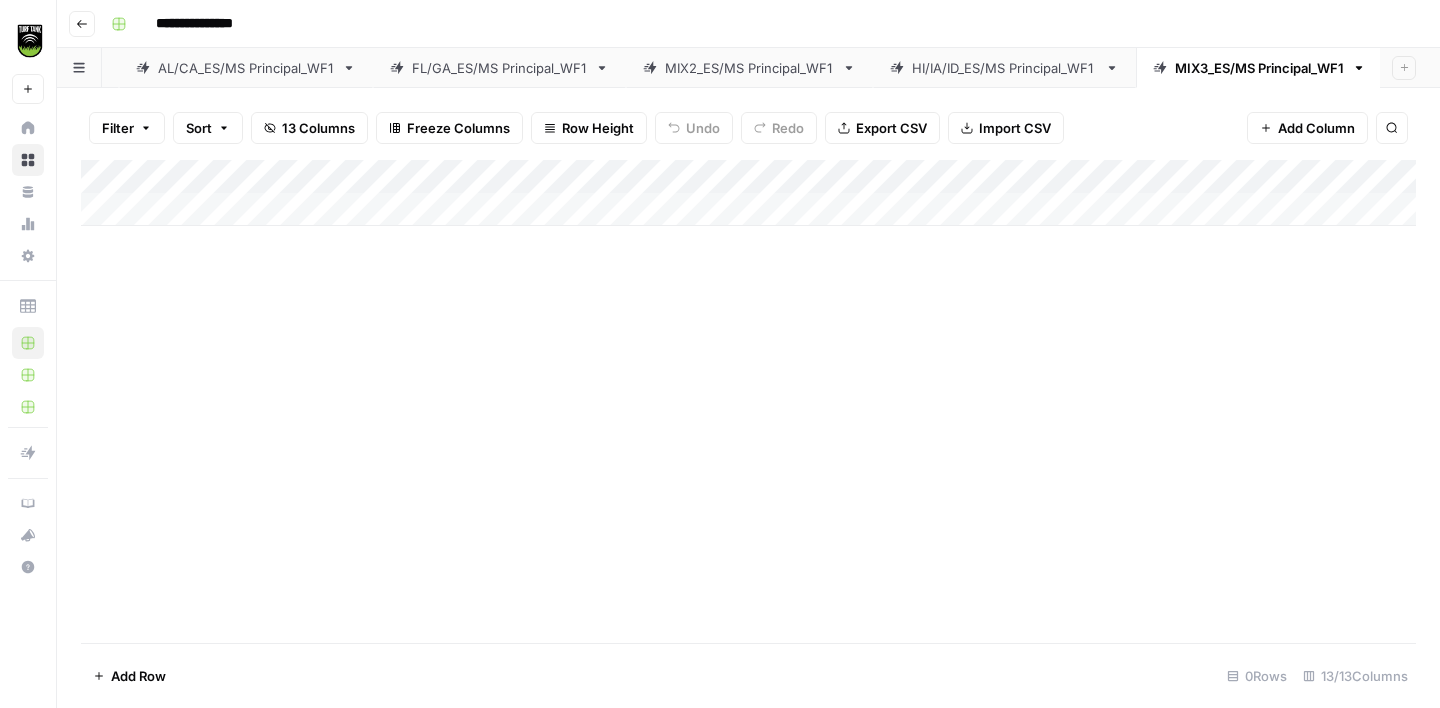 click on "Import CSV" at bounding box center [1006, 128] 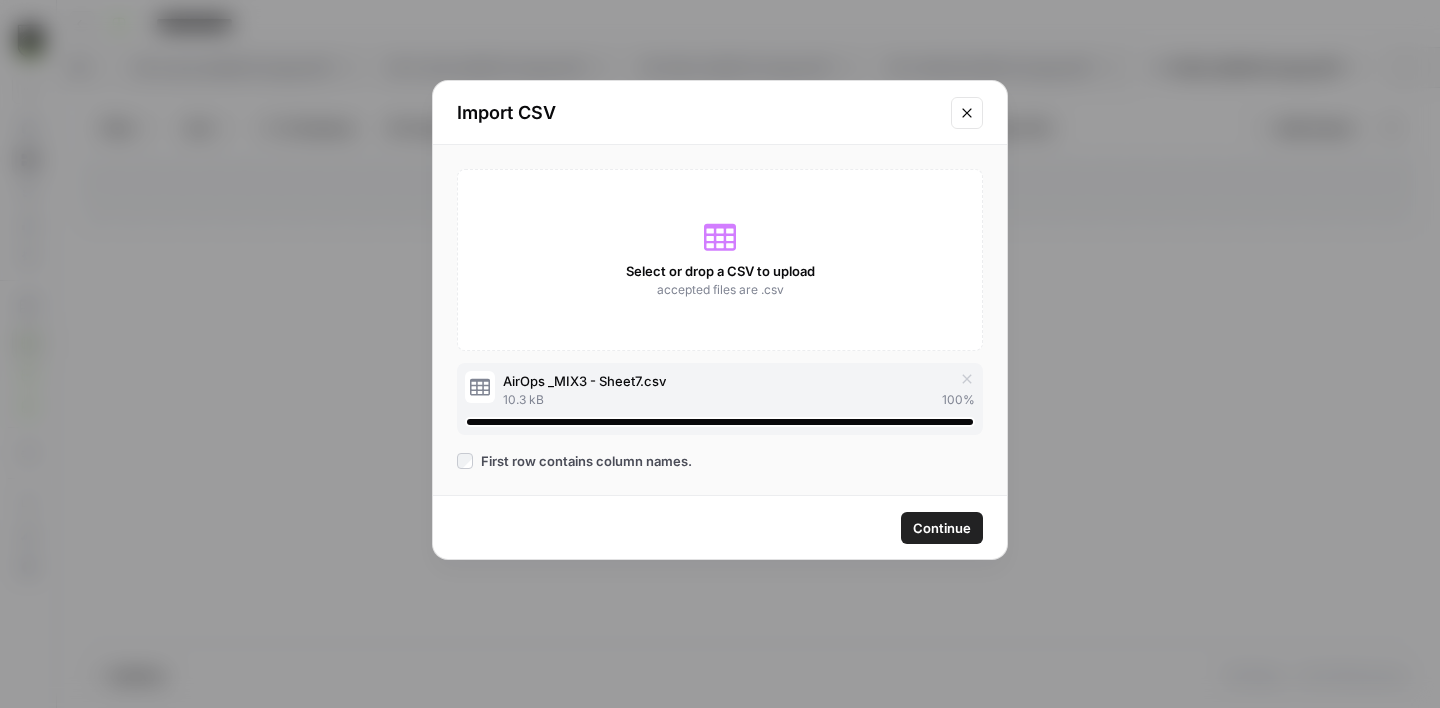 click on "Continue" at bounding box center (942, 528) 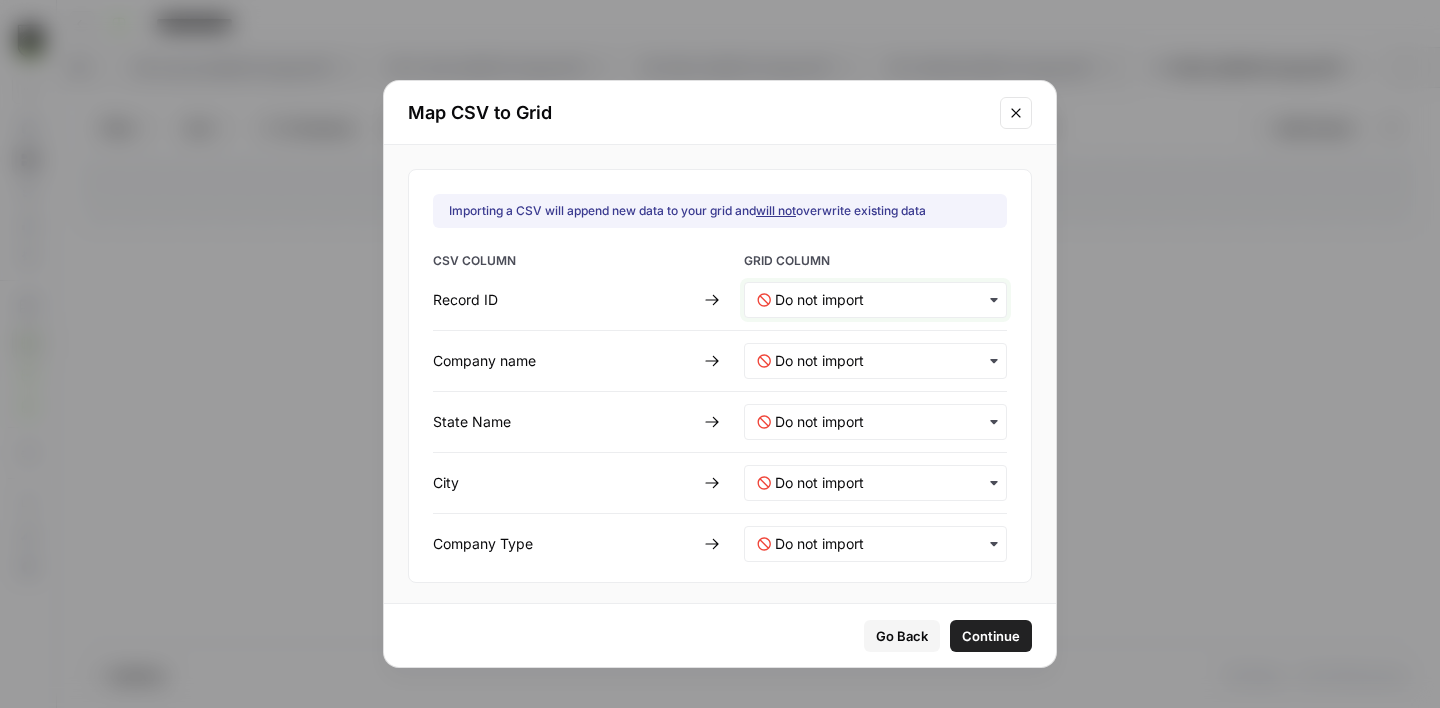 click at bounding box center (884, 300) 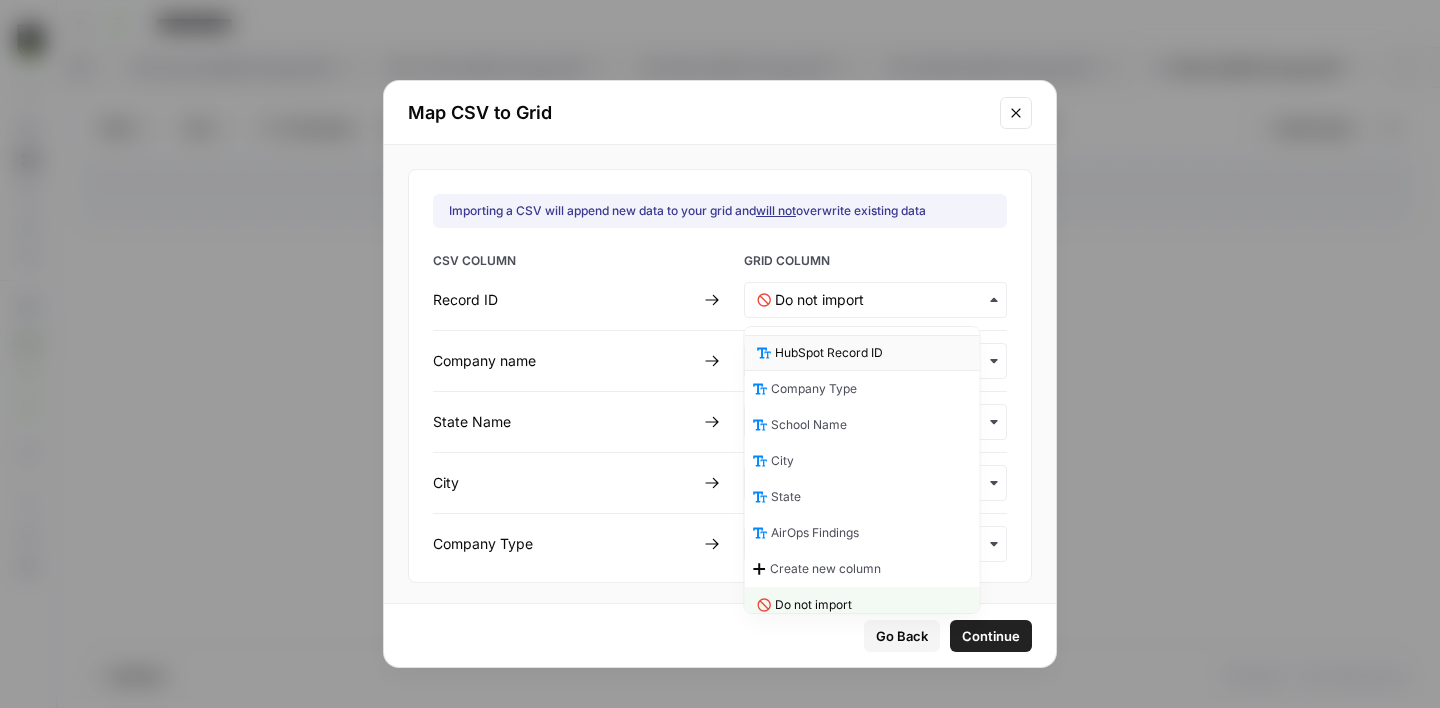 click on "HubSpot Record ID" at bounding box center [829, 353] 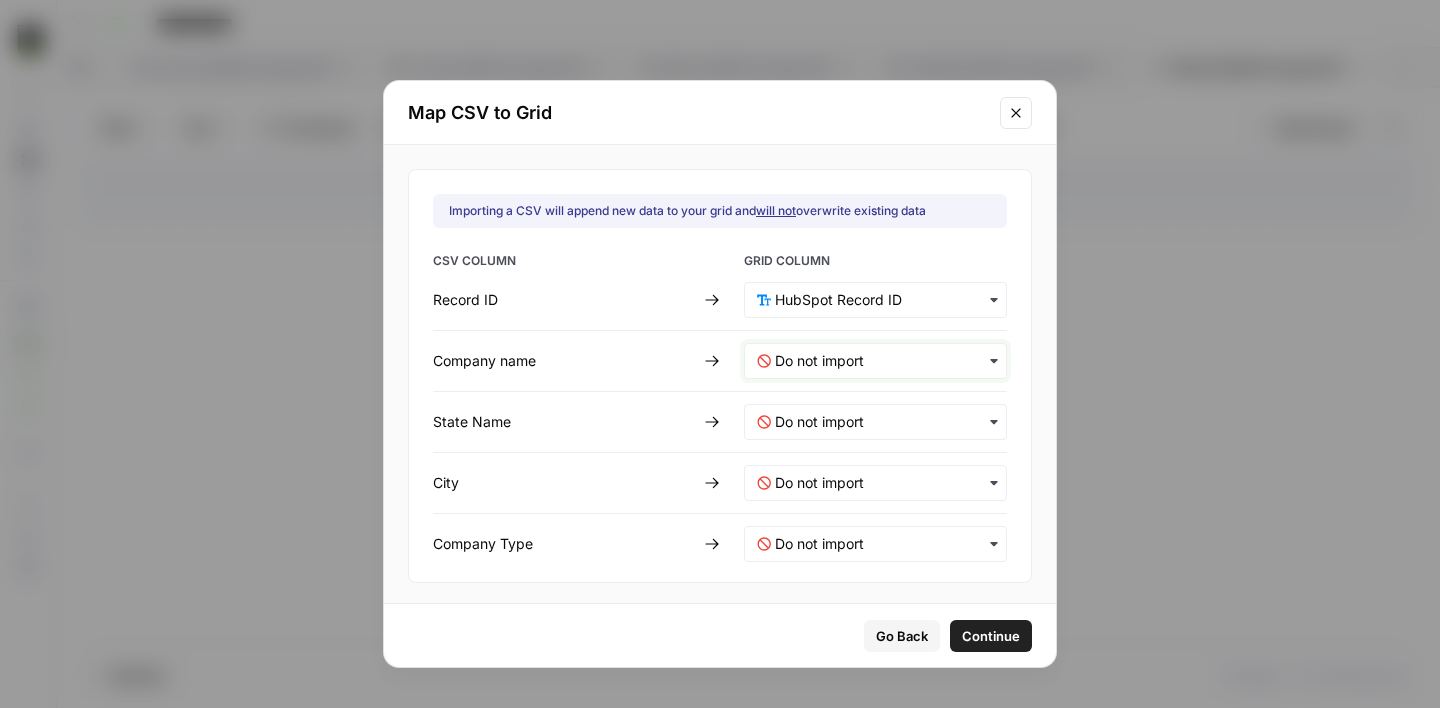 click at bounding box center [884, 361] 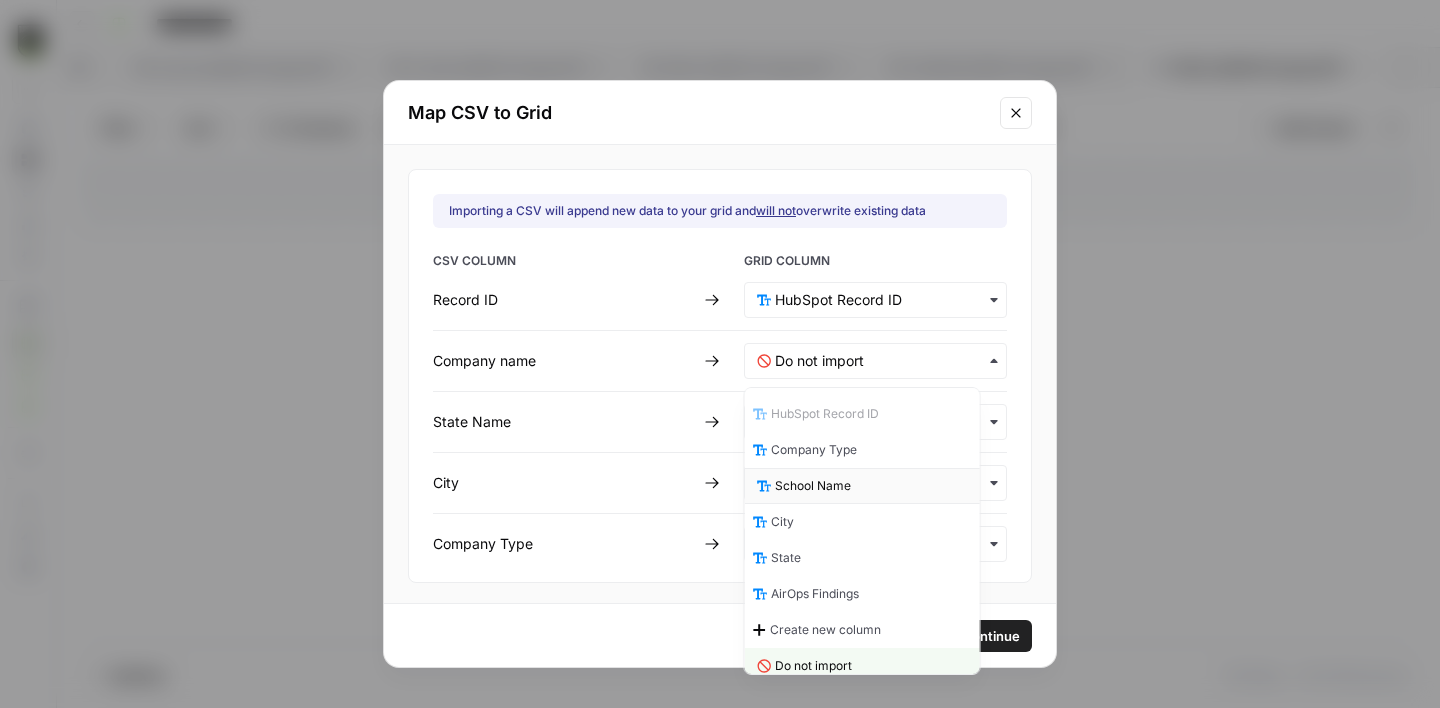 click on "School Name" at bounding box center (813, 486) 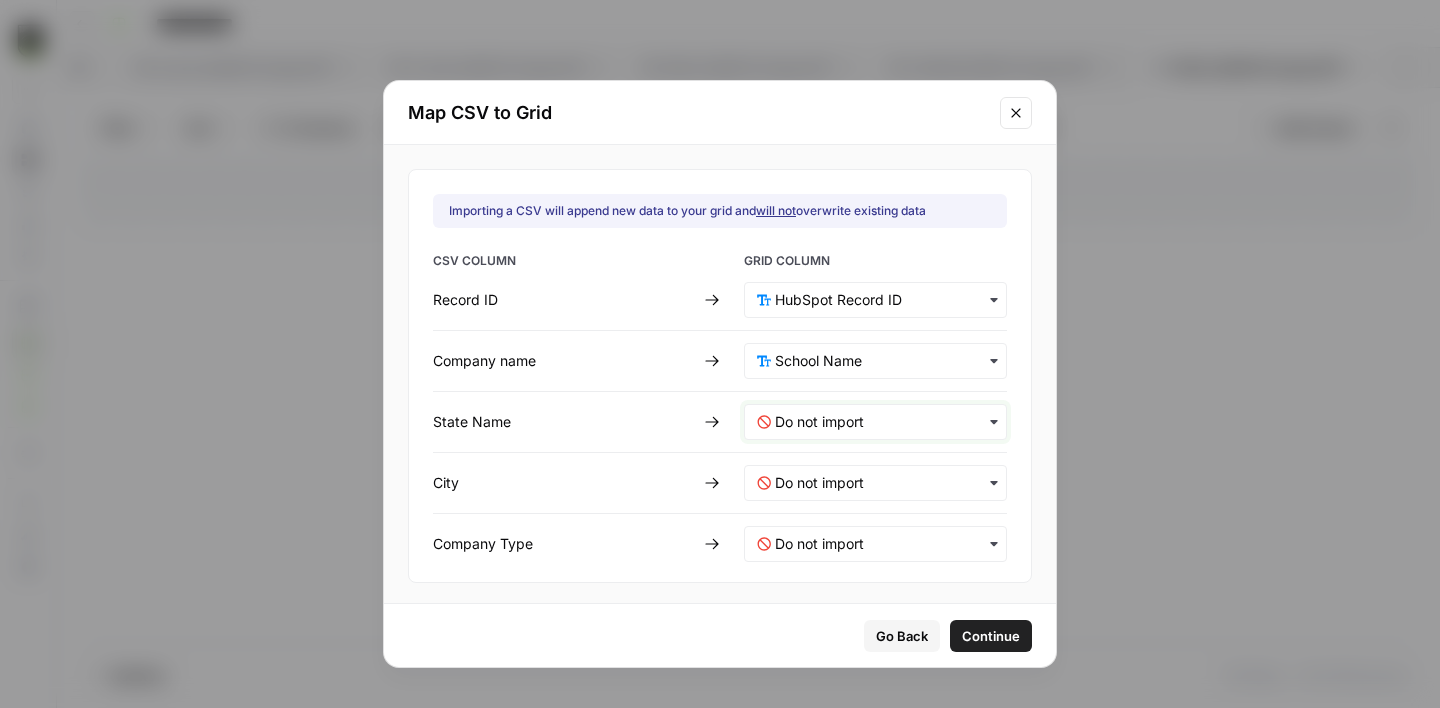 click at bounding box center (884, 422) 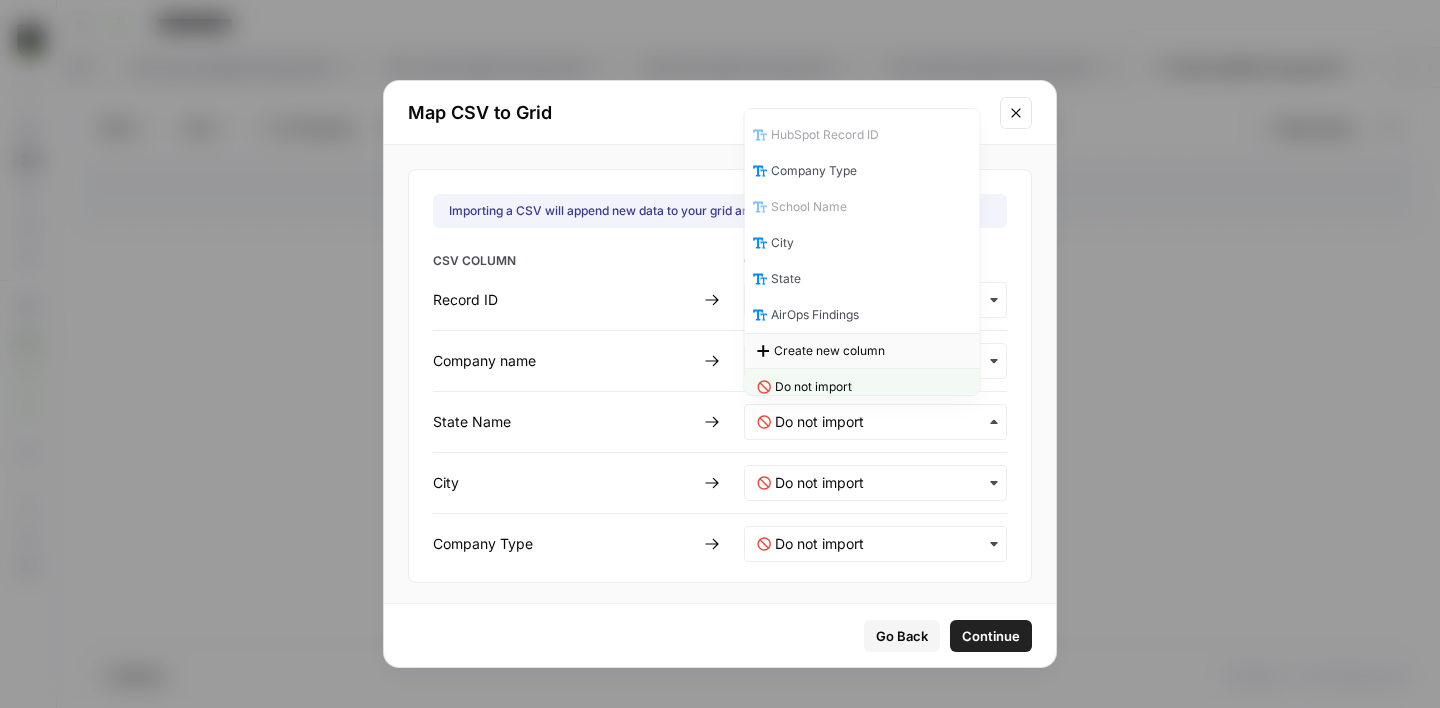 scroll, scrollTop: 10, scrollLeft: 0, axis: vertical 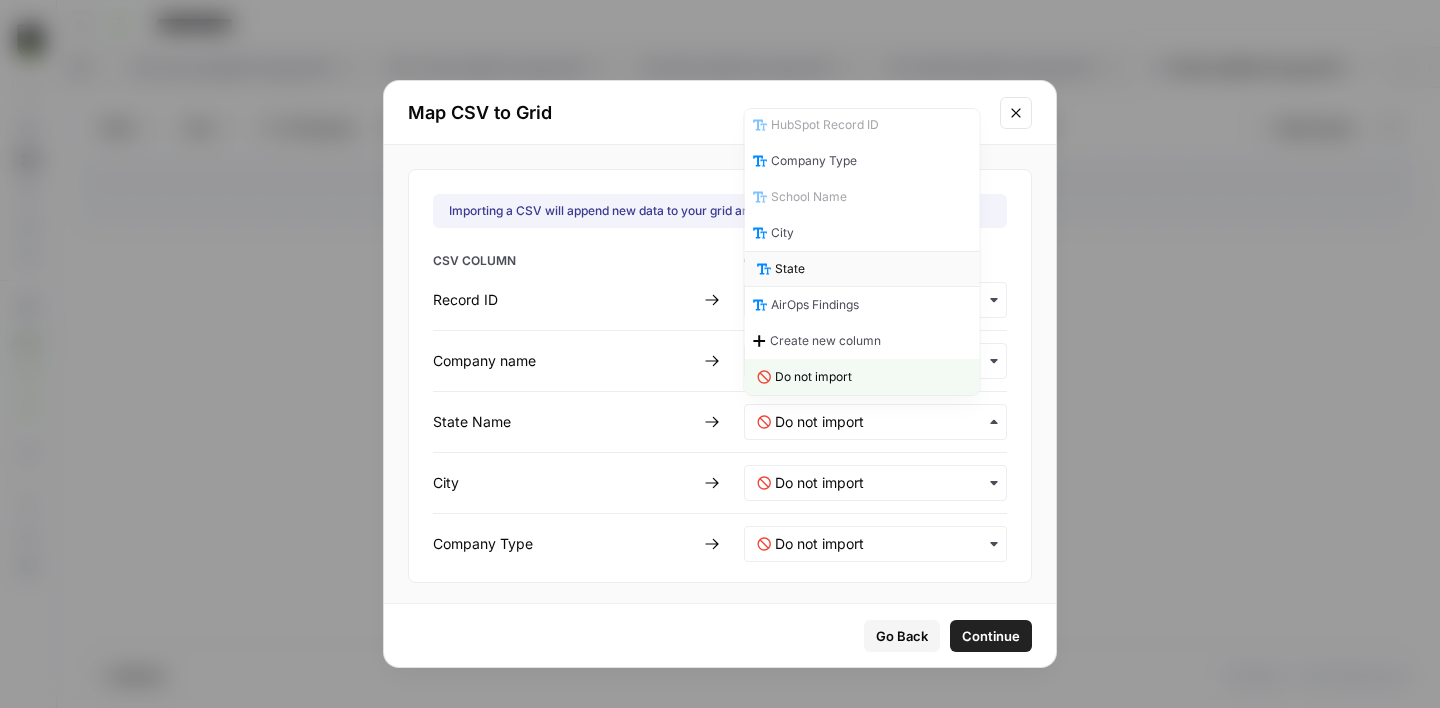 click on "State" at bounding box center [862, 269] 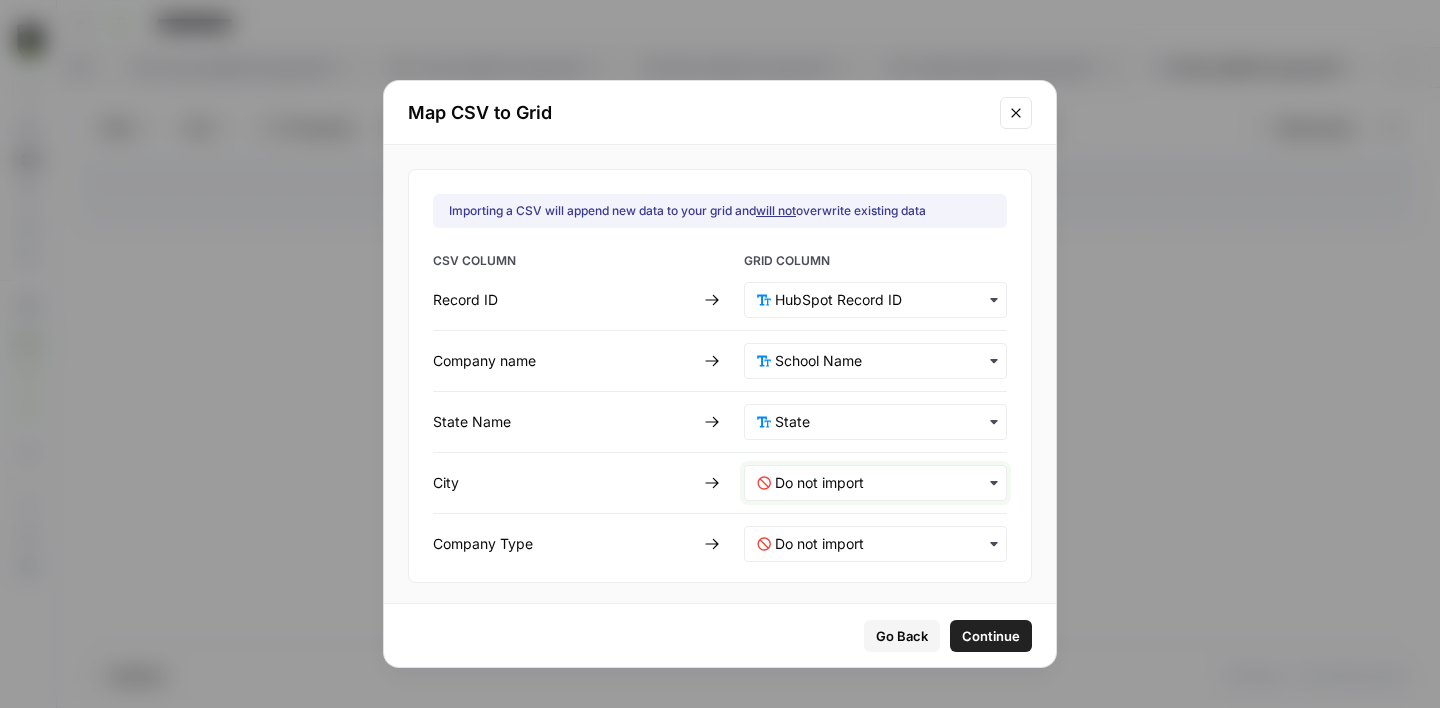 click at bounding box center [884, 483] 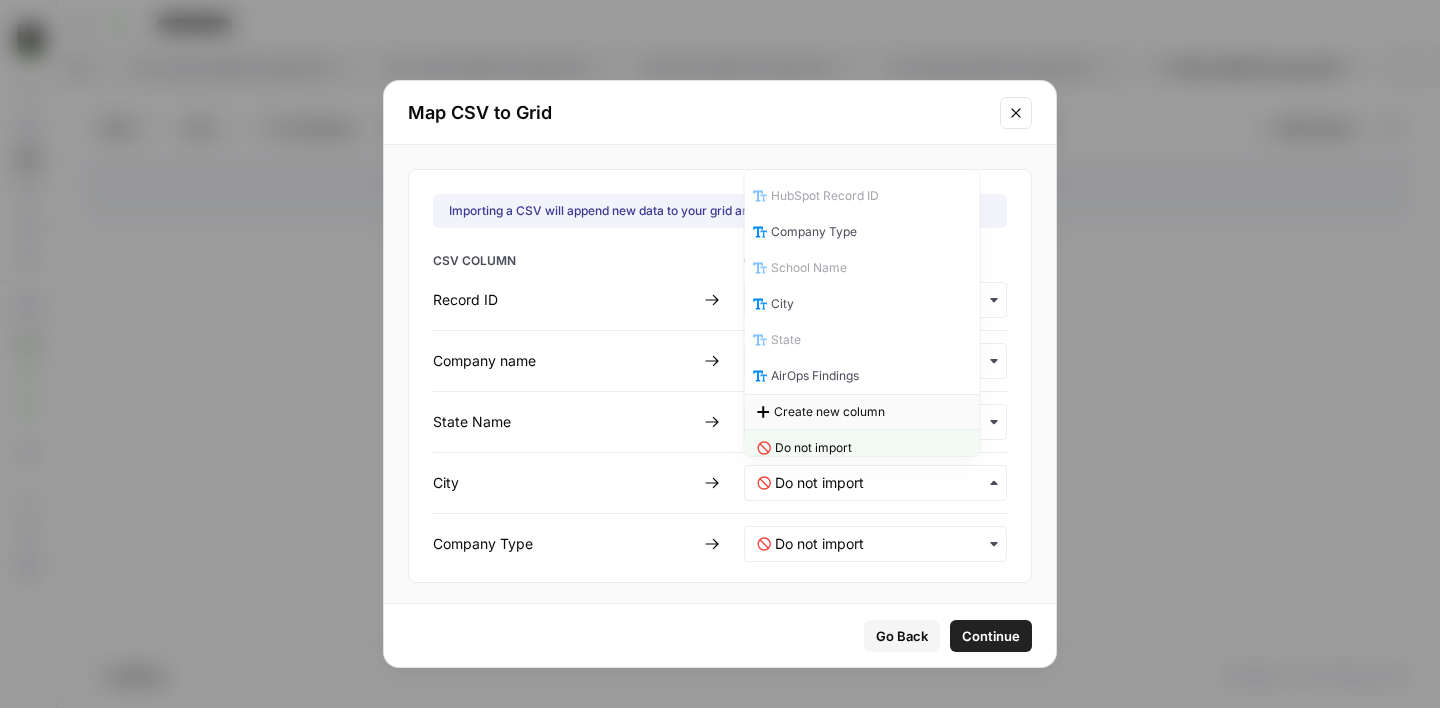 scroll, scrollTop: 10, scrollLeft: 0, axis: vertical 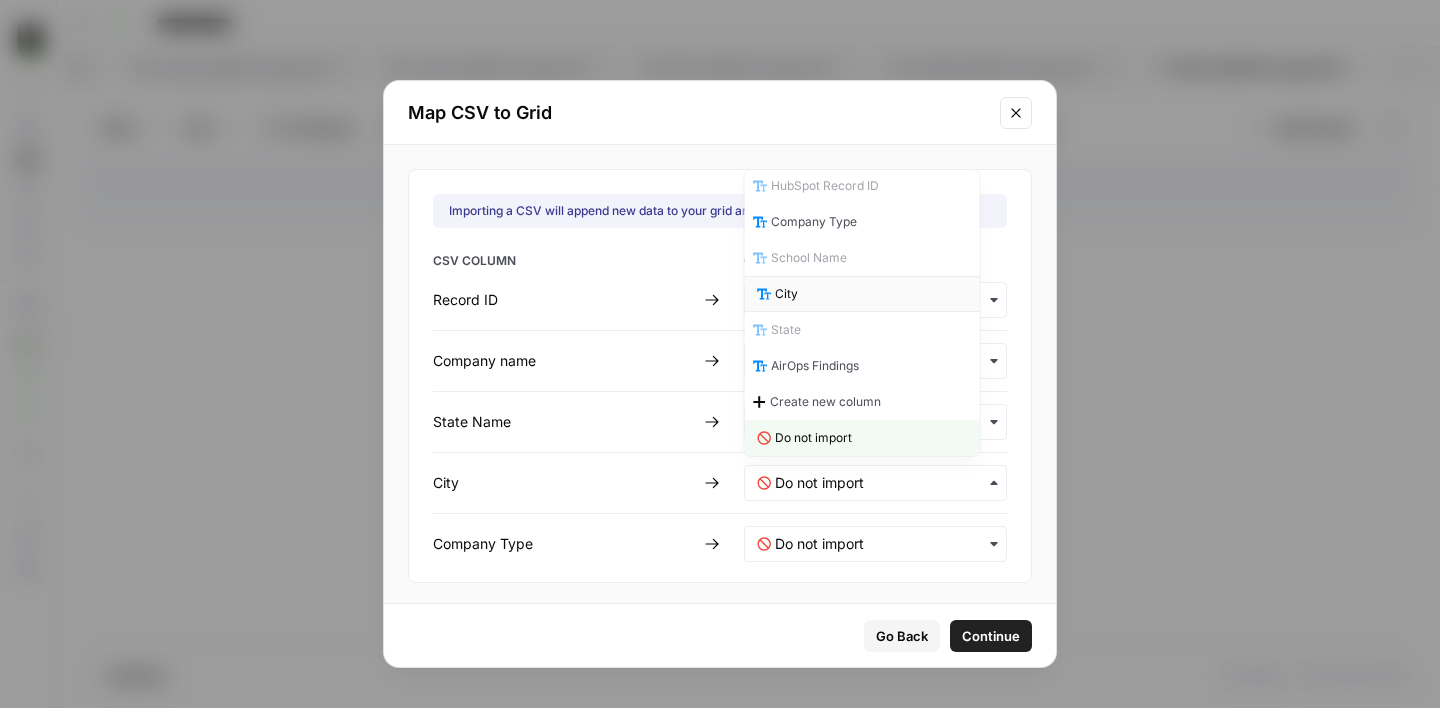click on "City" at bounding box center (786, 294) 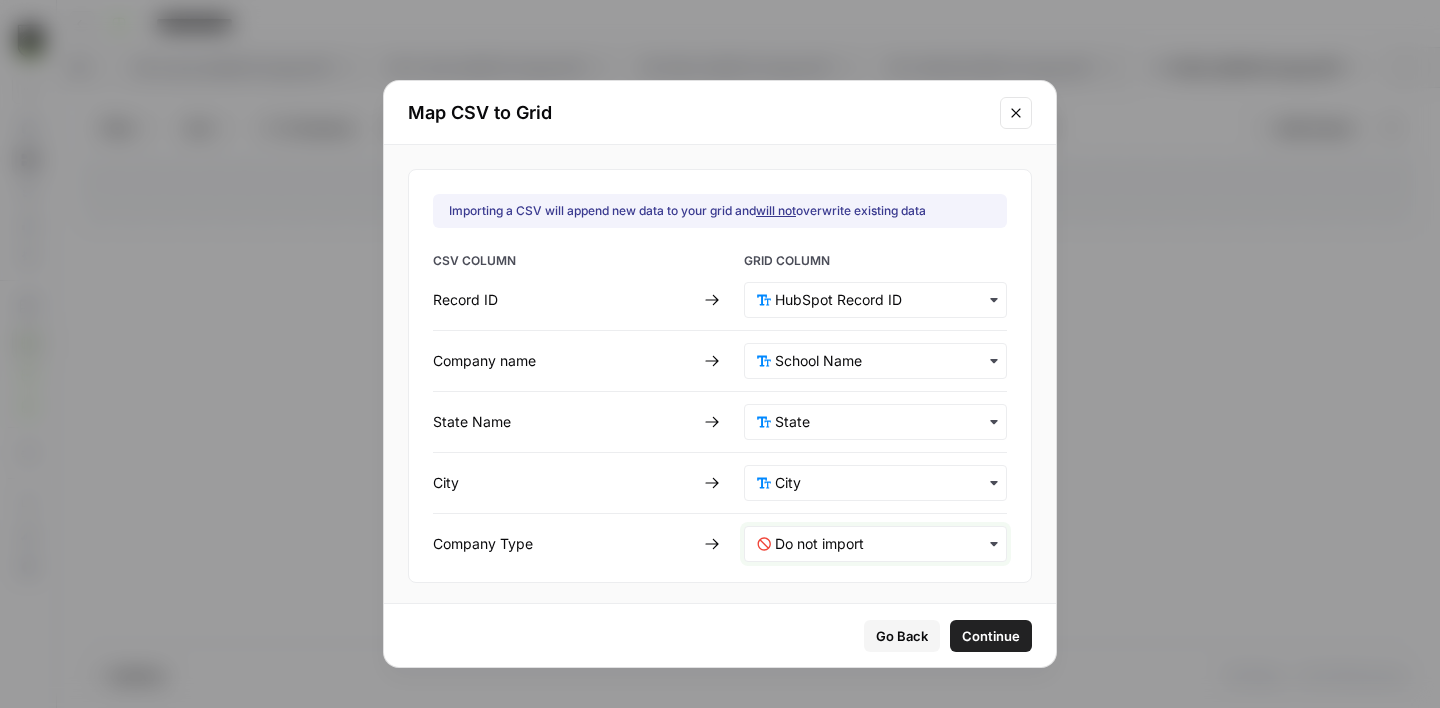 click at bounding box center [884, 544] 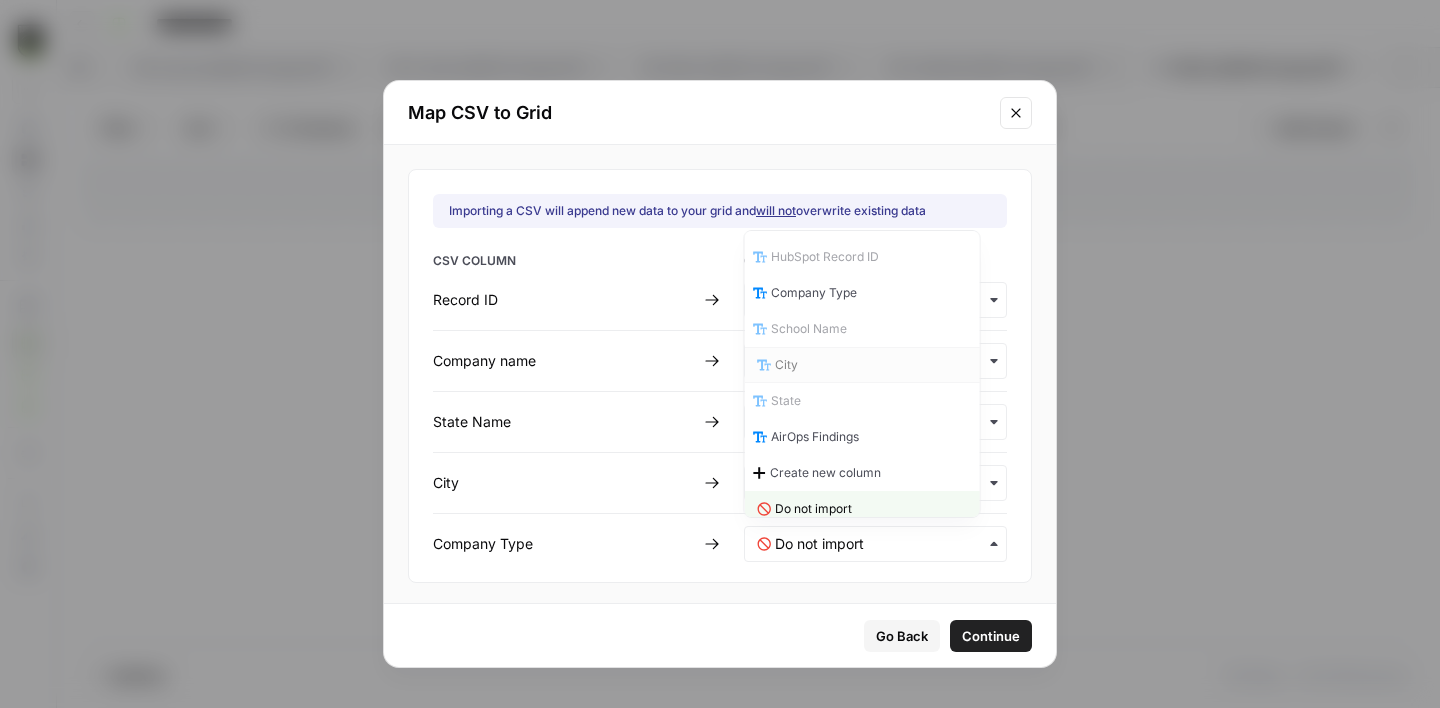 scroll, scrollTop: 10, scrollLeft: 0, axis: vertical 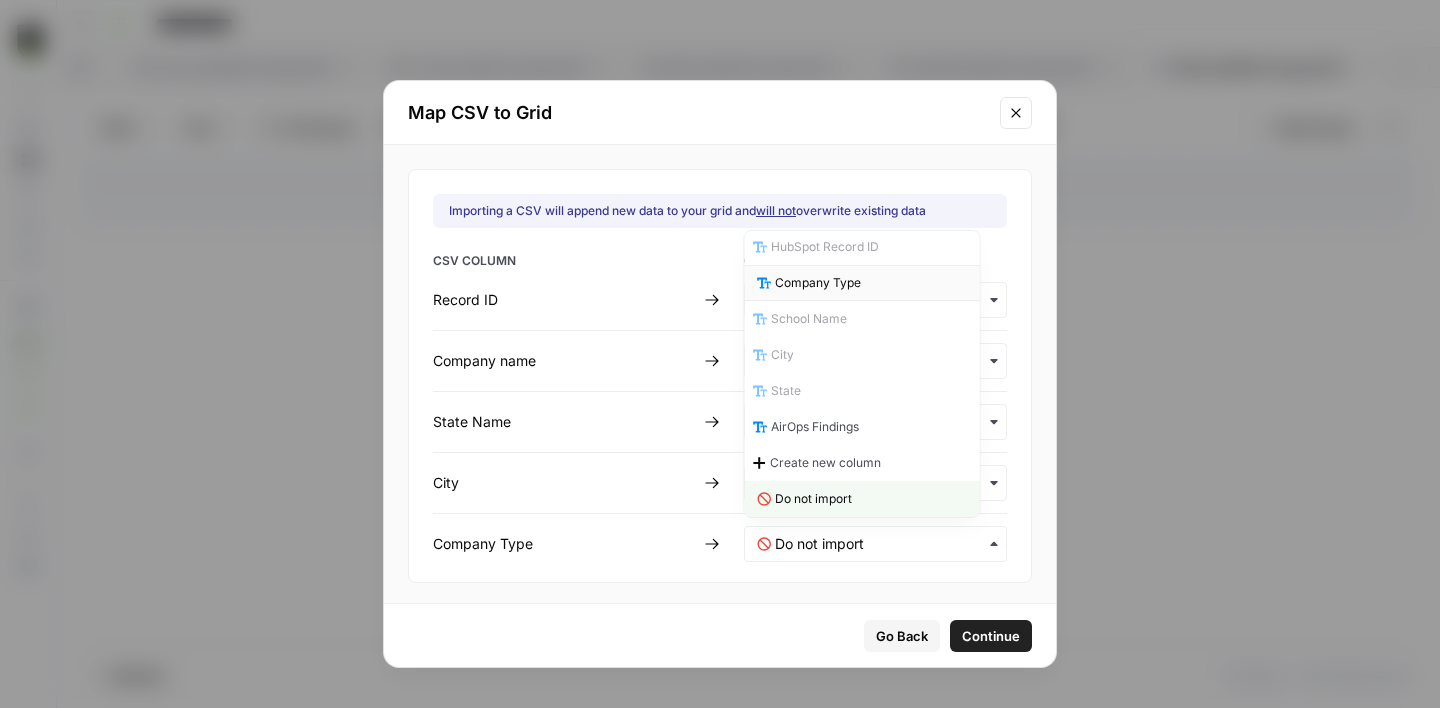 click on "Company Type" at bounding box center (818, 283) 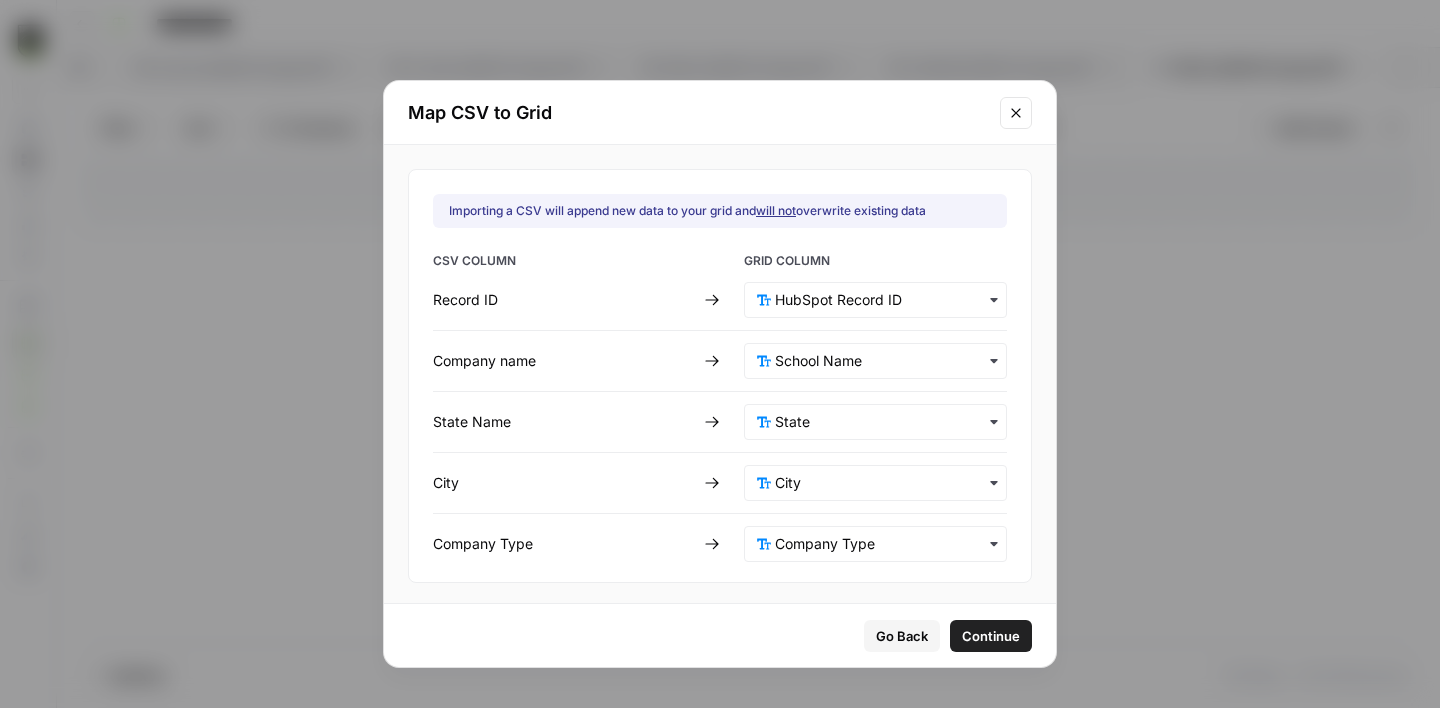 click on "Continue" at bounding box center (991, 636) 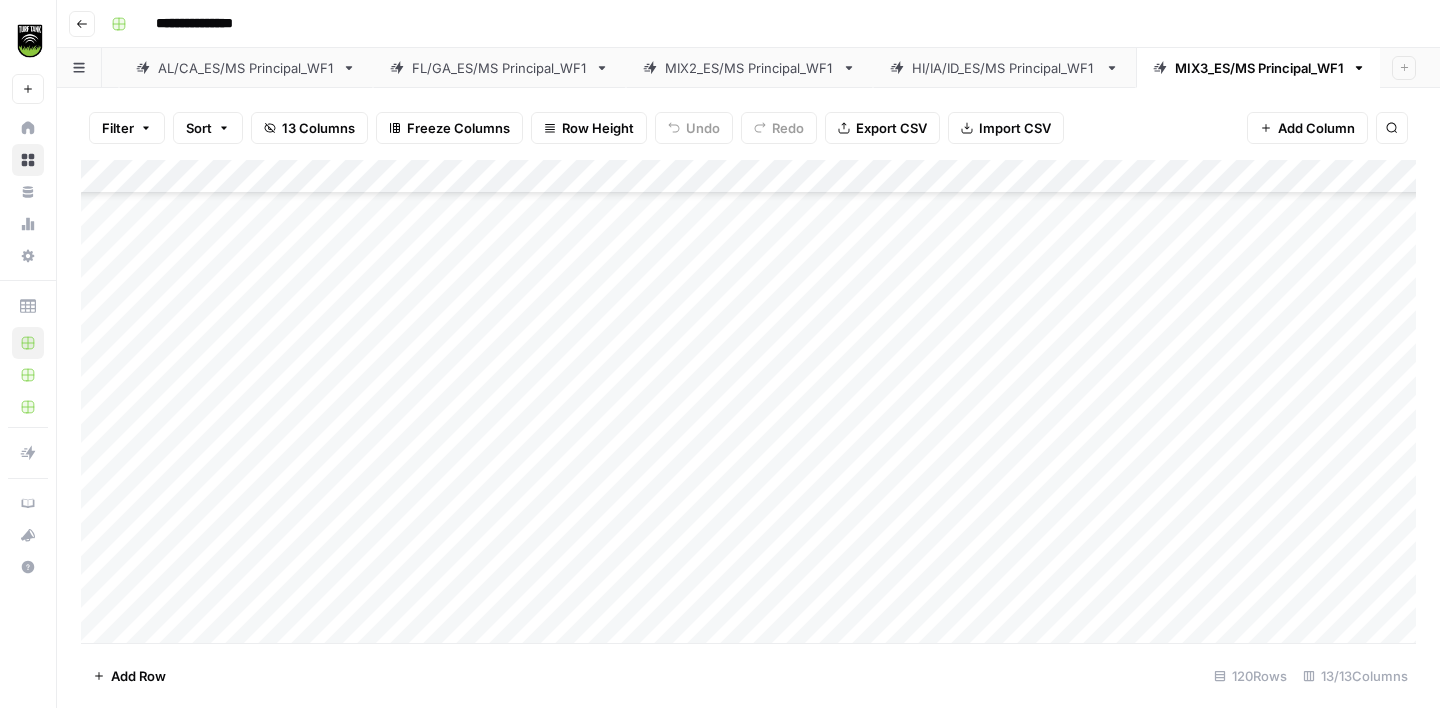 scroll, scrollTop: 0, scrollLeft: 0, axis: both 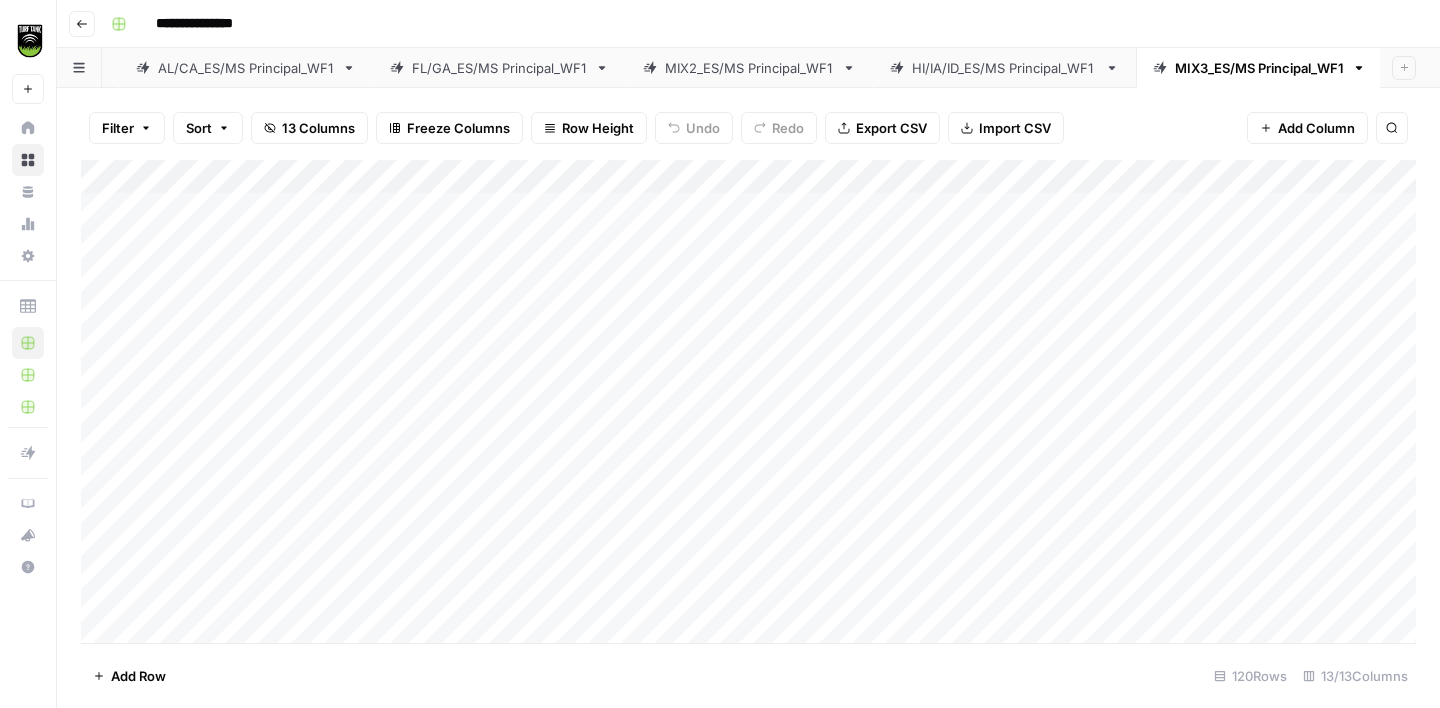 click on "Add Column" at bounding box center [748, 401] 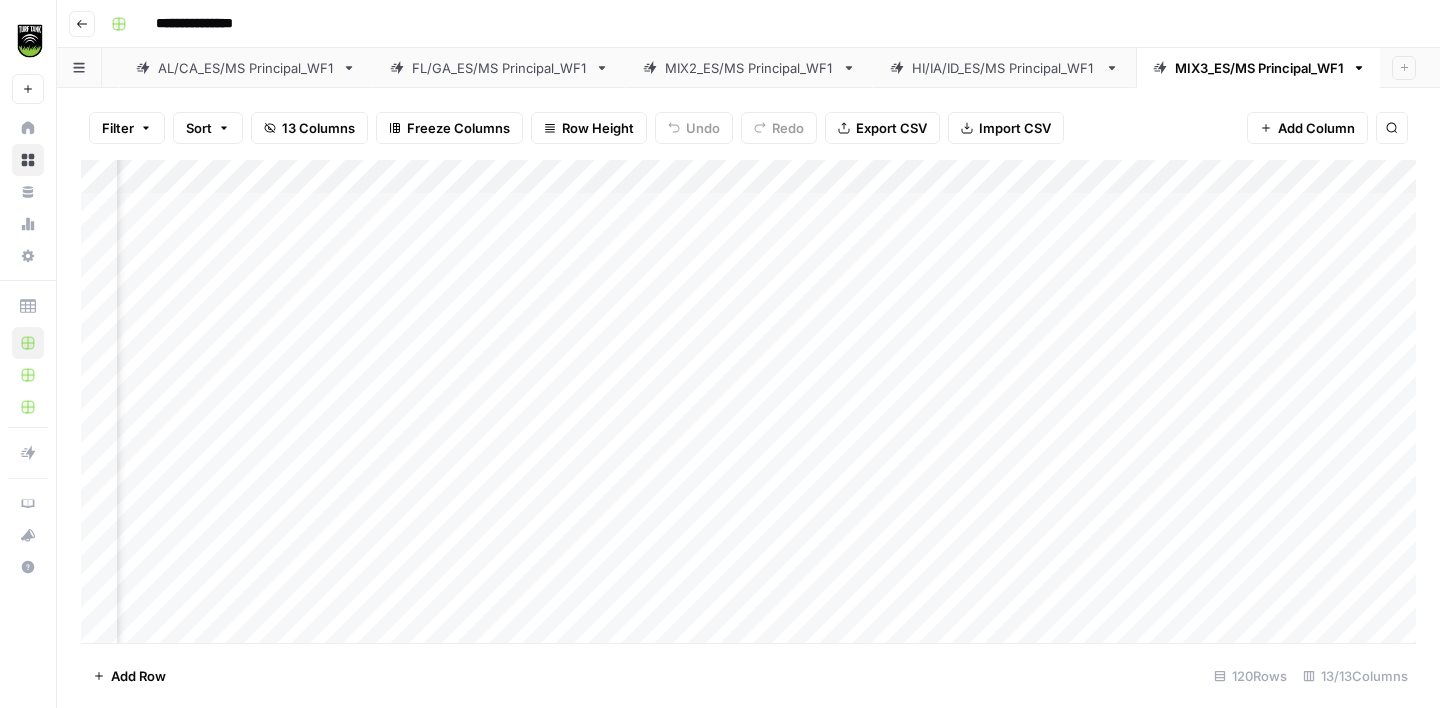 scroll, scrollTop: 0, scrollLeft: 279, axis: horizontal 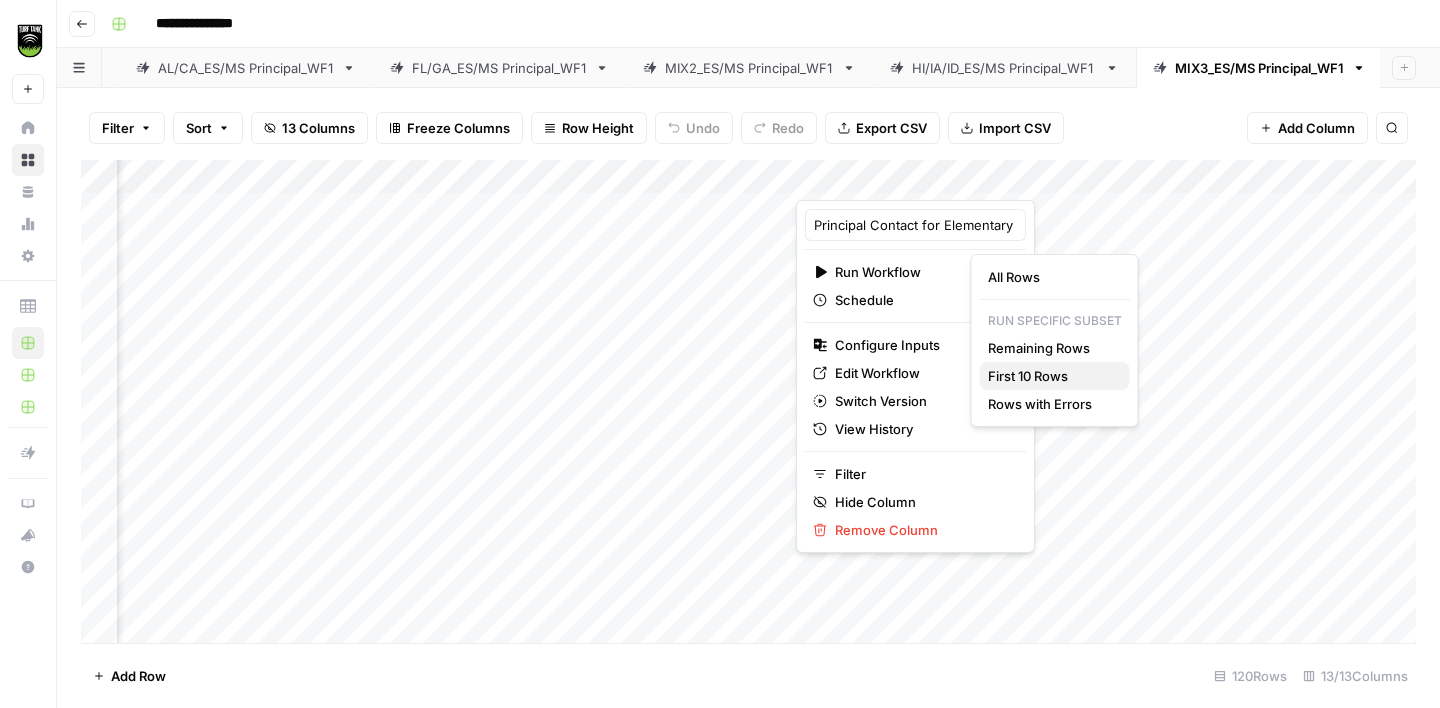 click on "First 10 Rows" at bounding box center [1055, 376] 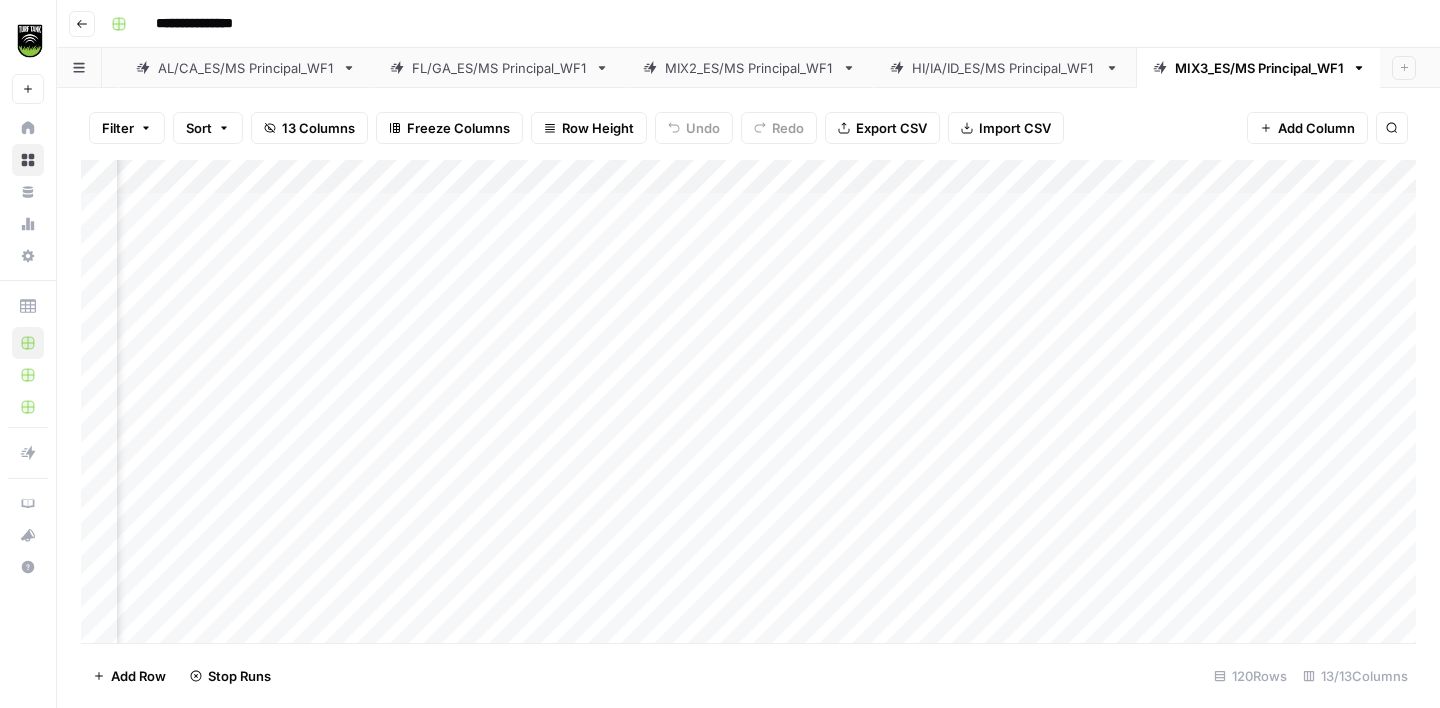 scroll, scrollTop: 0, scrollLeft: 460, axis: horizontal 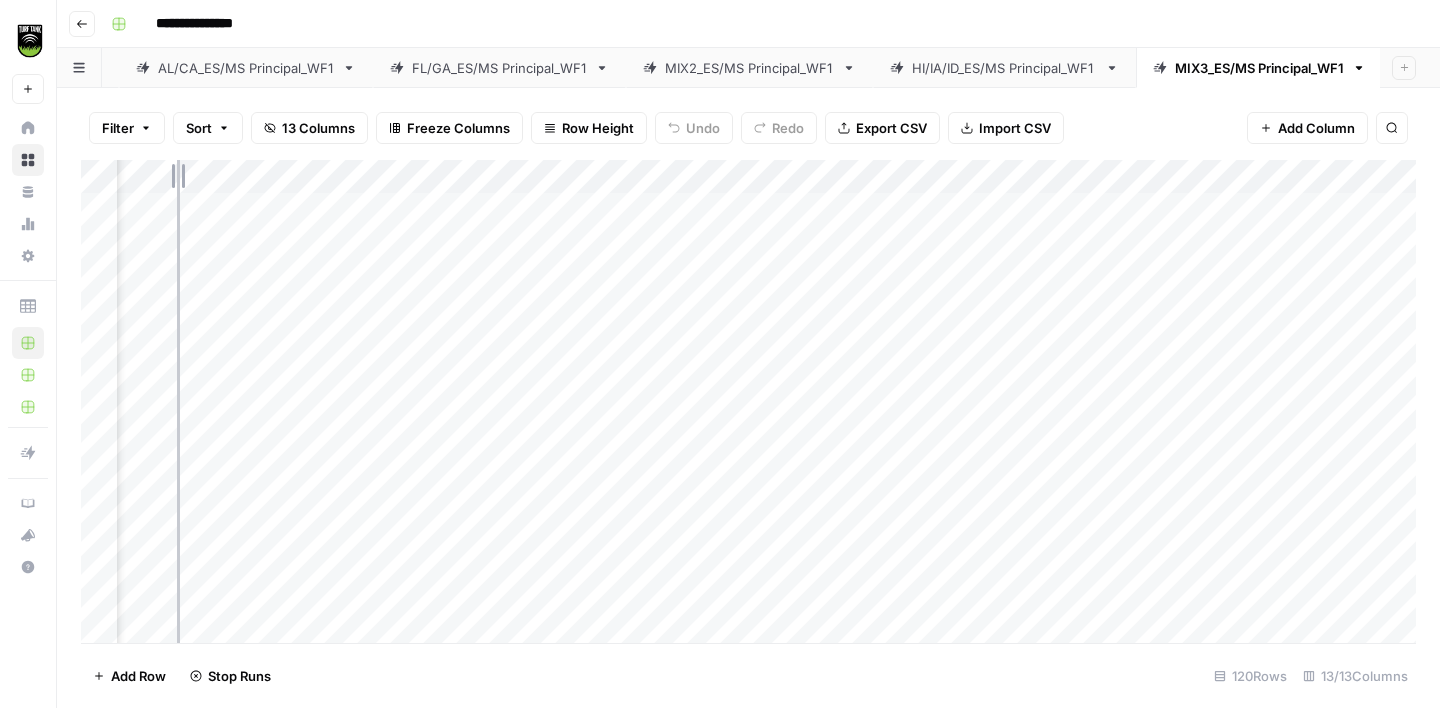 drag, startPoint x: 252, startPoint y: 171, endPoint x: 171, endPoint y: 170, distance: 81.00617 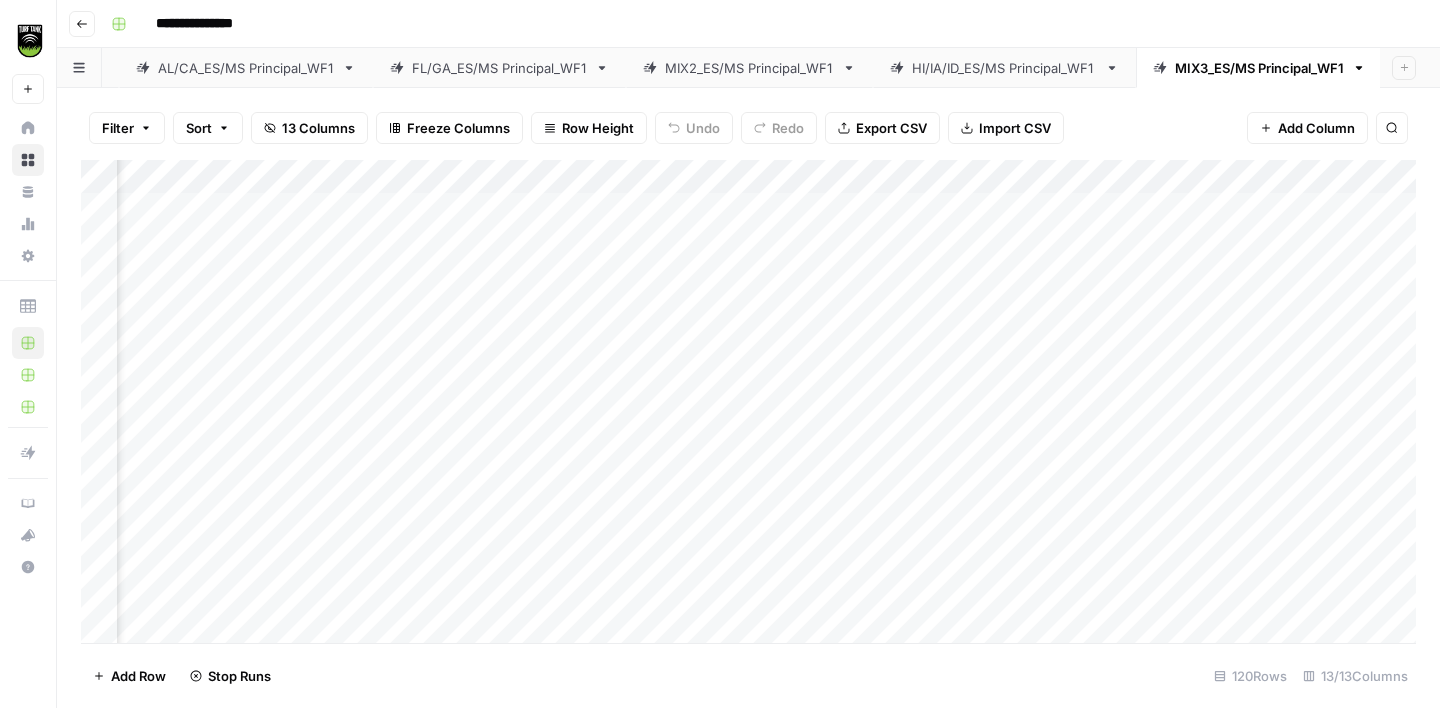 scroll, scrollTop: 0, scrollLeft: 392, axis: horizontal 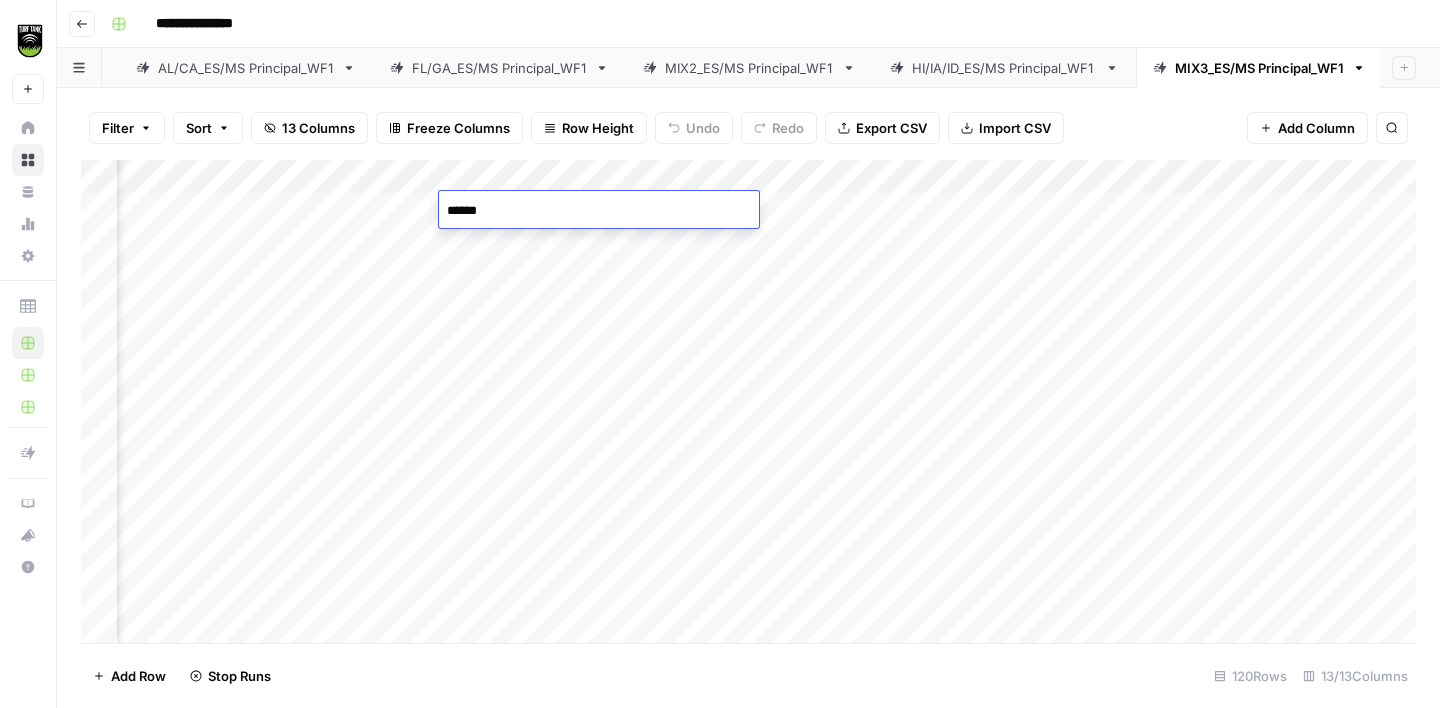 type on "*******" 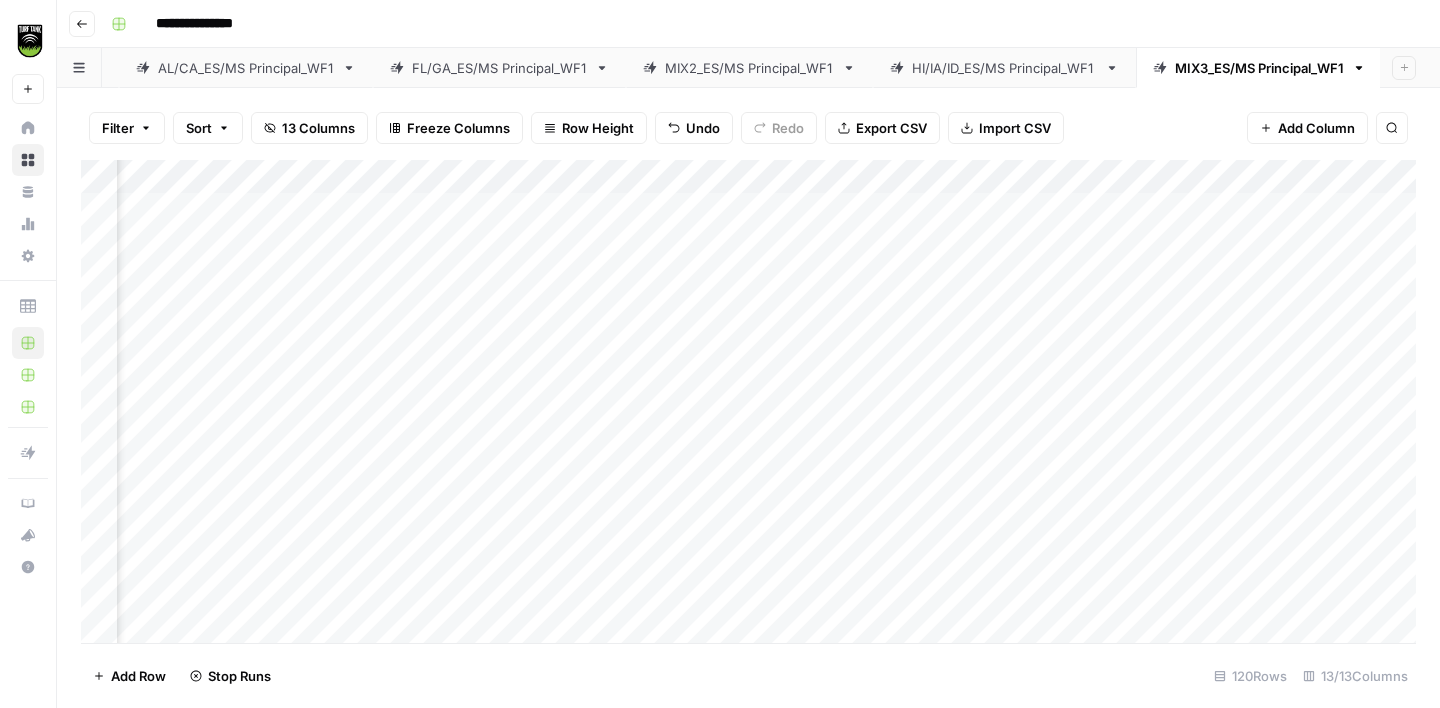 click on "Add Column" at bounding box center [748, 401] 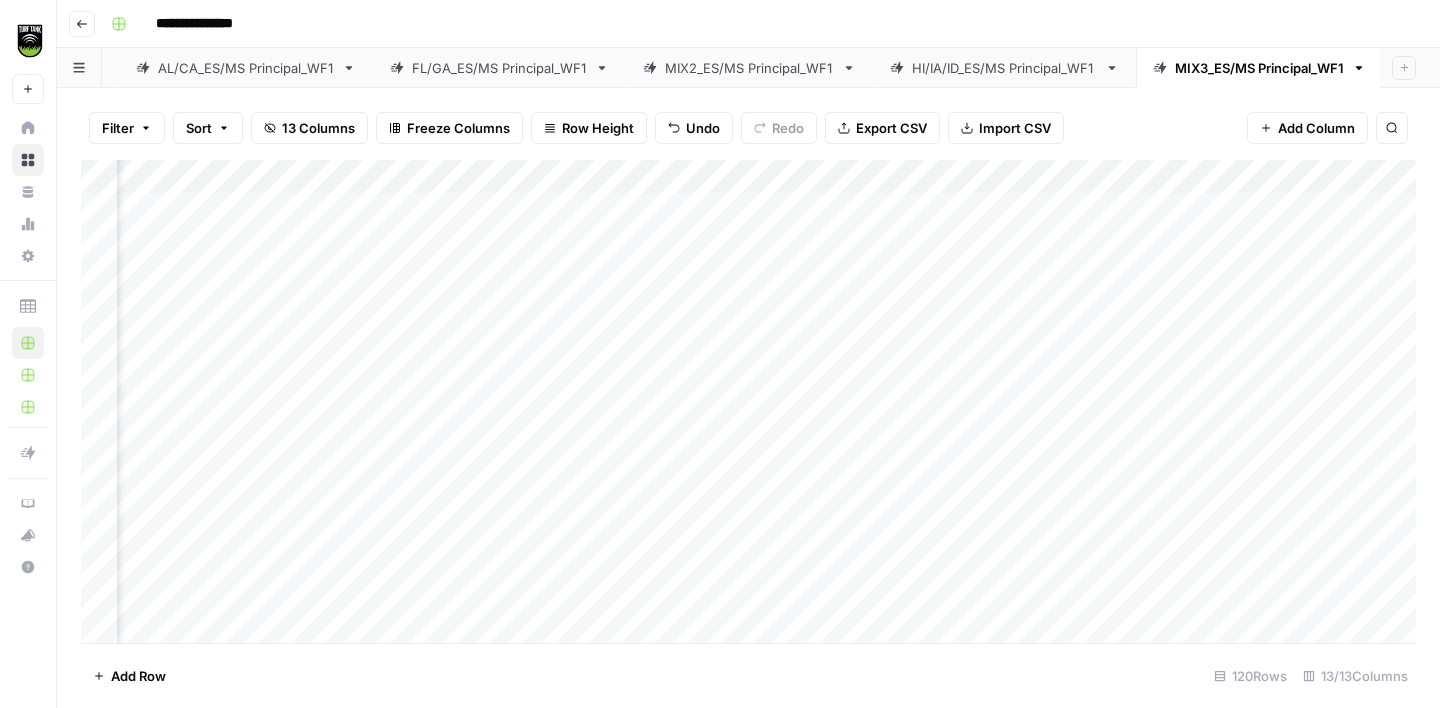 click on "Add Column" at bounding box center [748, 401] 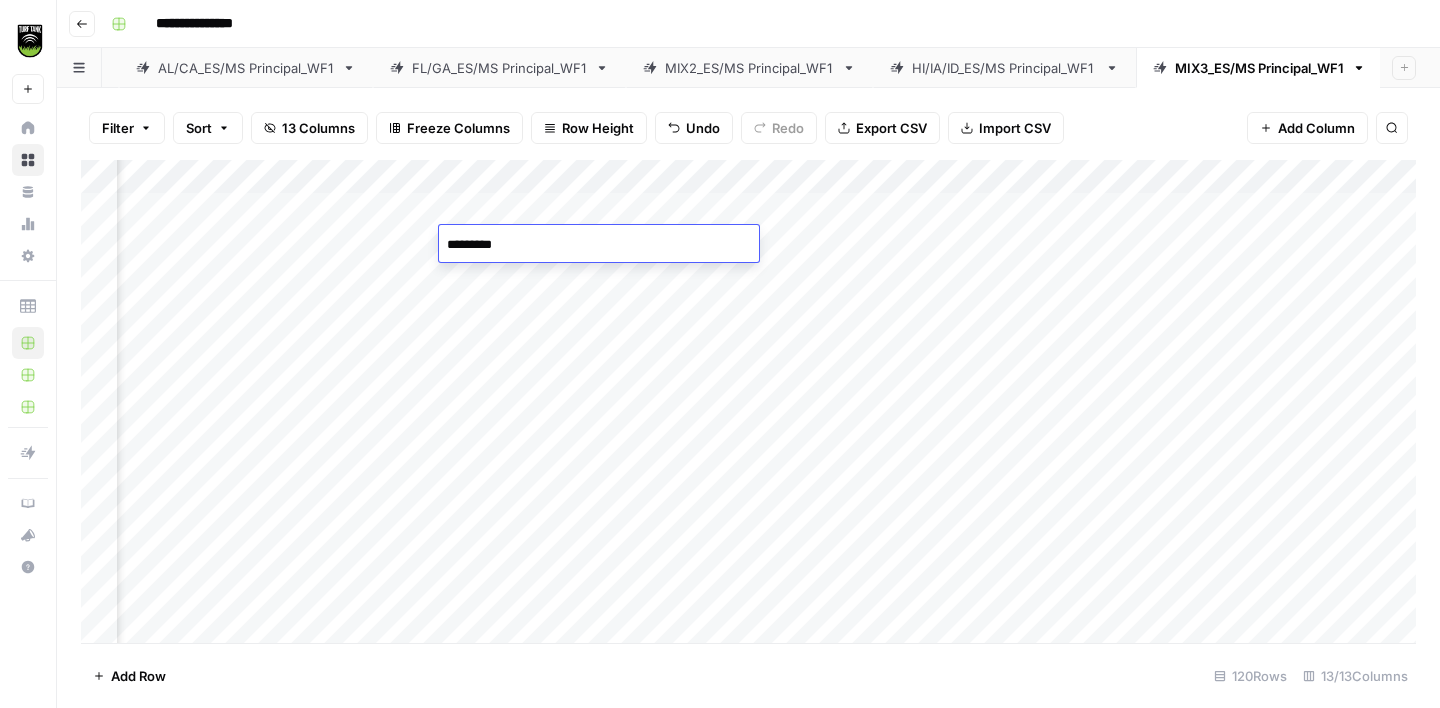 type on "**********" 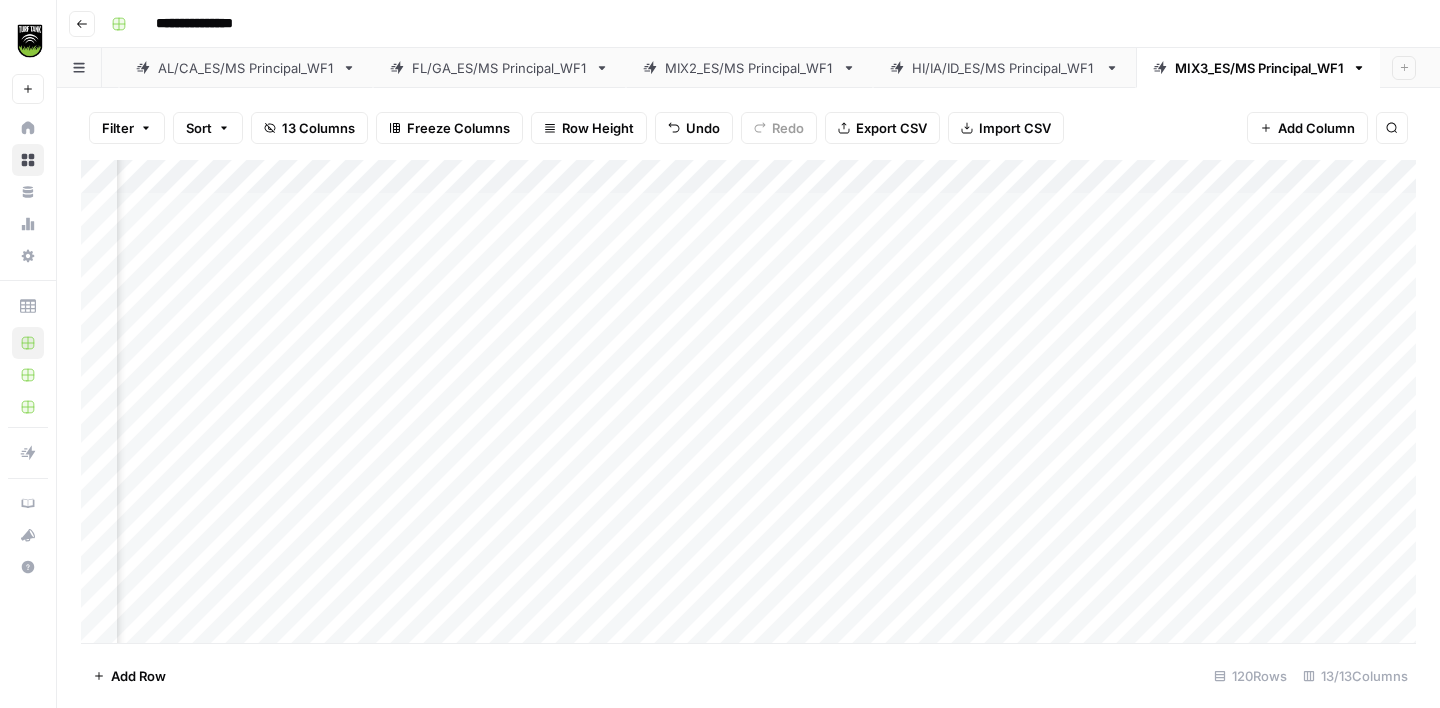 click on "Add Column" at bounding box center (748, 401) 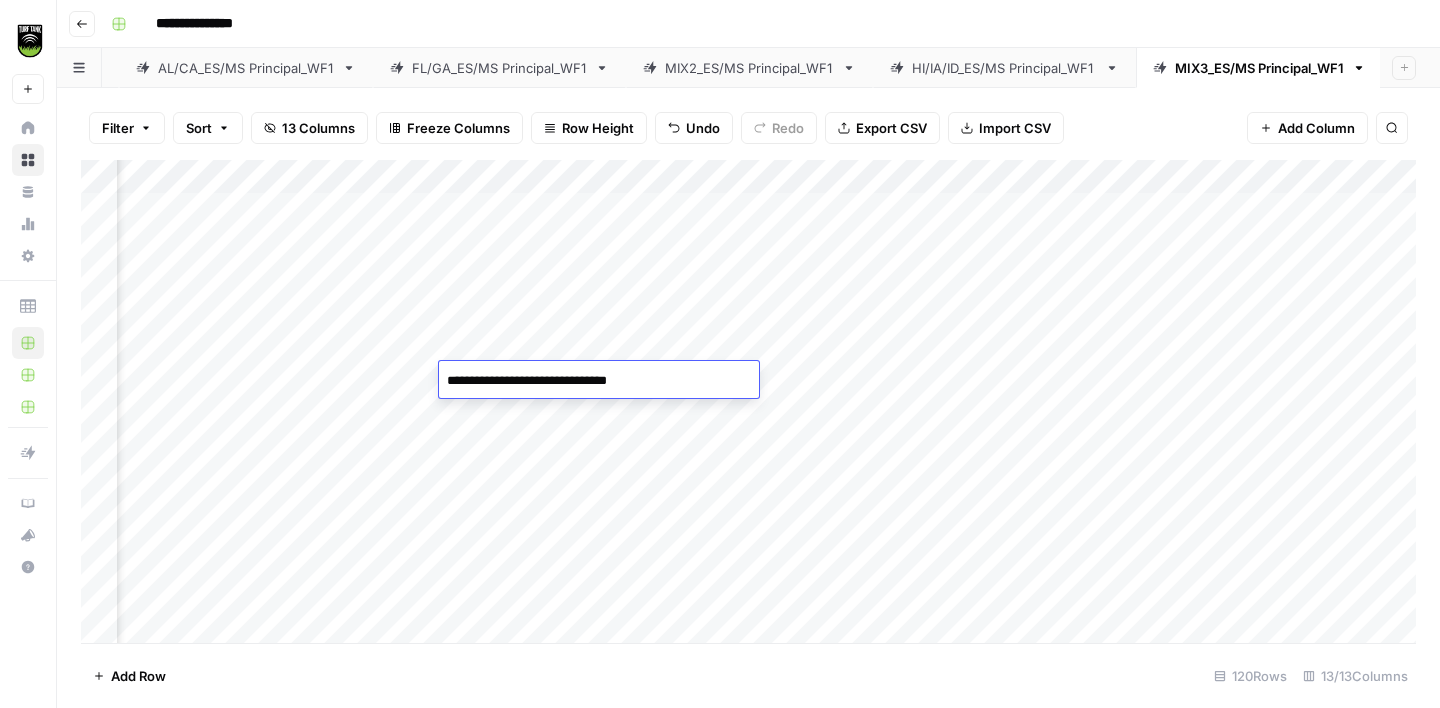 click on "**********" at bounding box center (599, 381) 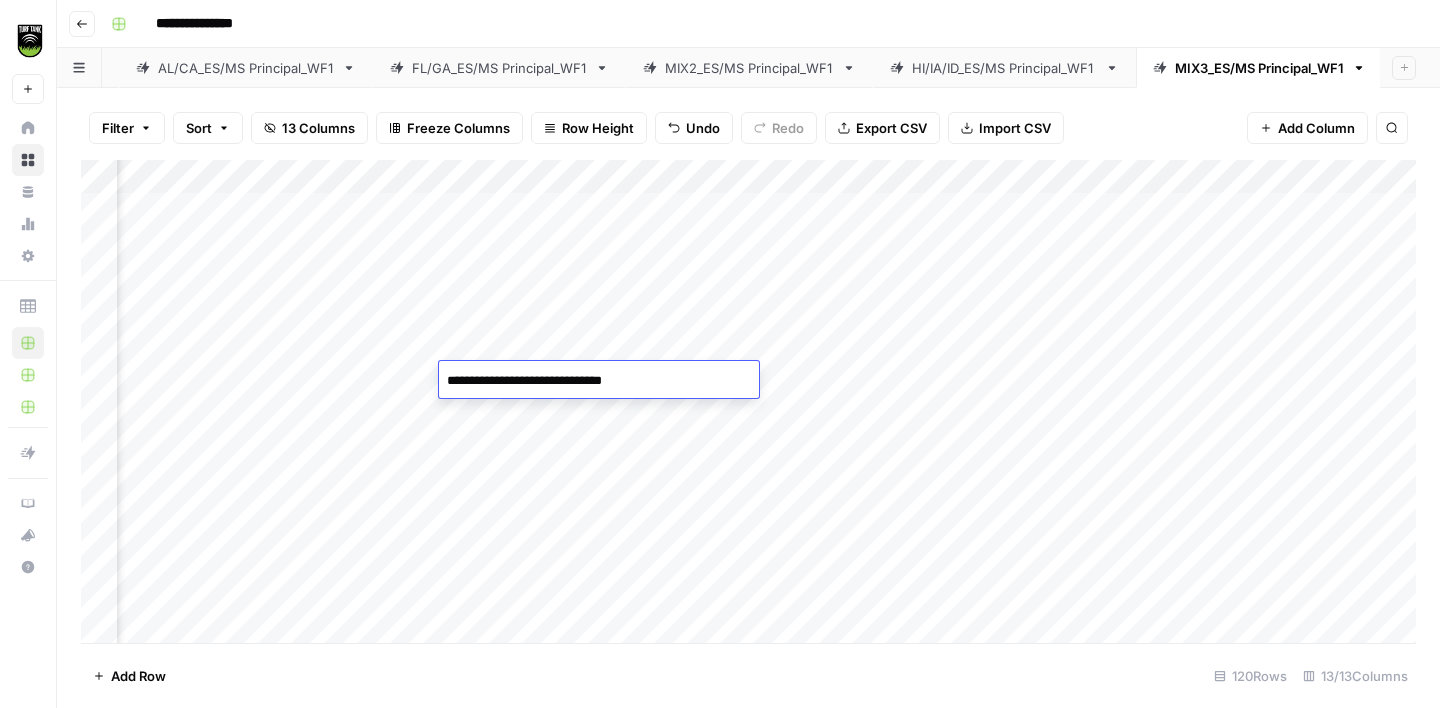 type on "**********" 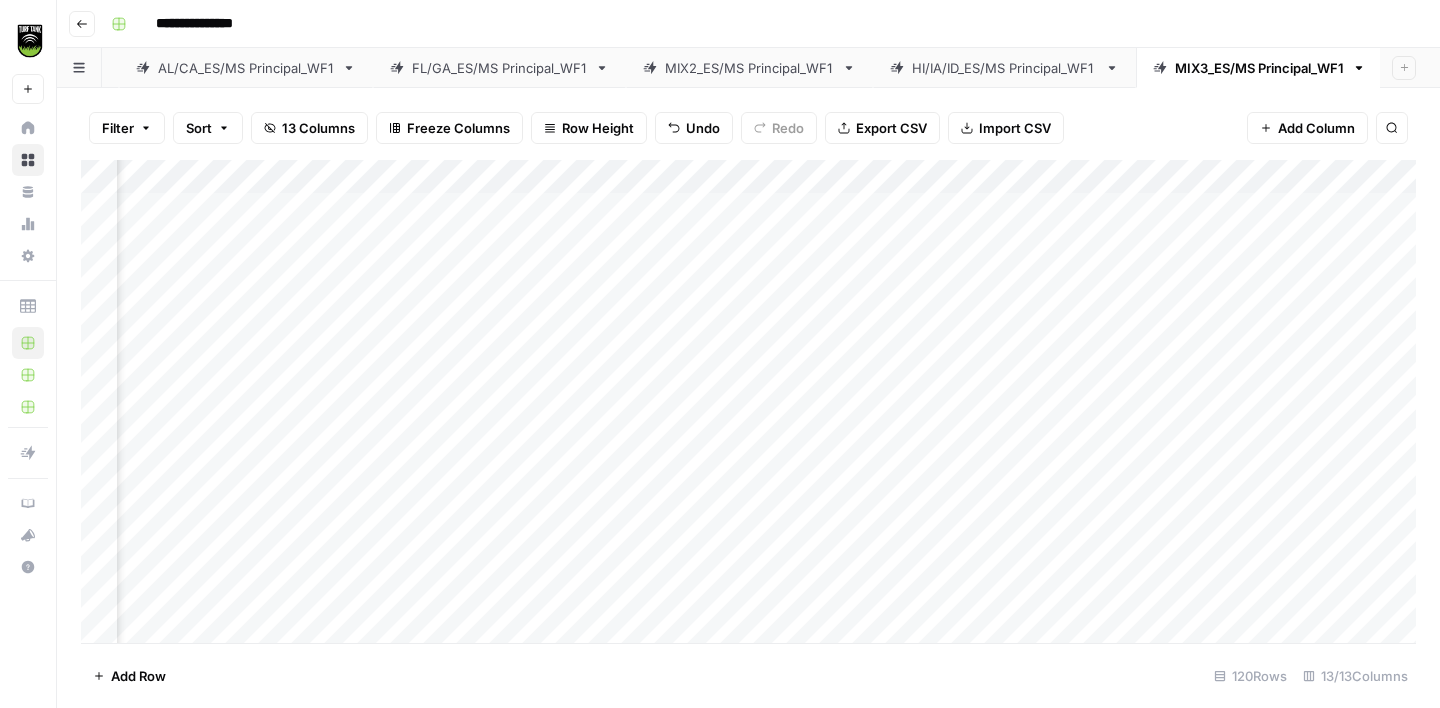 click on "Add Column" at bounding box center [748, 401] 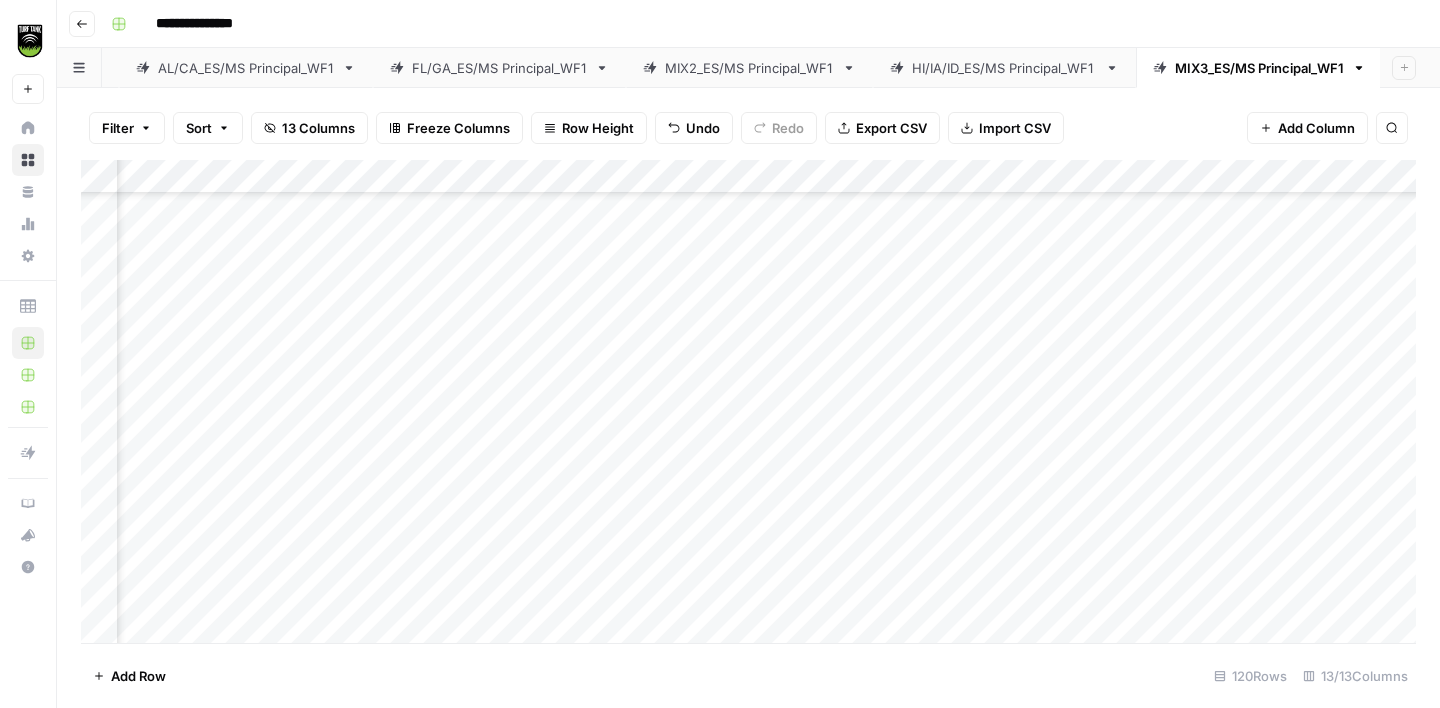 scroll, scrollTop: 273, scrollLeft: 392, axis: both 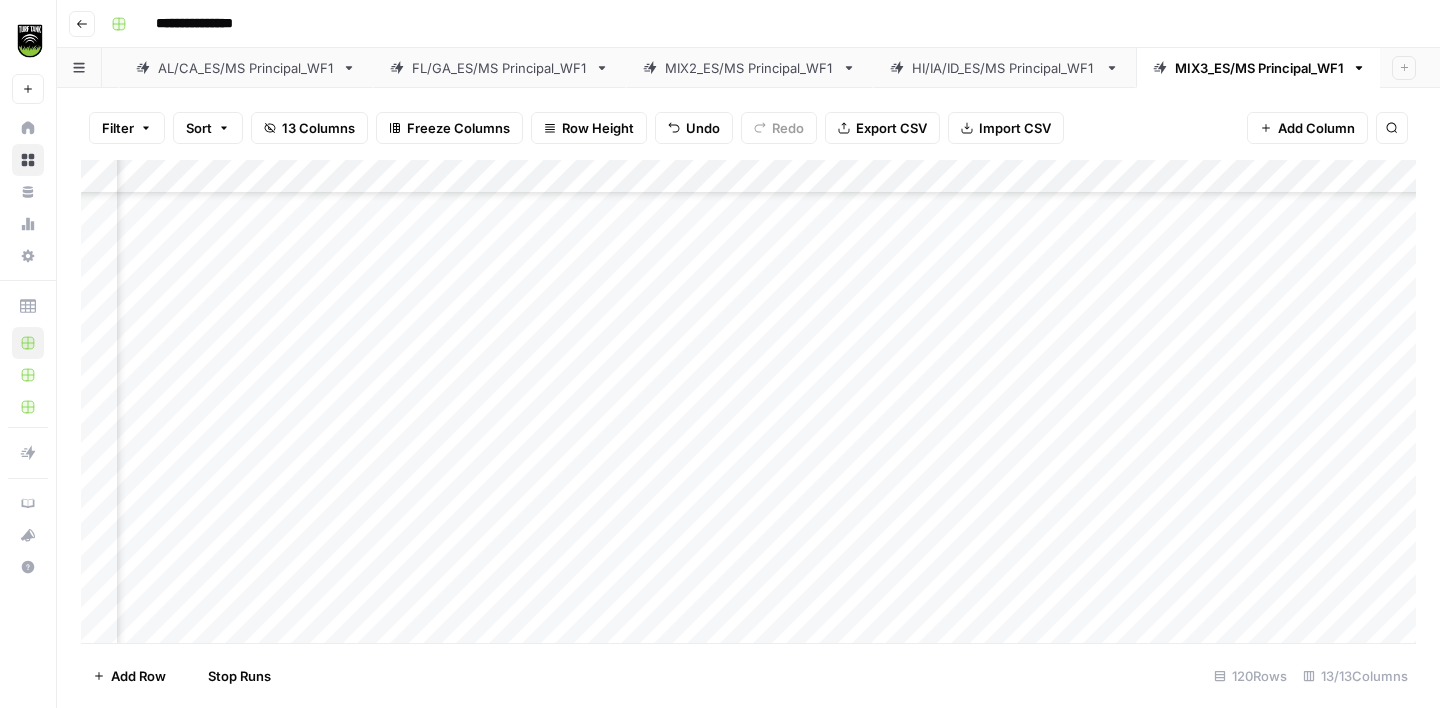 click on "Add Column" at bounding box center (748, 401) 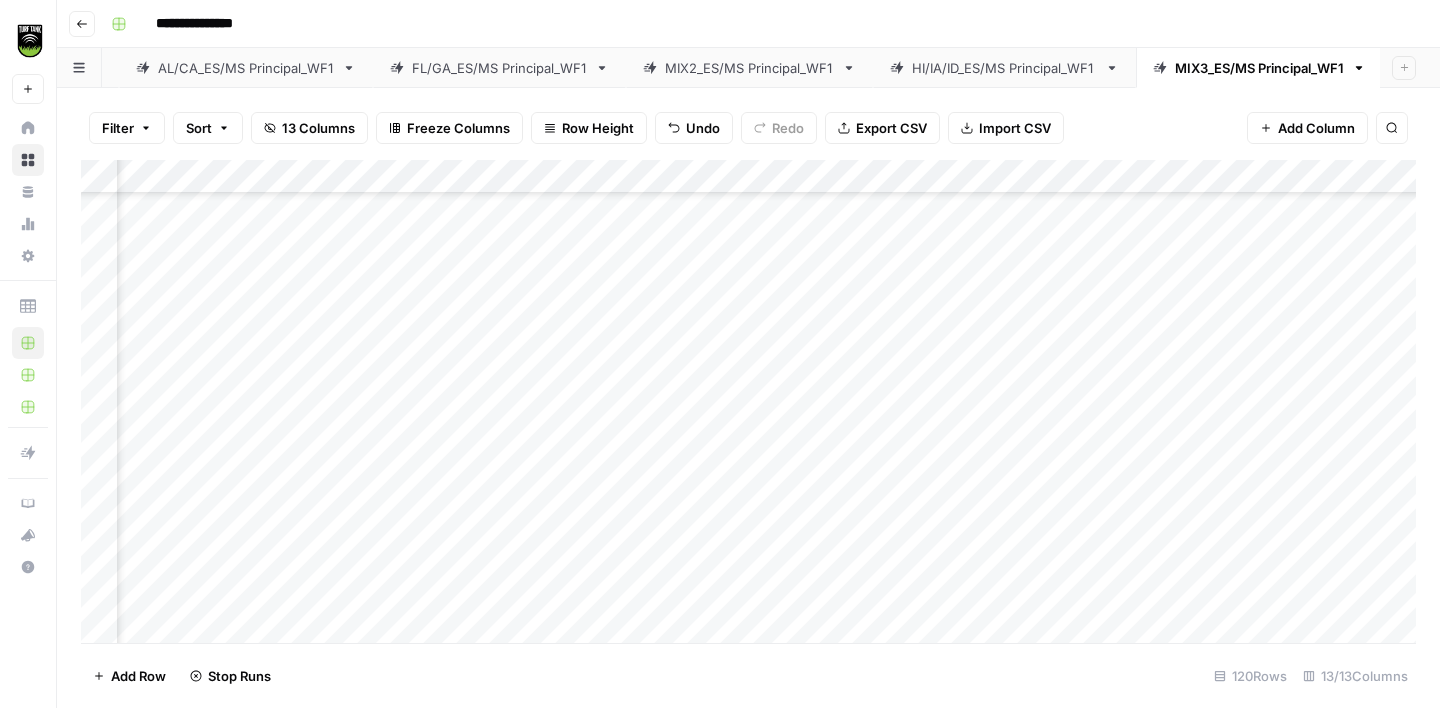 click on "Add Column" at bounding box center [748, 401] 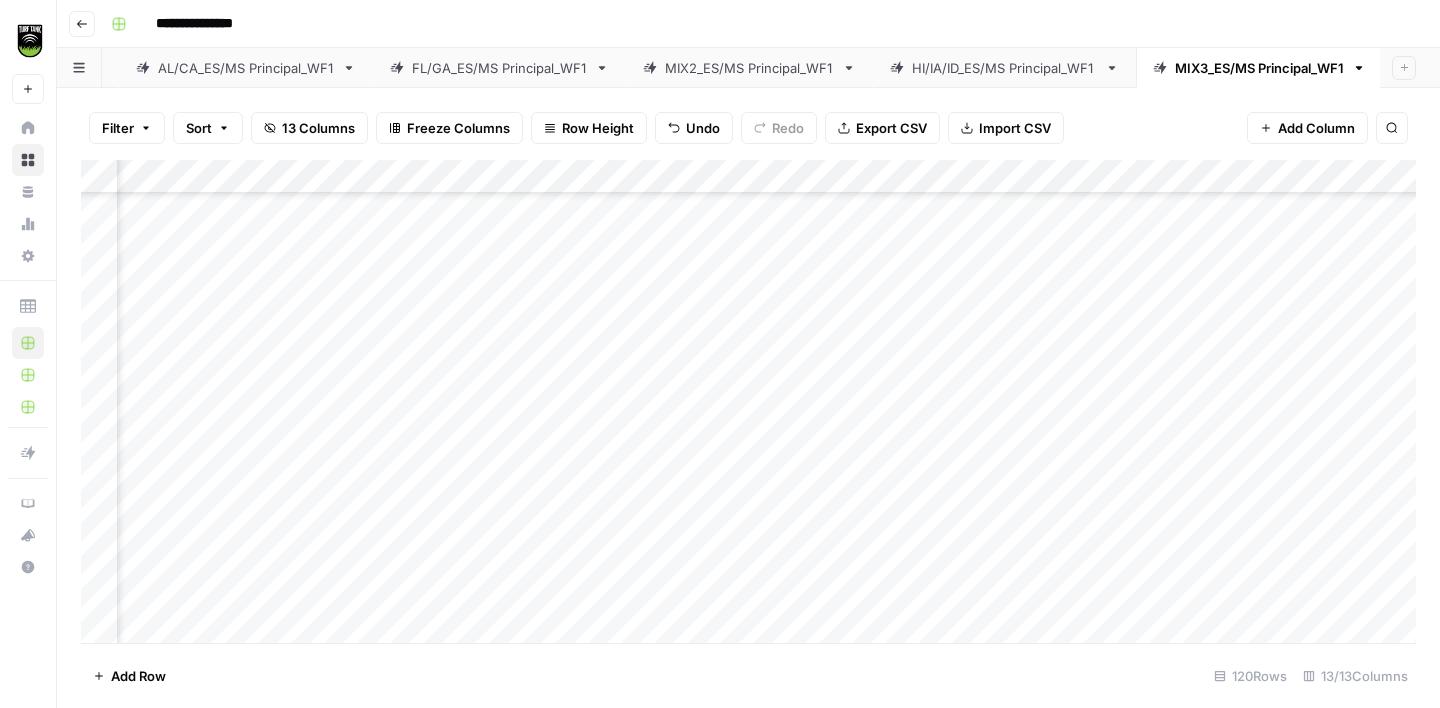 click on "Add Column" at bounding box center [748, 401] 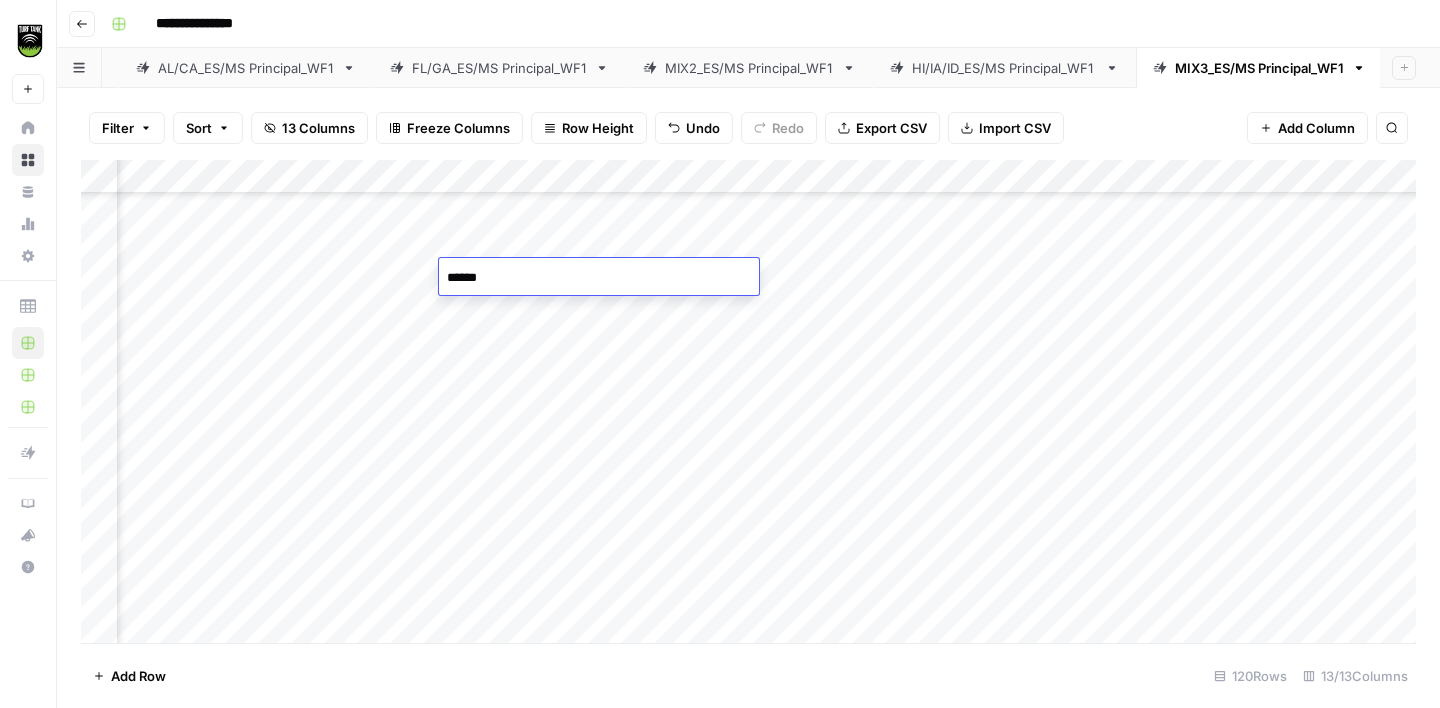 type on "*******" 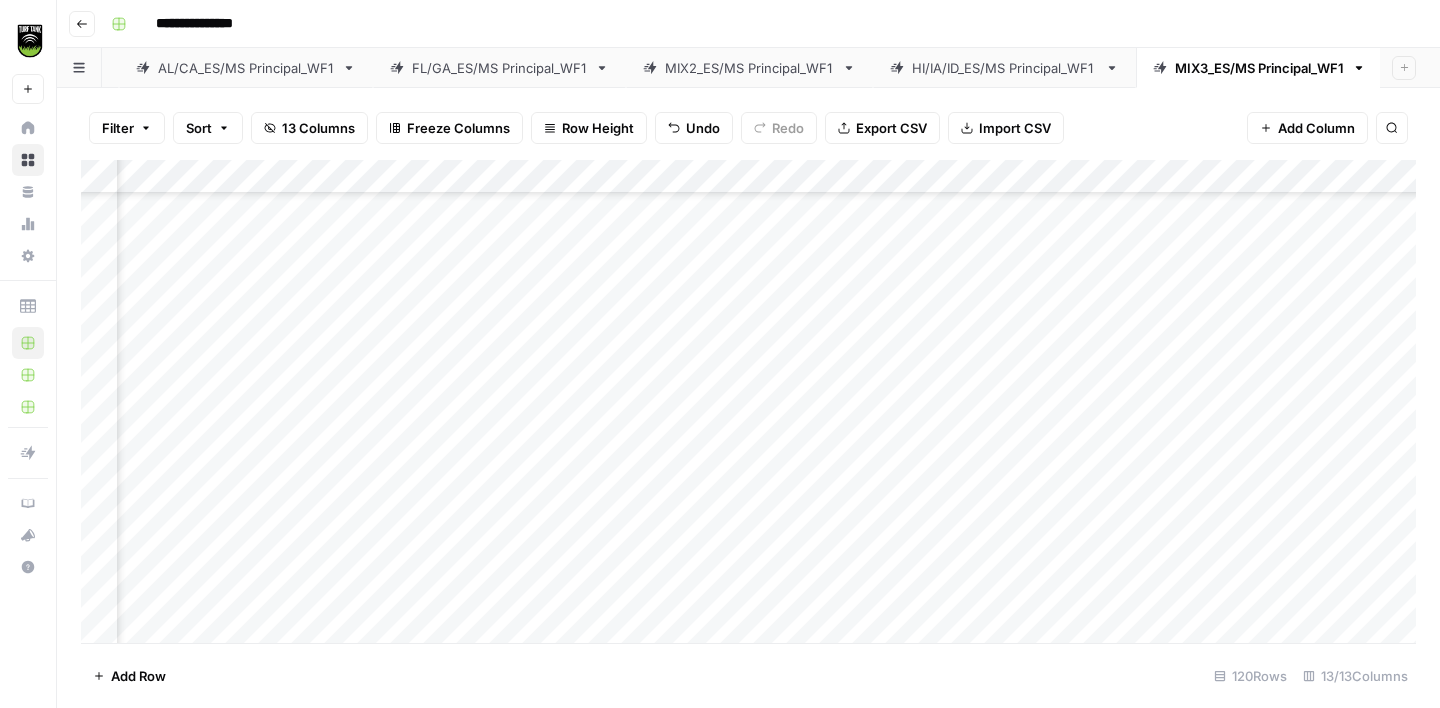 click on "Add Column" at bounding box center (748, 401) 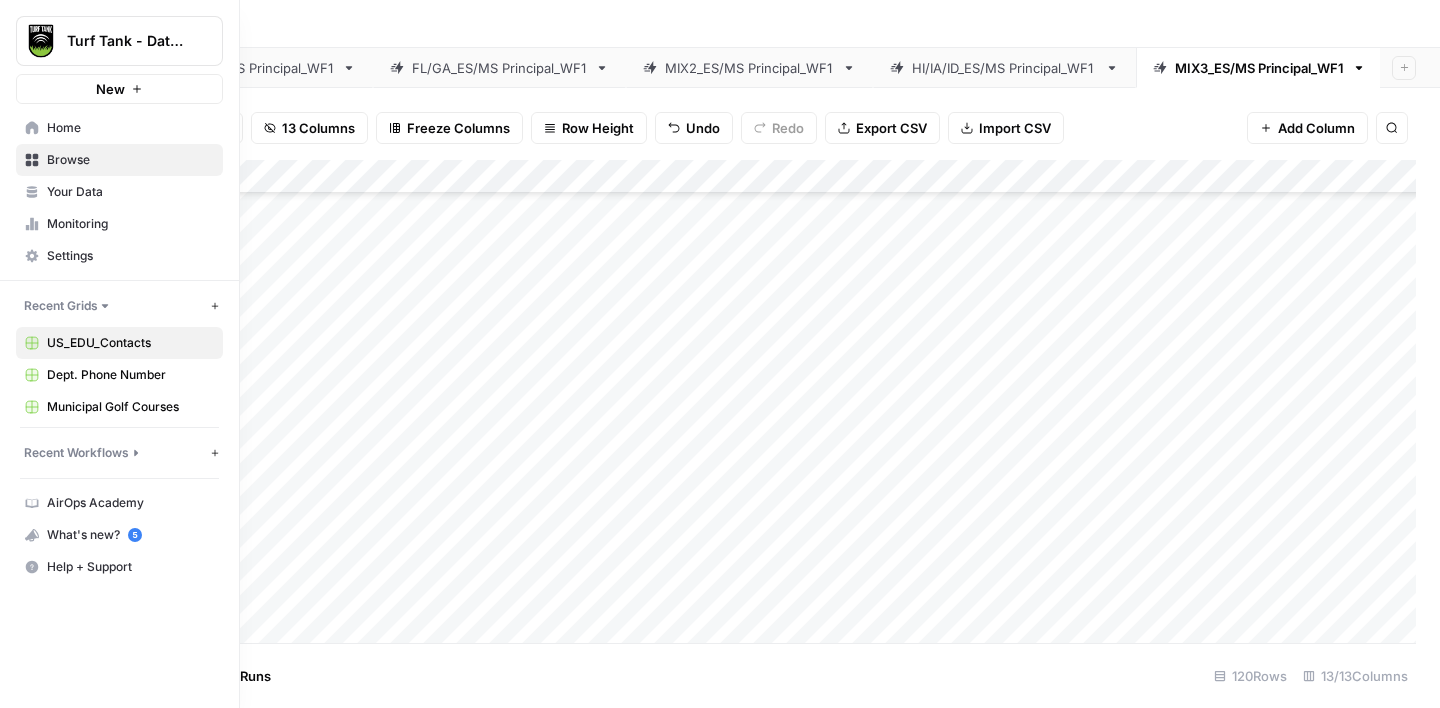 click on "Monitoring" at bounding box center (119, 224) 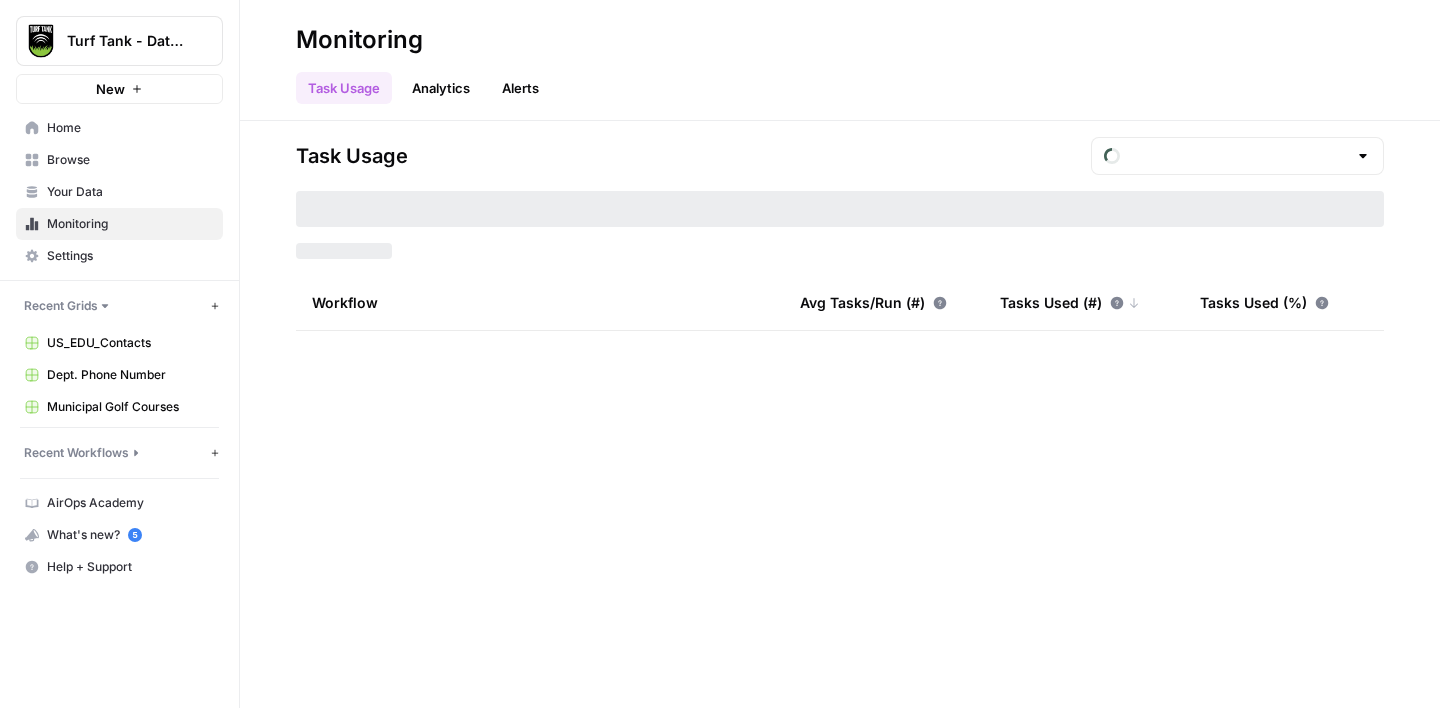 type on "July Tasks" 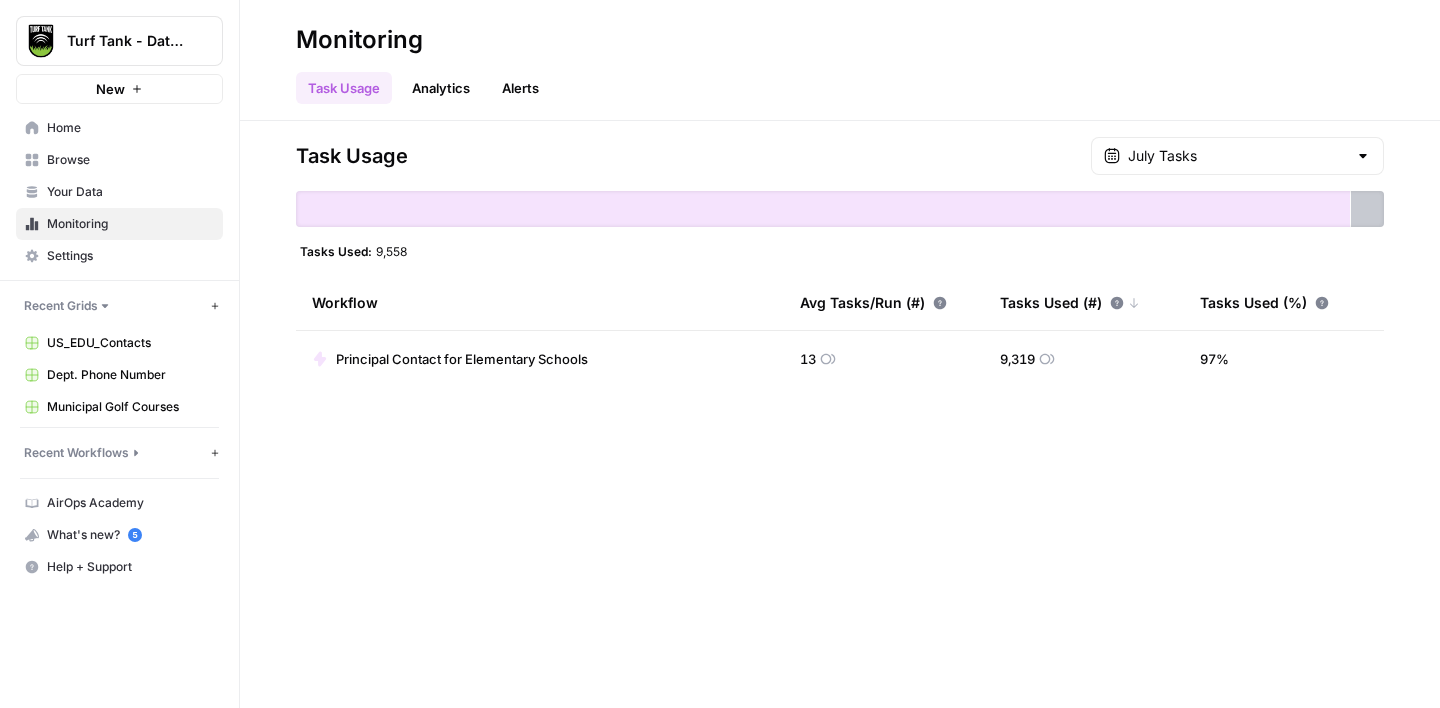 click on "Browse" at bounding box center (130, 160) 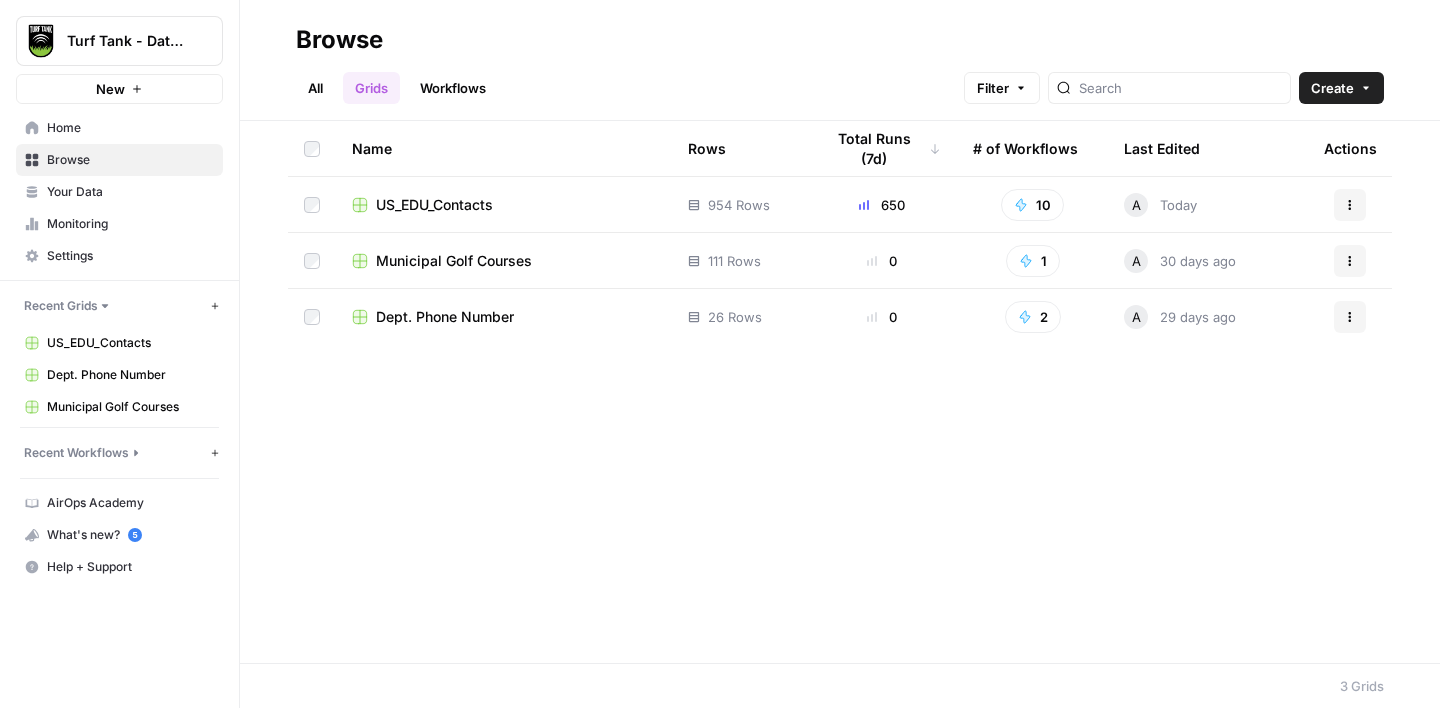 click on "US_EDU_Contacts" at bounding box center (434, 205) 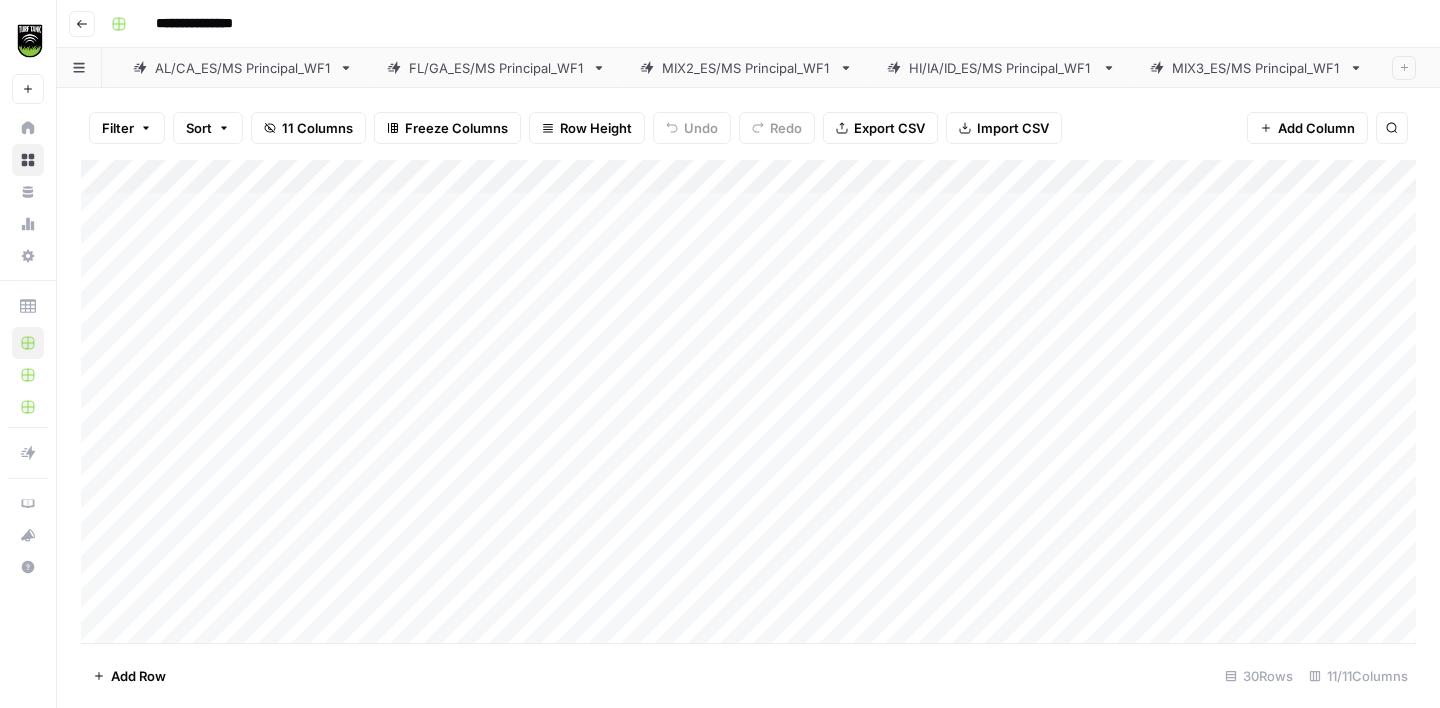 scroll, scrollTop: 0, scrollLeft: 1111, axis: horizontal 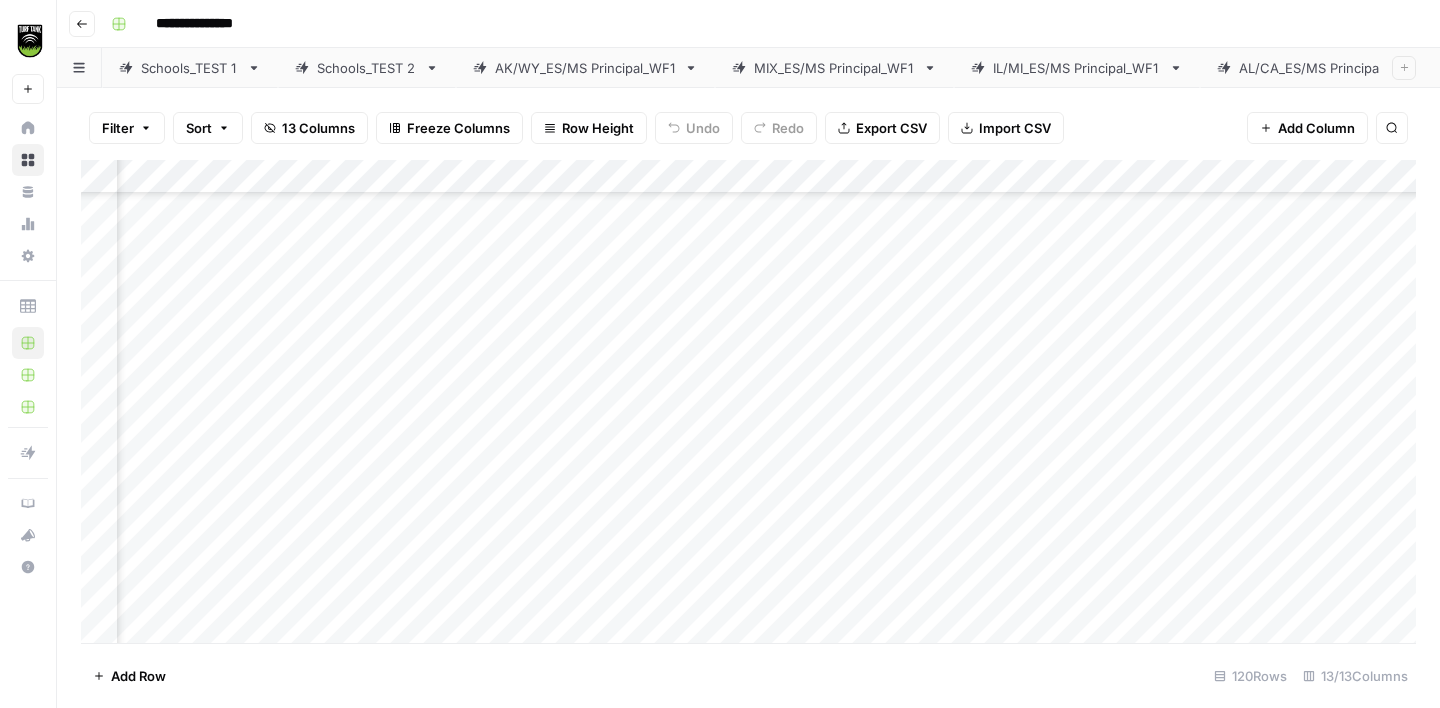 click on "Add Column" at bounding box center (748, 401) 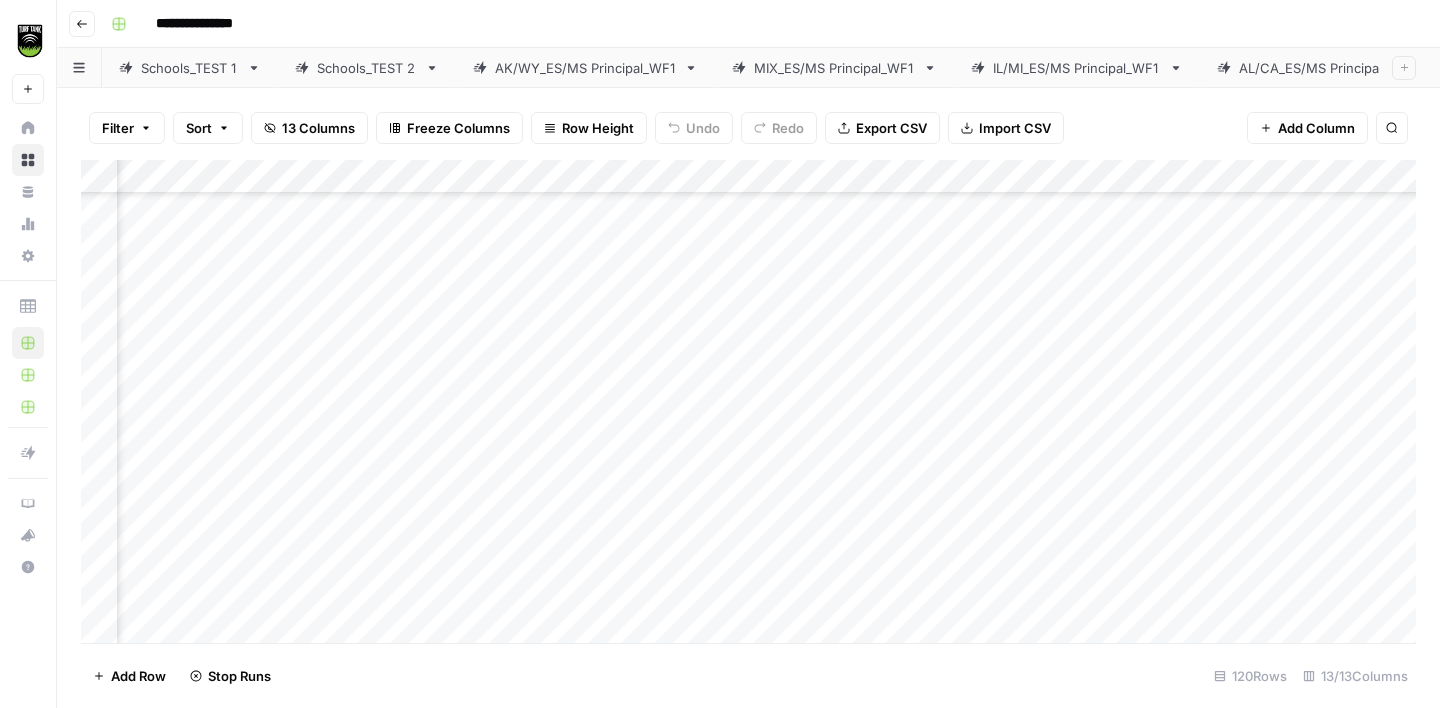 click on "Add Column" at bounding box center (748, 401) 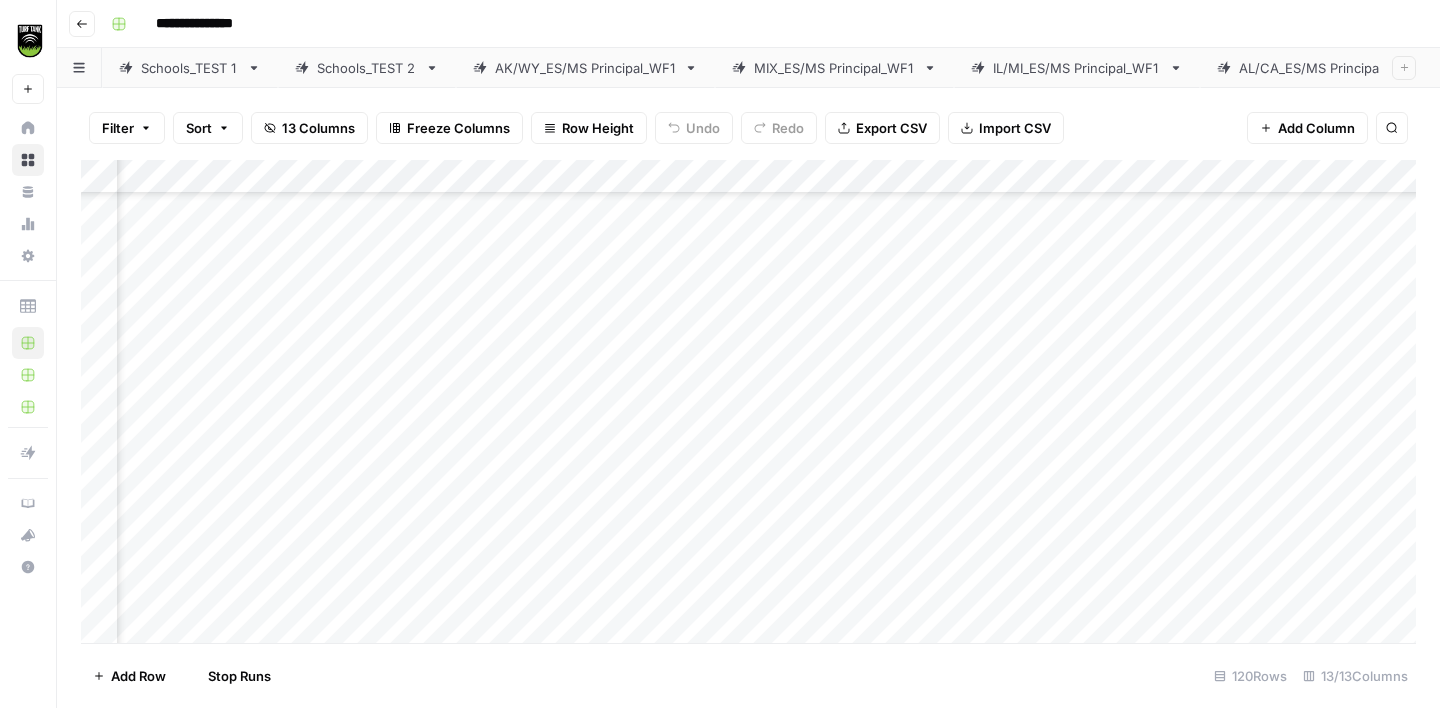 click on "Add Column" at bounding box center [748, 401] 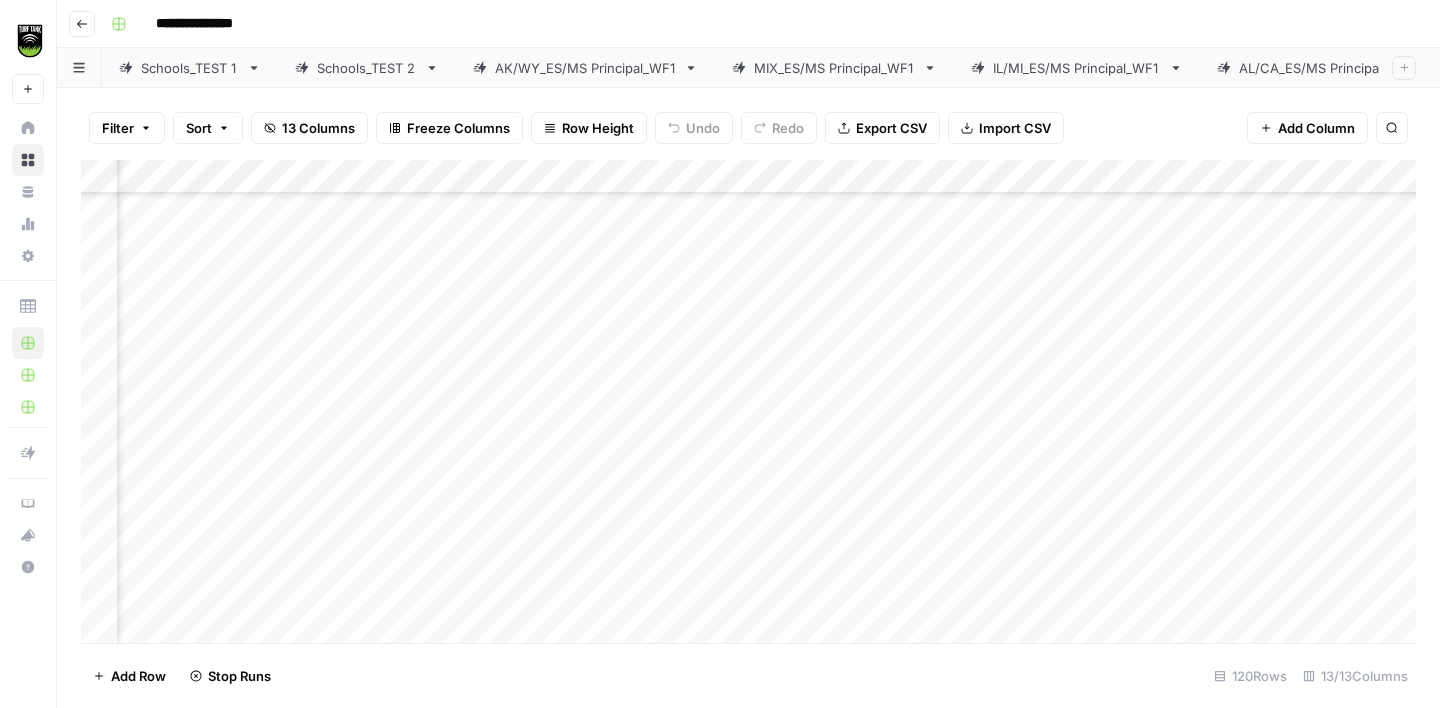 click on "Add Column" at bounding box center (748, 401) 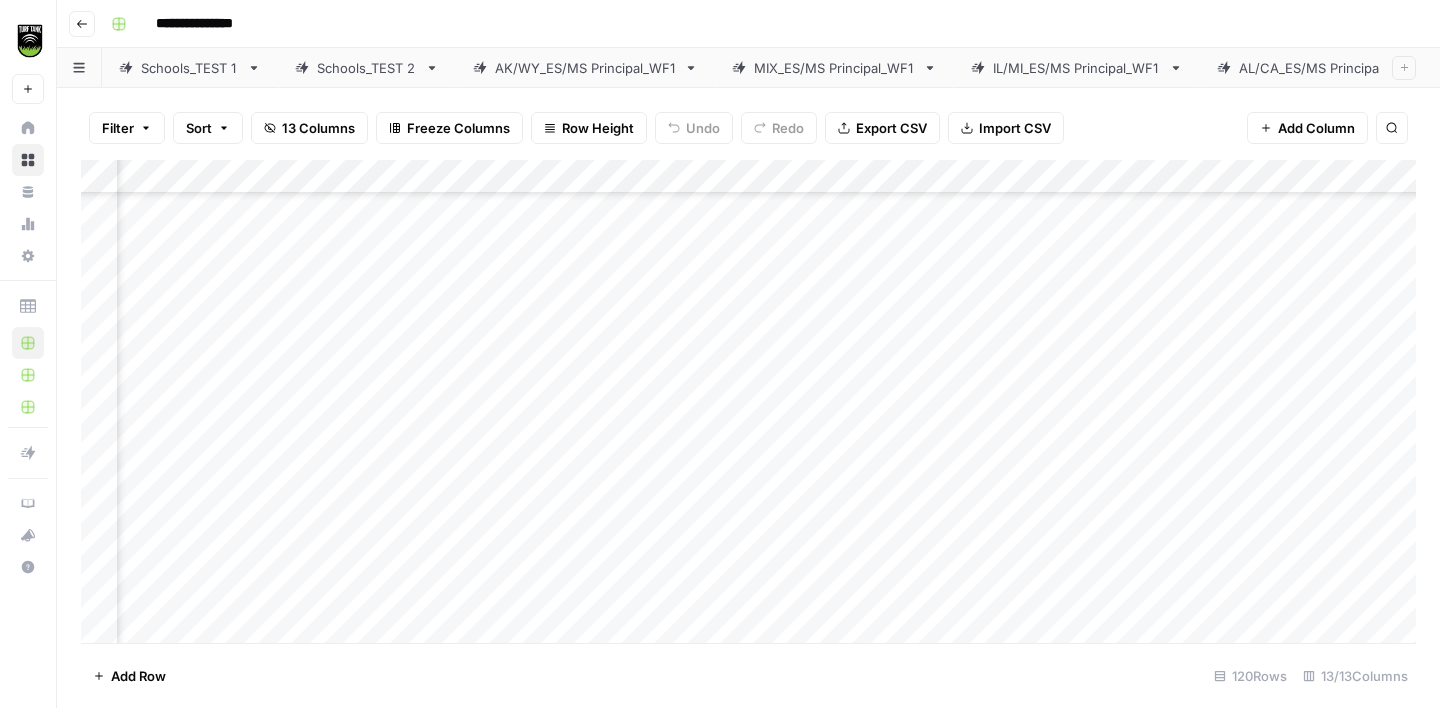 click on "Add Column" at bounding box center (748, 401) 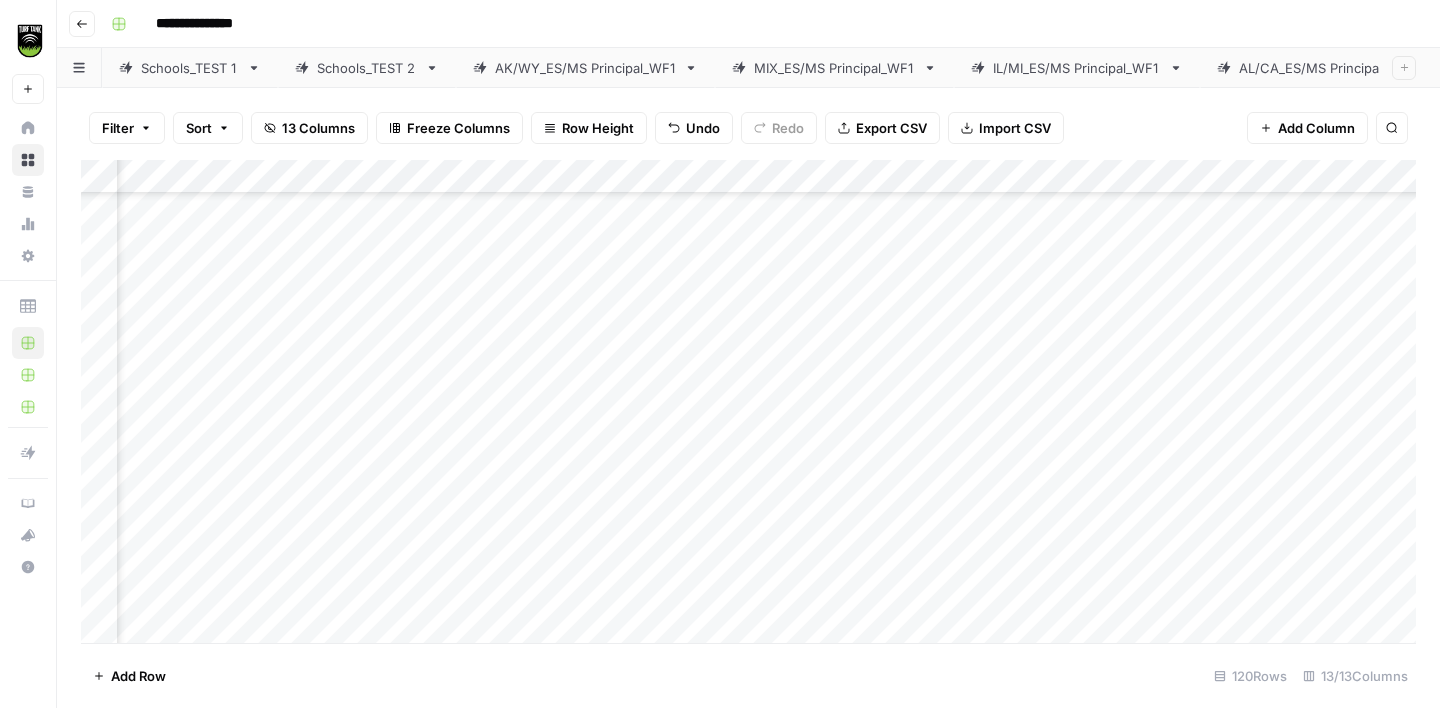 click on "Add Column" at bounding box center (748, 401) 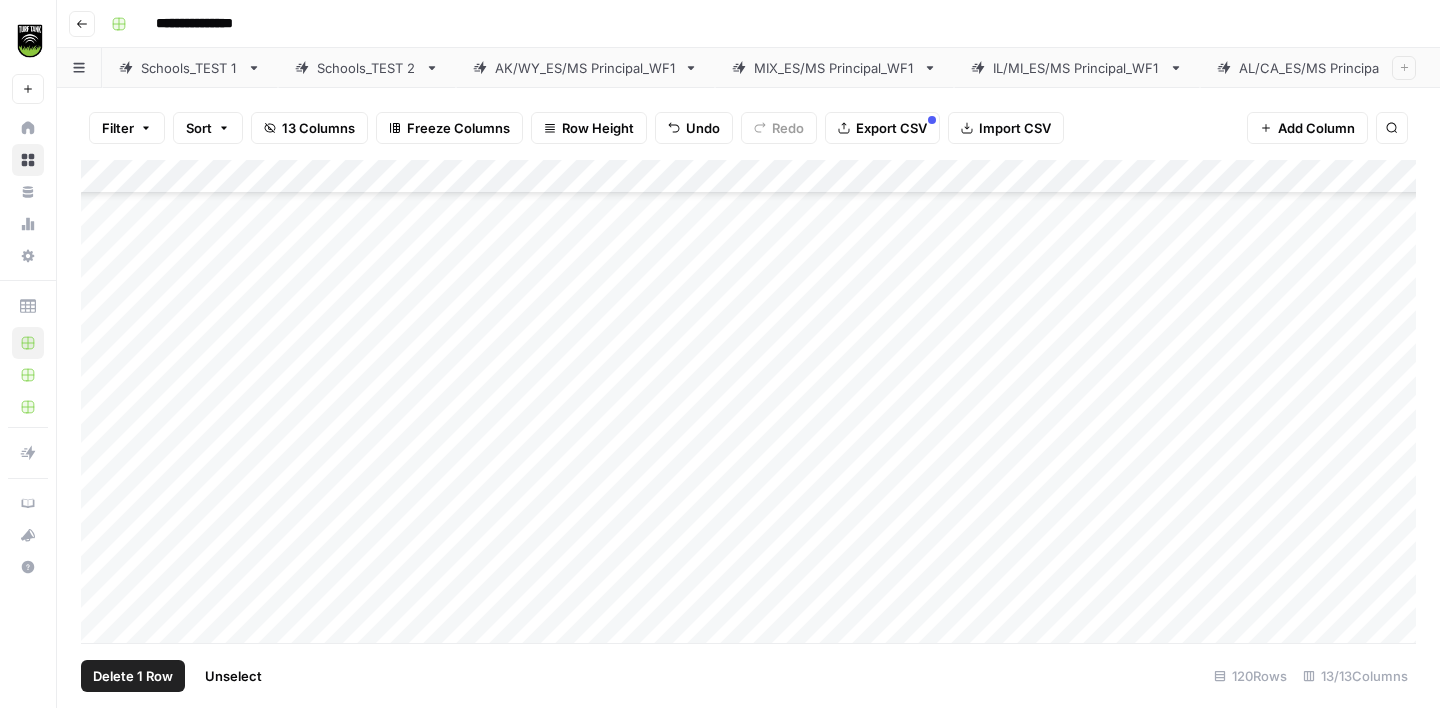 click on "Add Column" at bounding box center (748, 401) 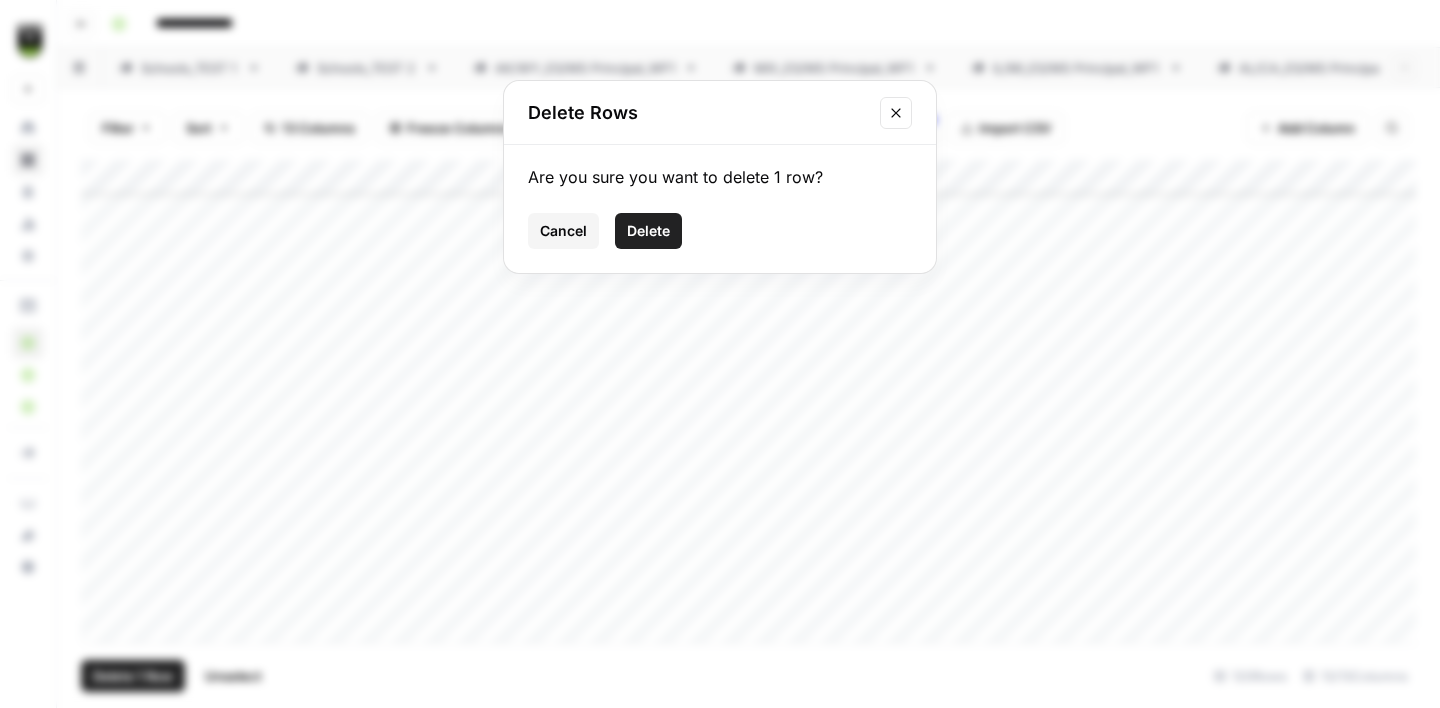 click on "Delete" at bounding box center (648, 231) 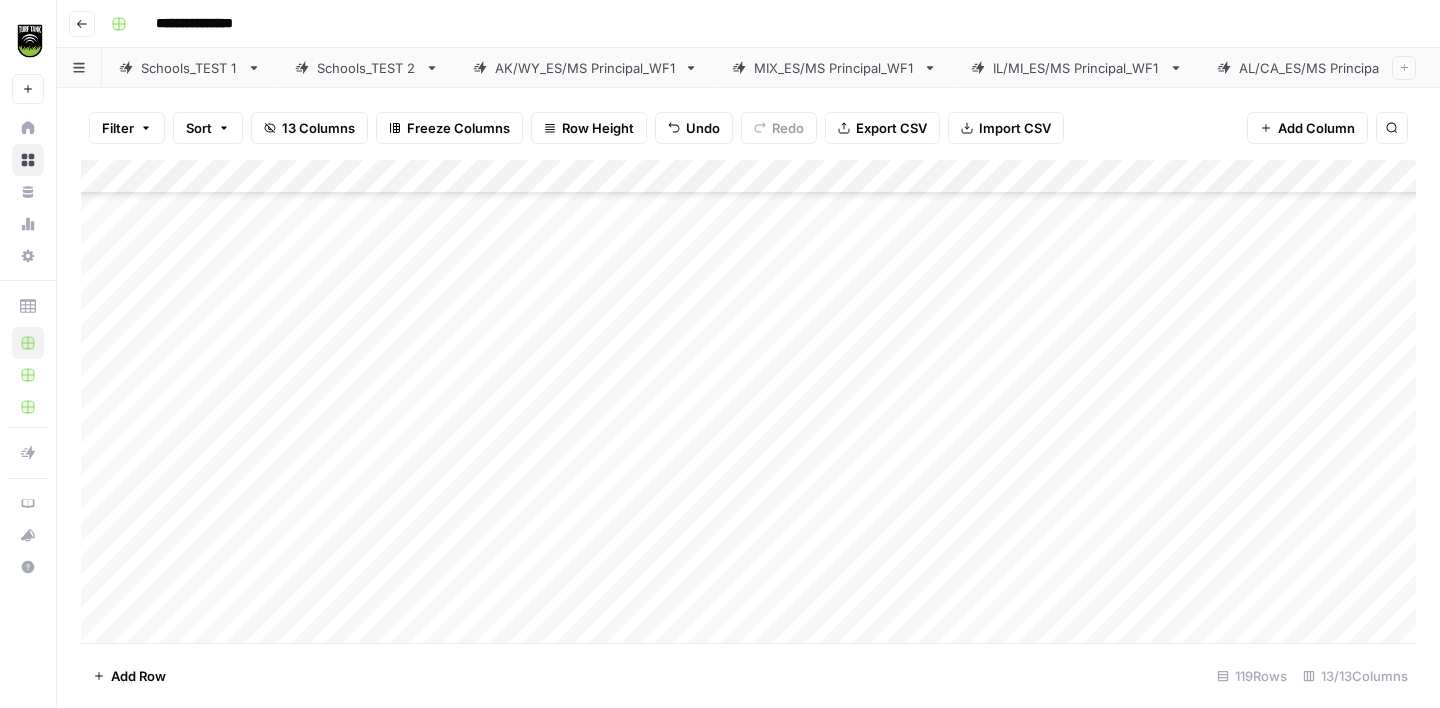click on "Add Column" at bounding box center (748, 401) 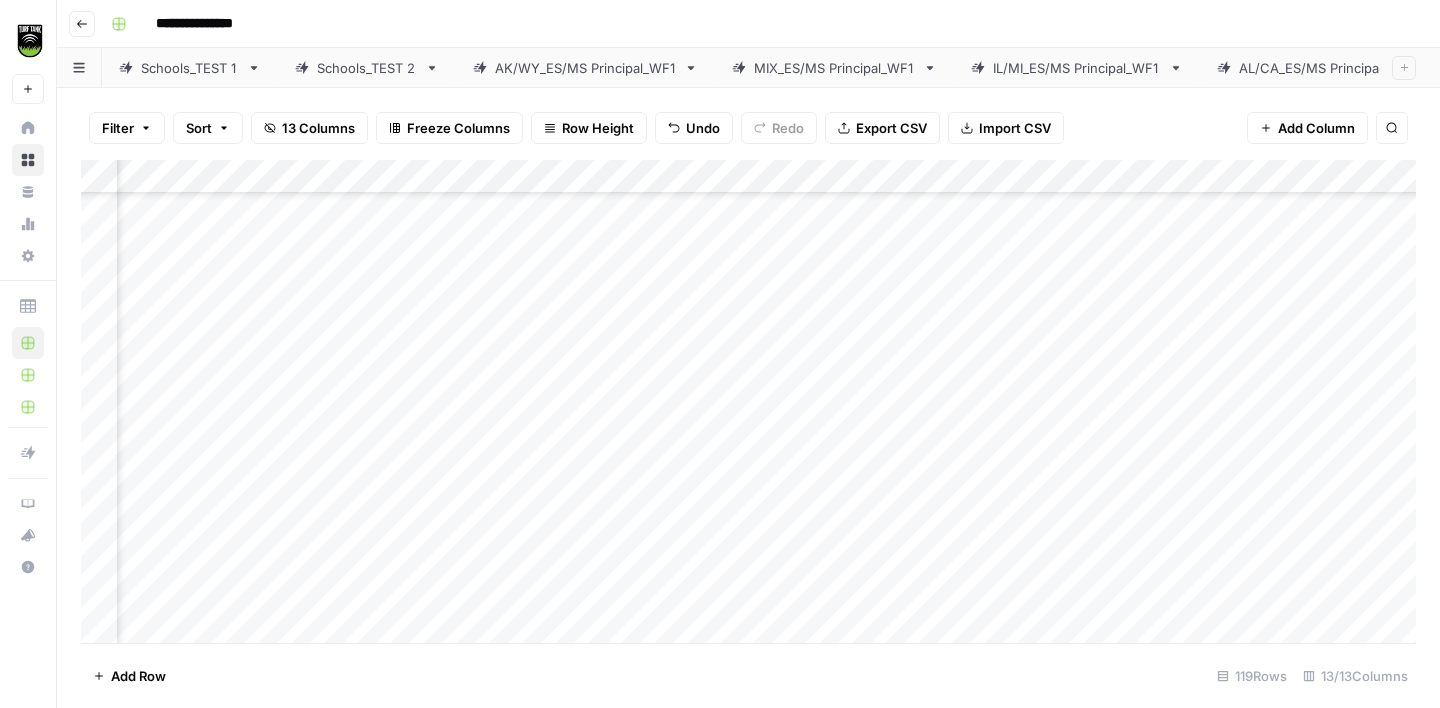 scroll, scrollTop: 304, scrollLeft: 424, axis: both 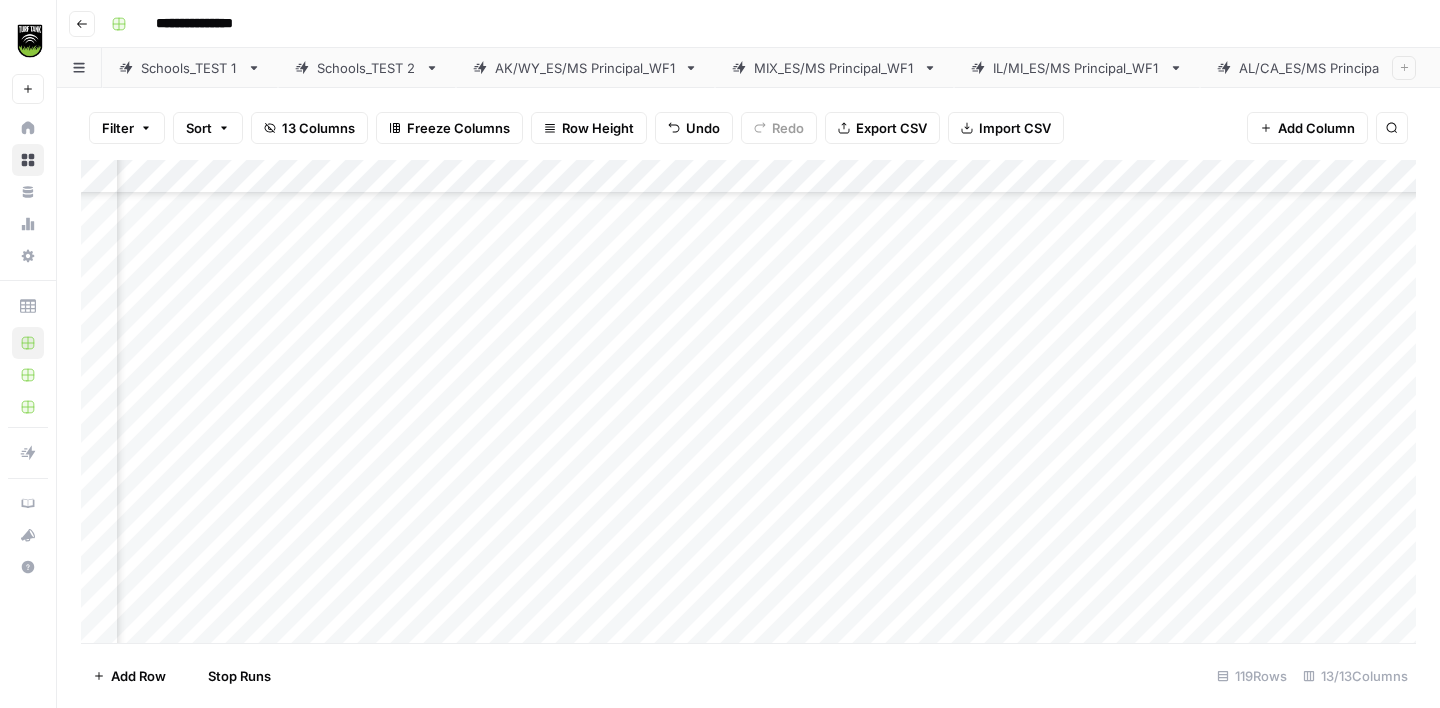click on "Add Column" at bounding box center [748, 401] 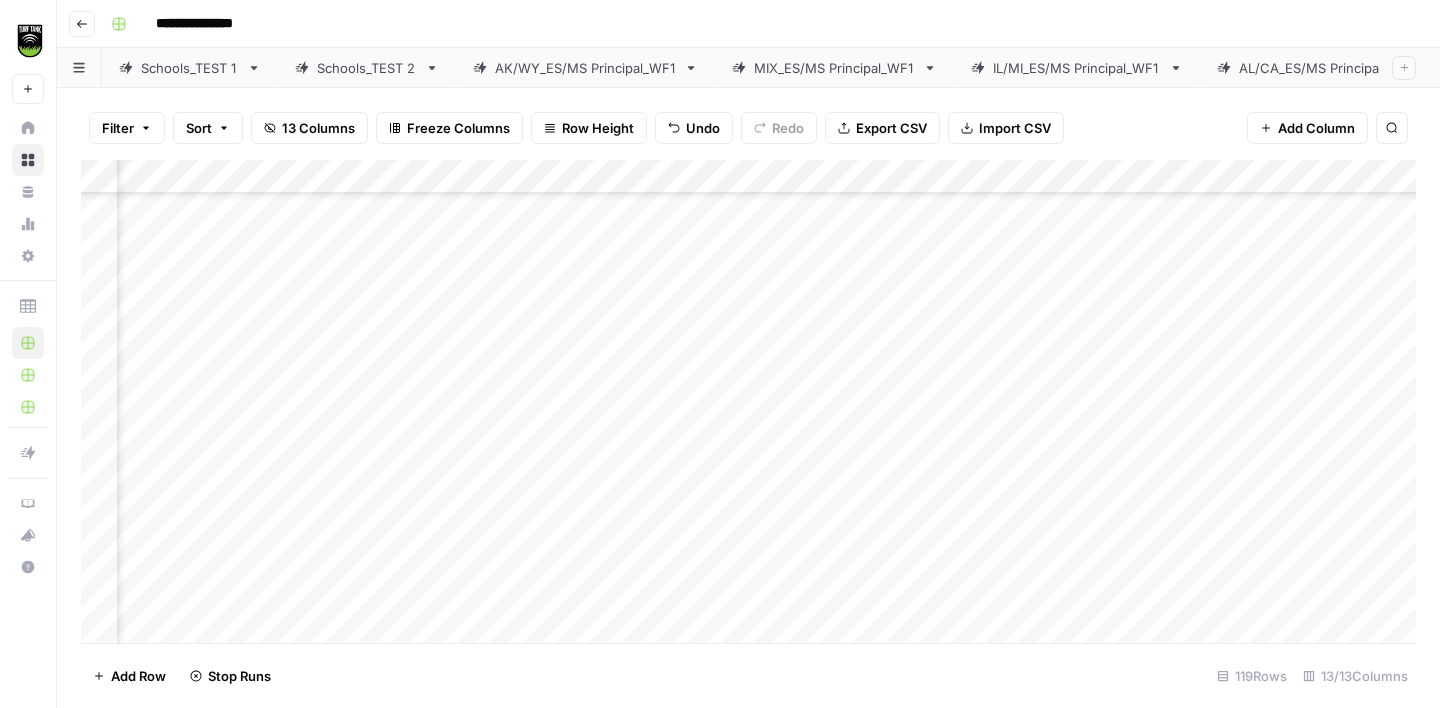 click on "Add Column" at bounding box center (748, 401) 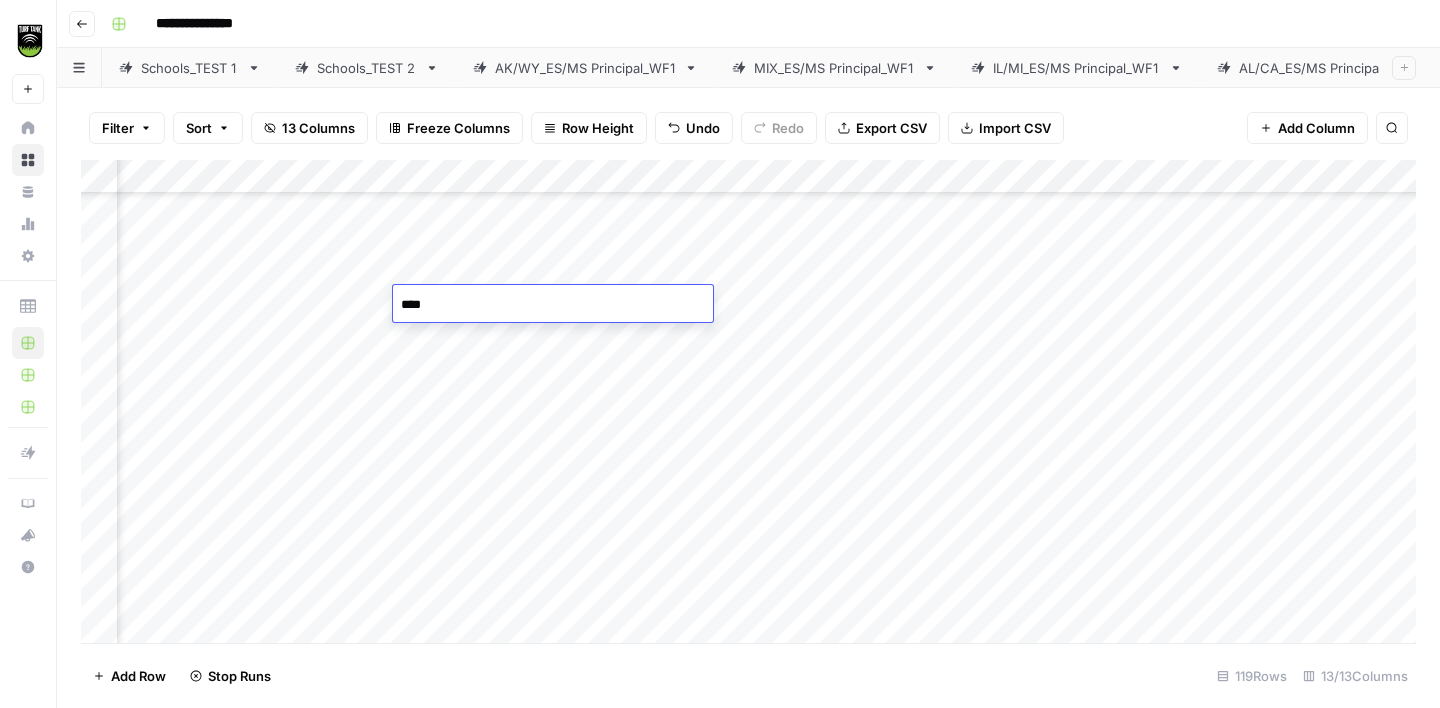 type on "*****" 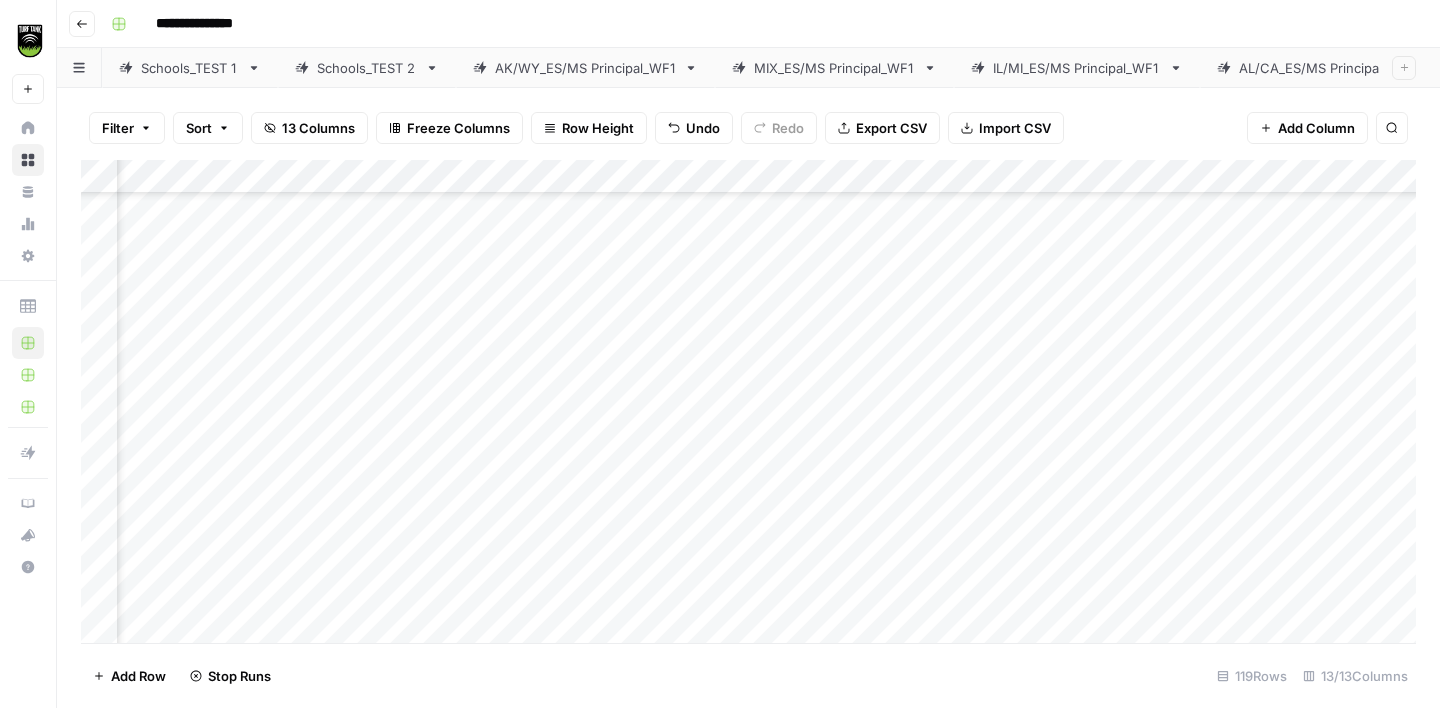 click on "Add Column" at bounding box center (748, 401) 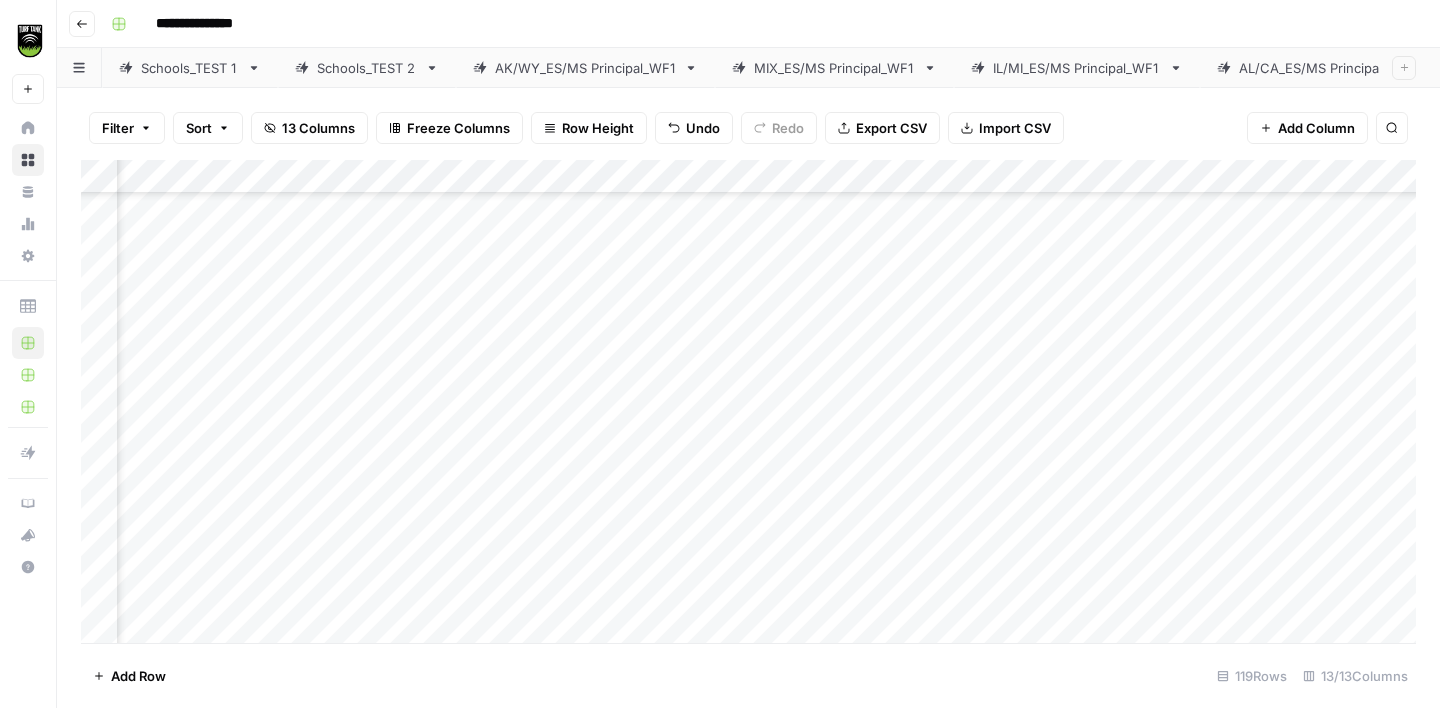 click on "Add Column" at bounding box center [748, 401] 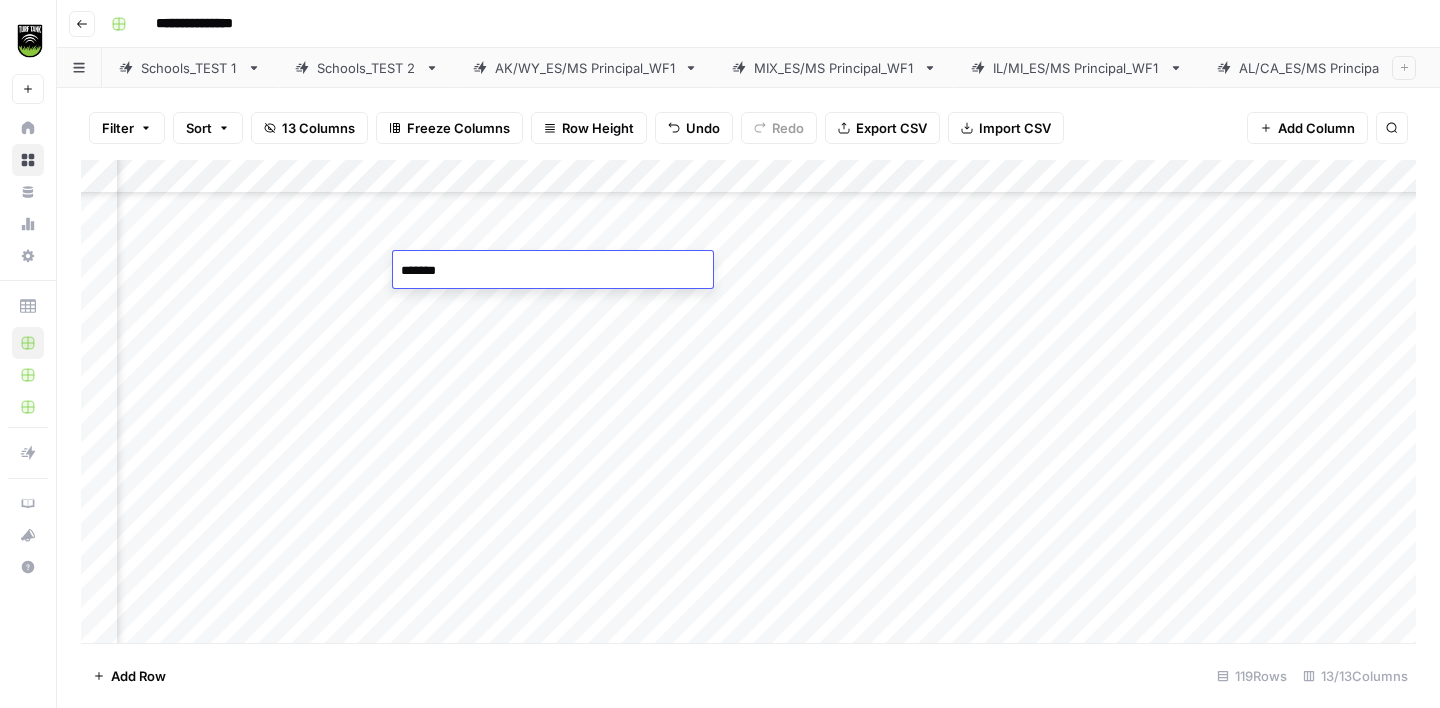 type on "*******" 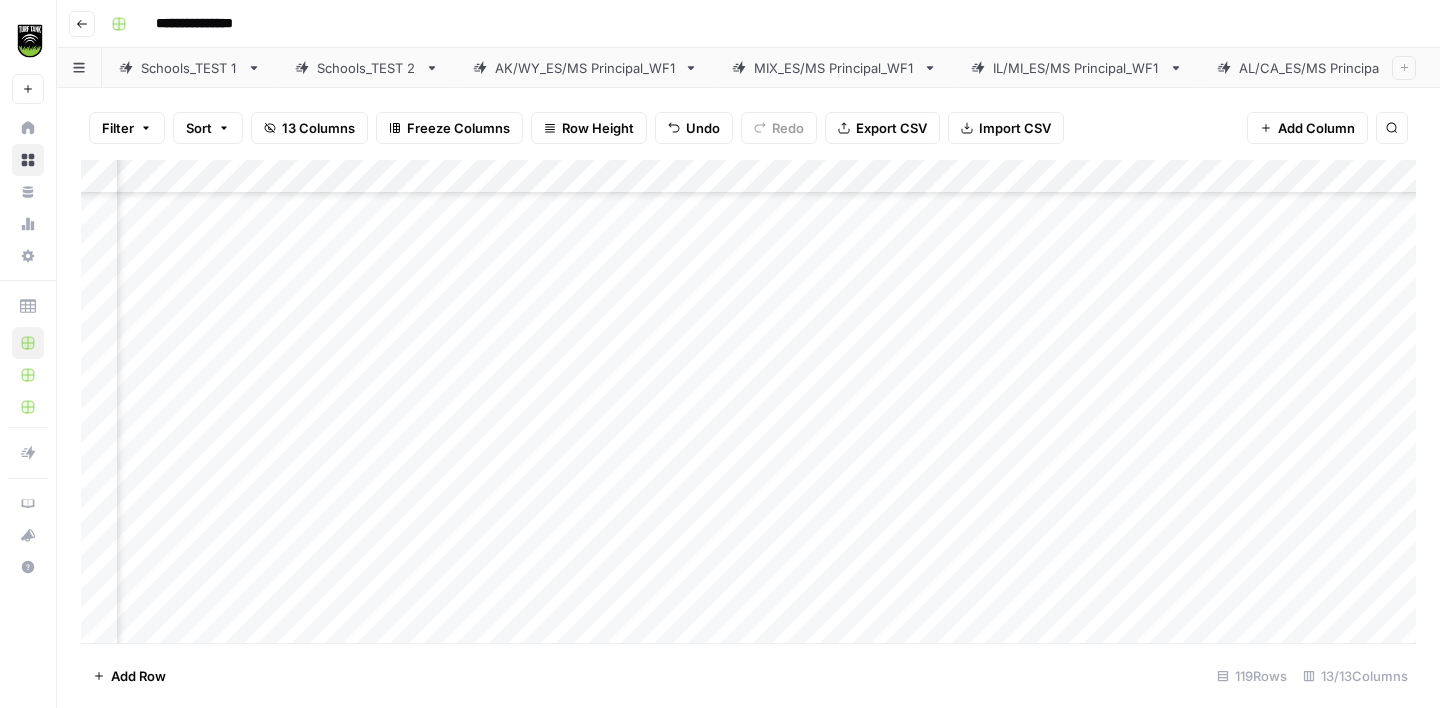 click on "Add Column" at bounding box center (748, 401) 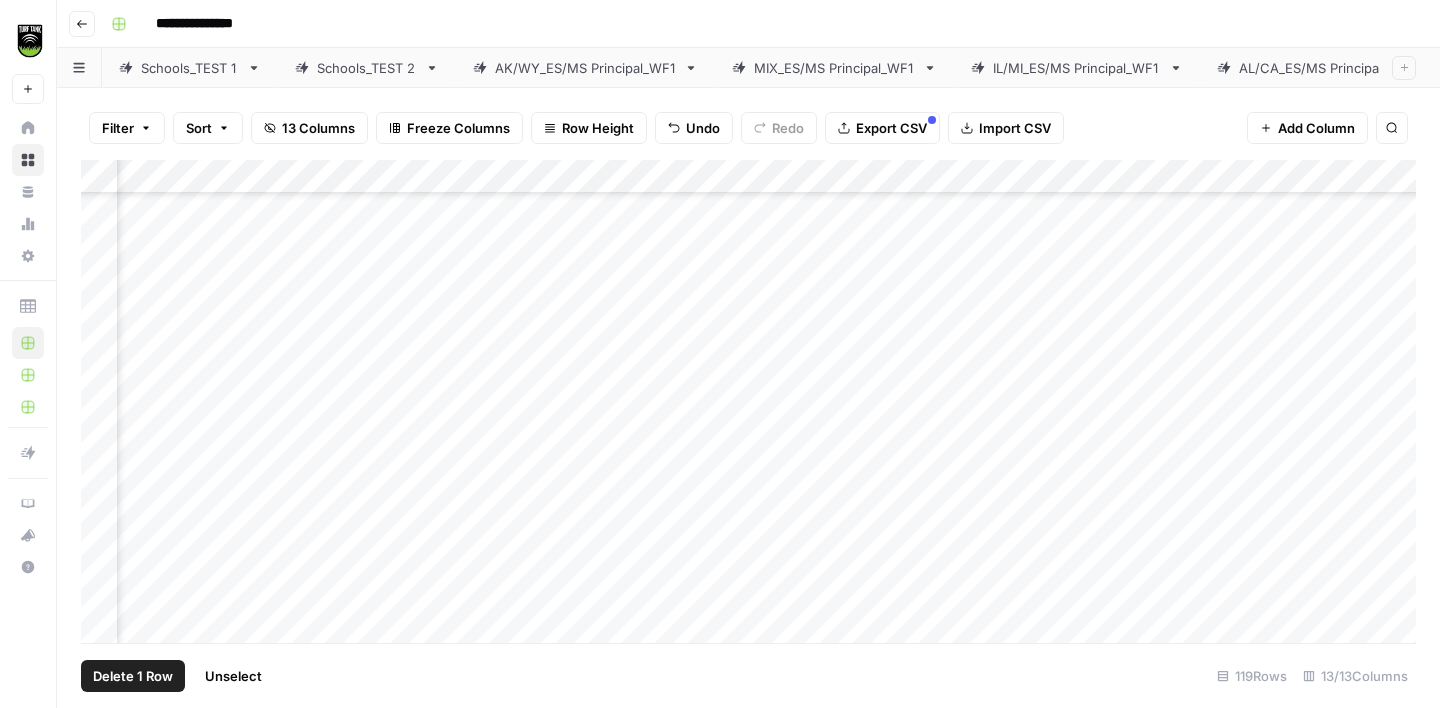 click on "Add Column" at bounding box center [748, 401] 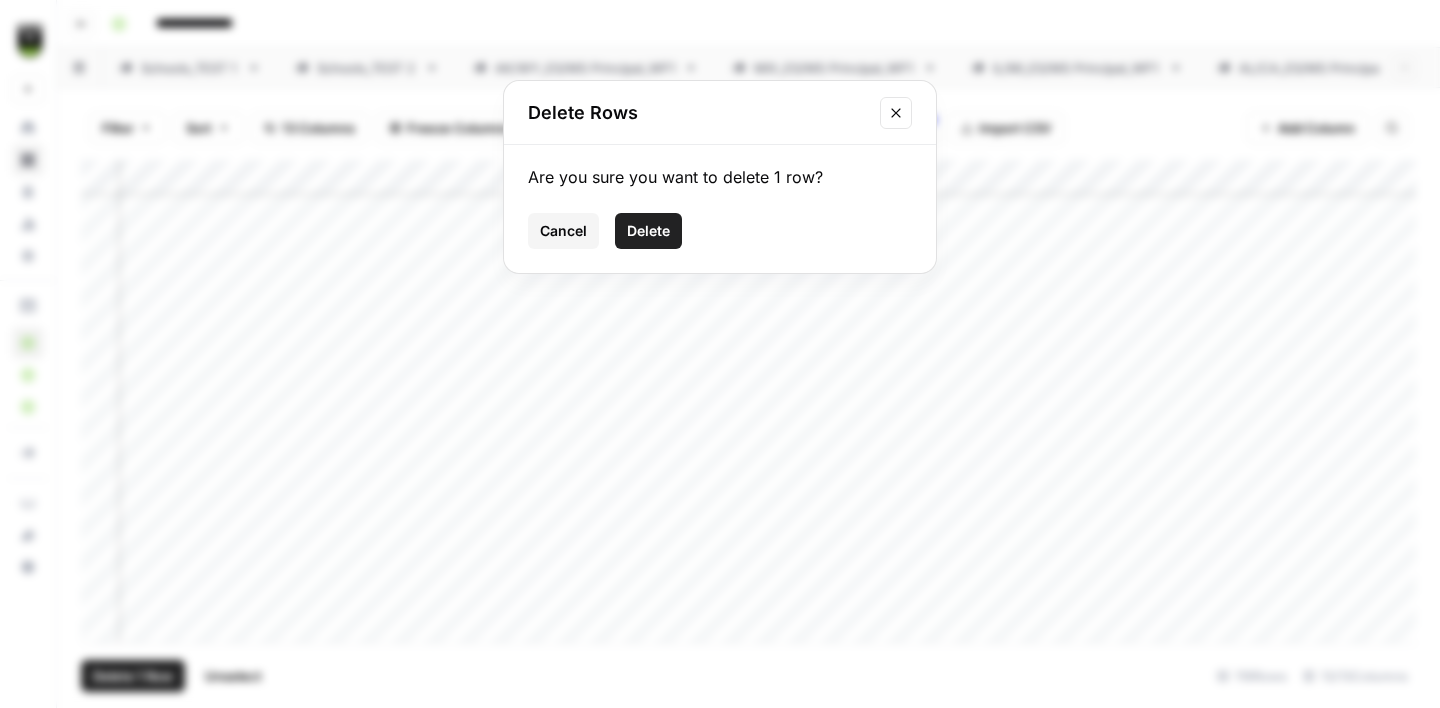 click on "Delete" at bounding box center [648, 231] 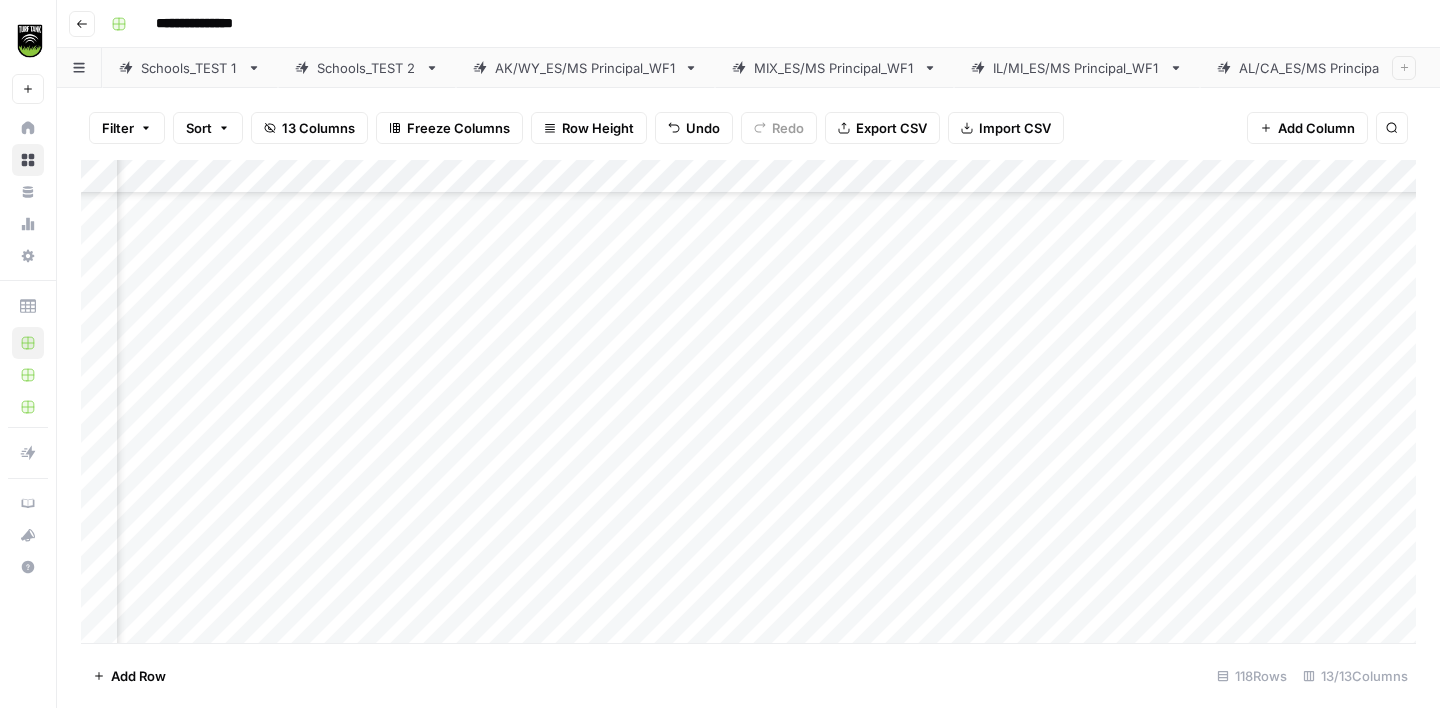 click on "Add Column" at bounding box center (748, 401) 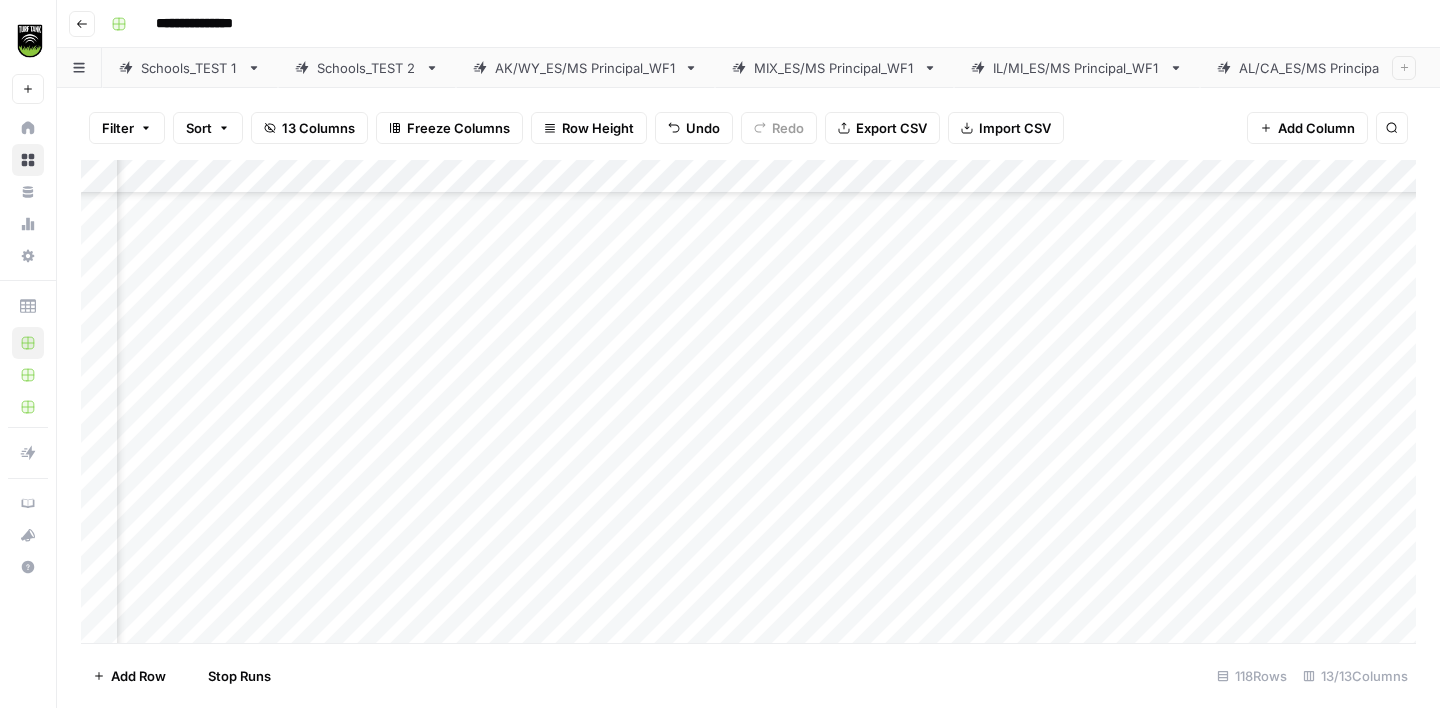 click on "Add Column" at bounding box center [748, 401] 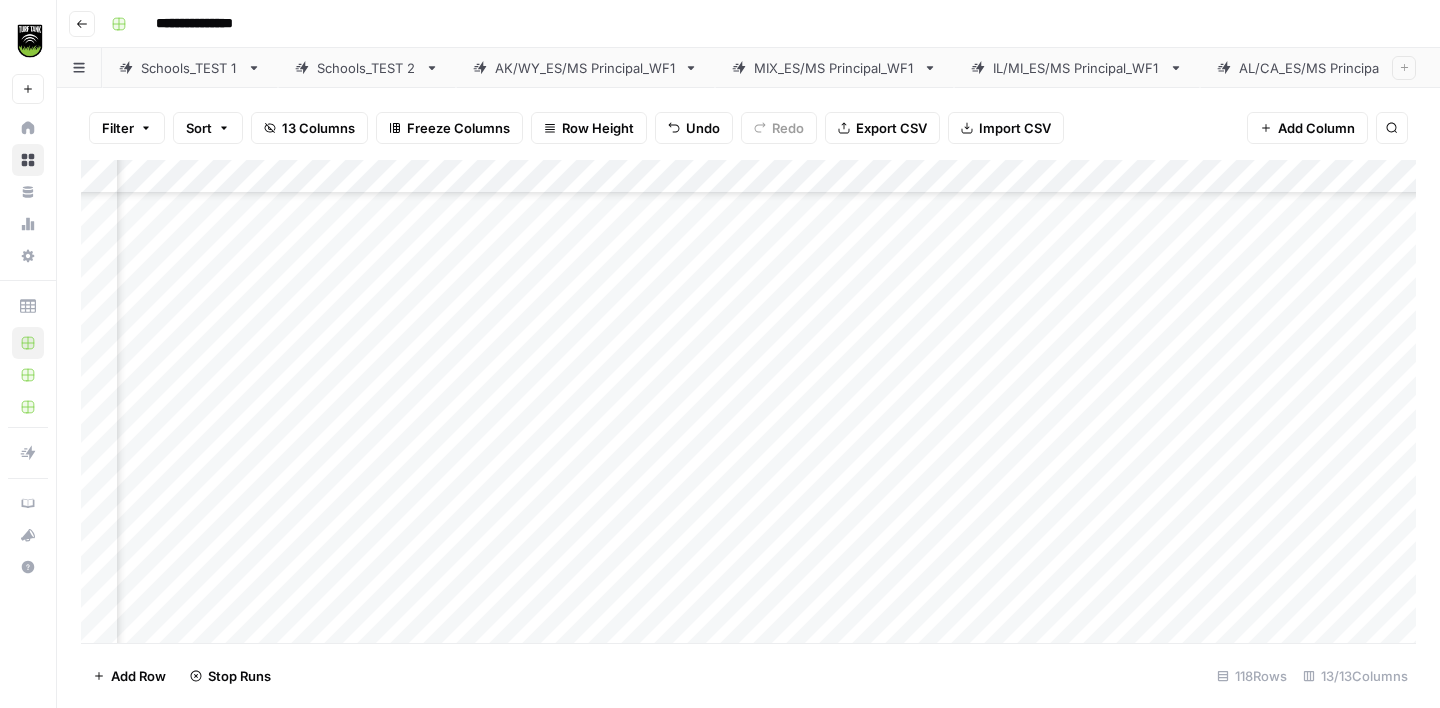 click on "Add Column" at bounding box center [748, 401] 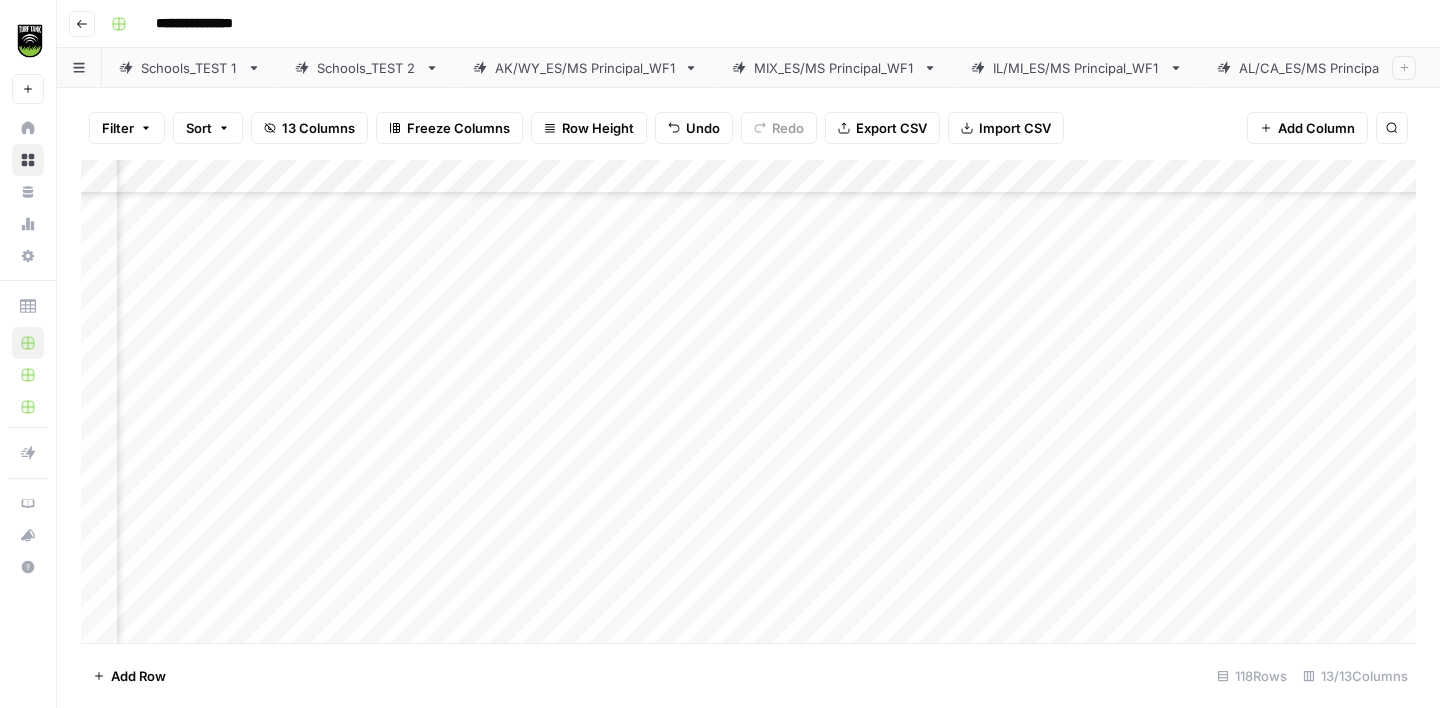 click on "Add Column" at bounding box center [748, 401] 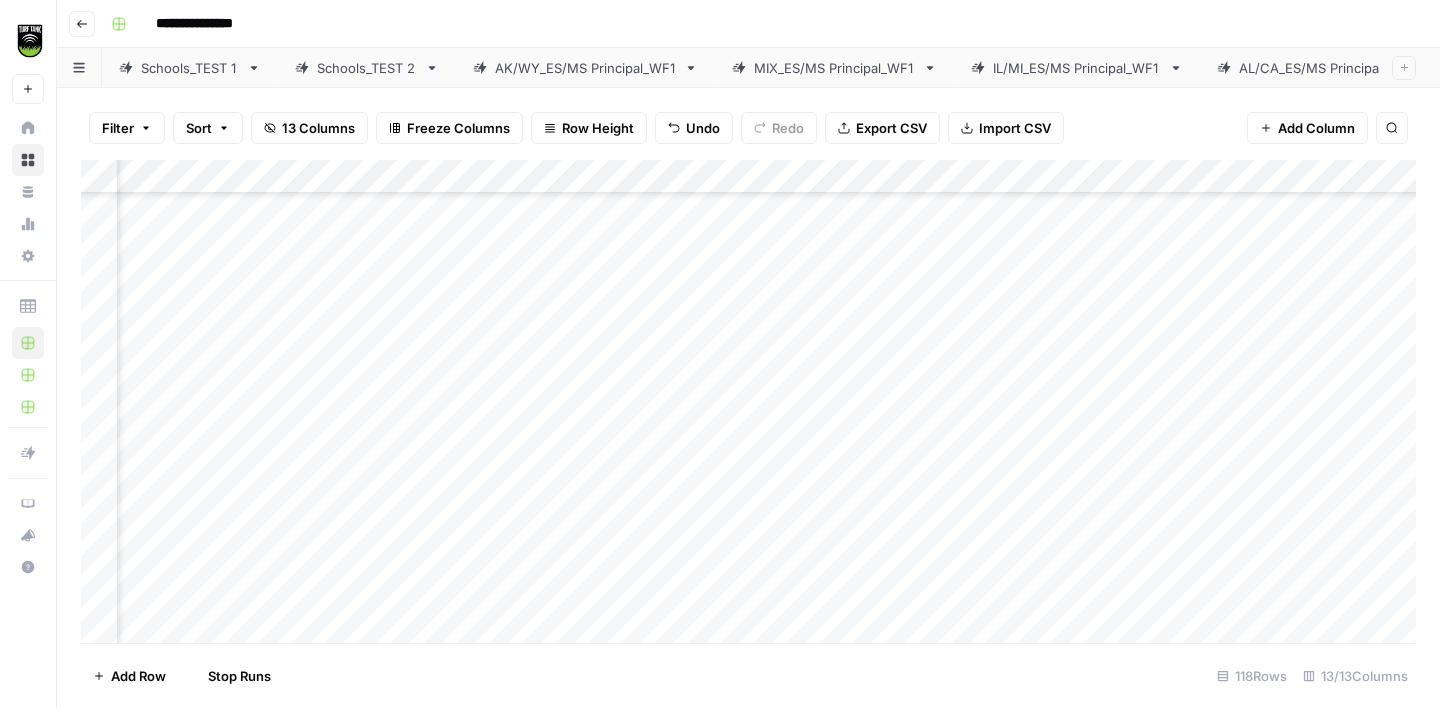 click on "Add Column" at bounding box center [748, 401] 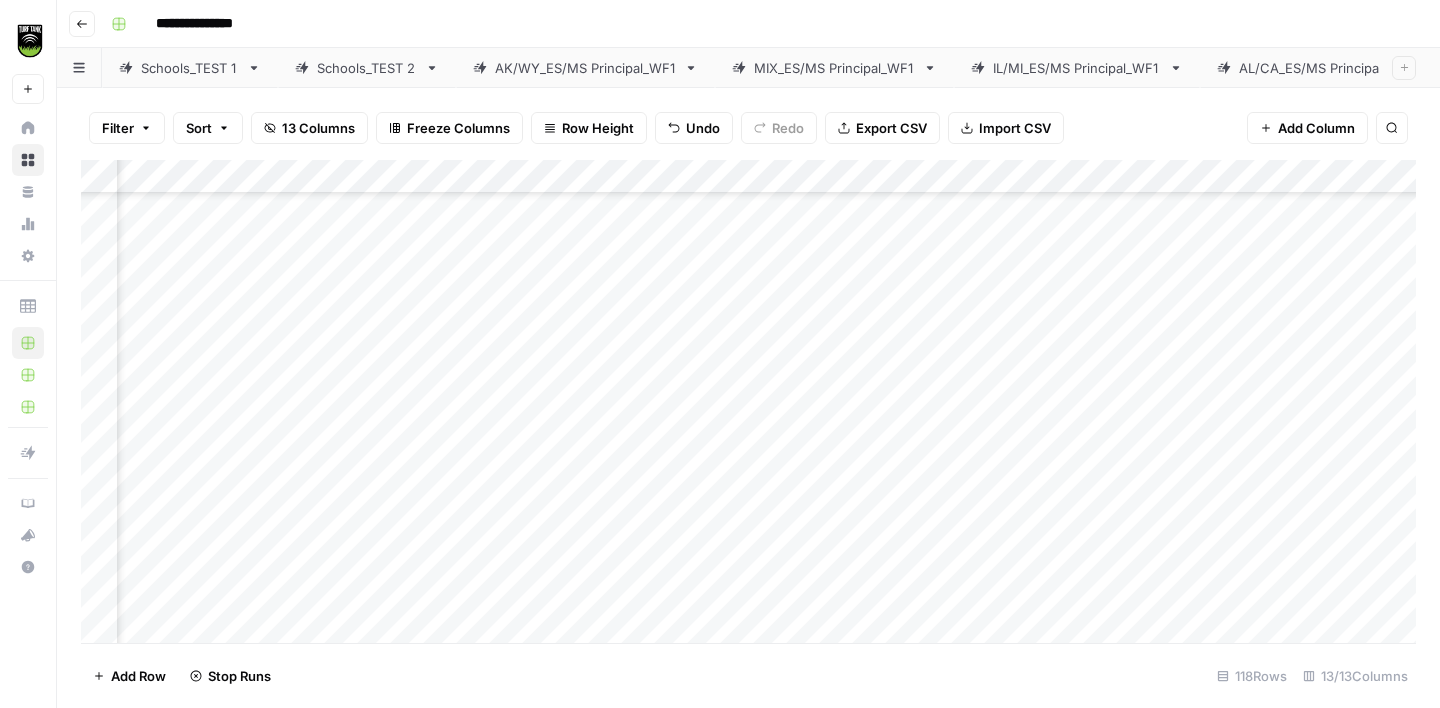 click on "Add Column" at bounding box center (748, 401) 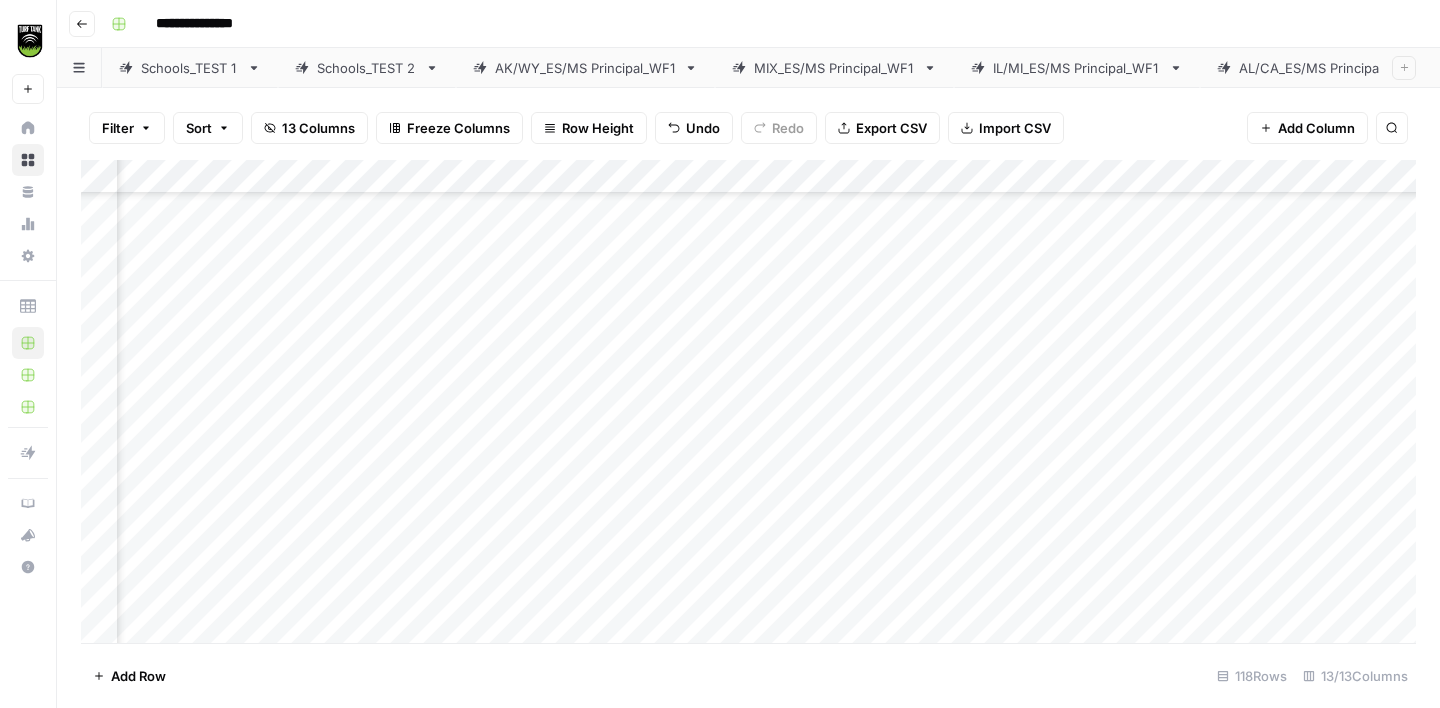 click on "Add Column" at bounding box center (748, 401) 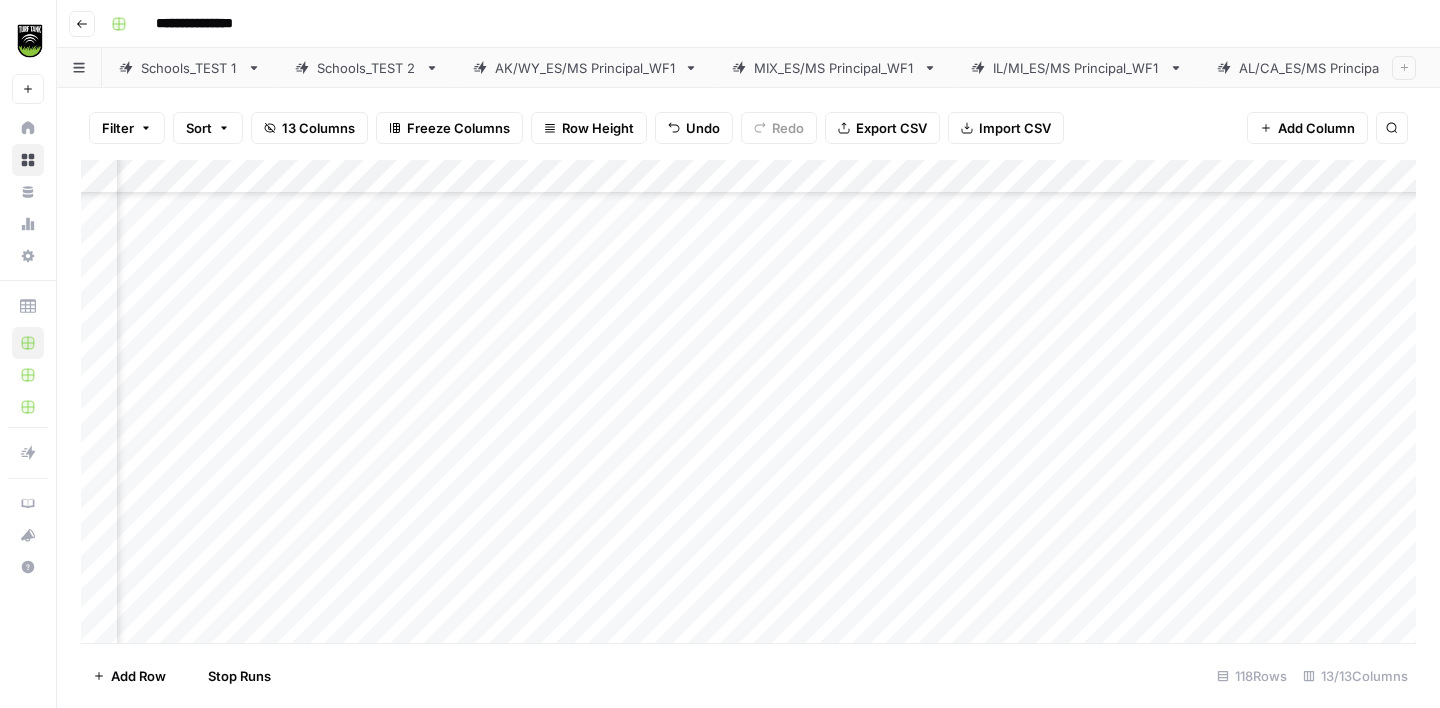 click on "Add Column" at bounding box center (748, 401) 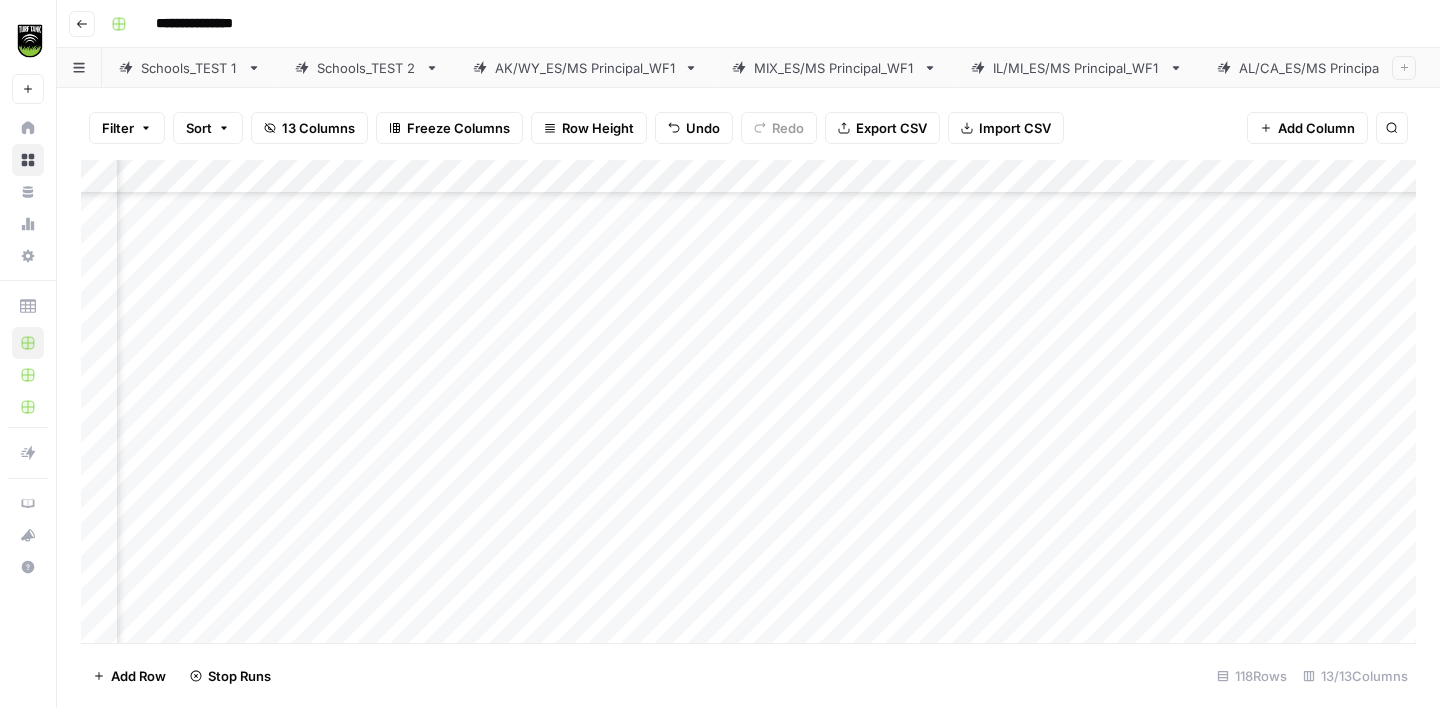 click on "Add Column" at bounding box center [748, 401] 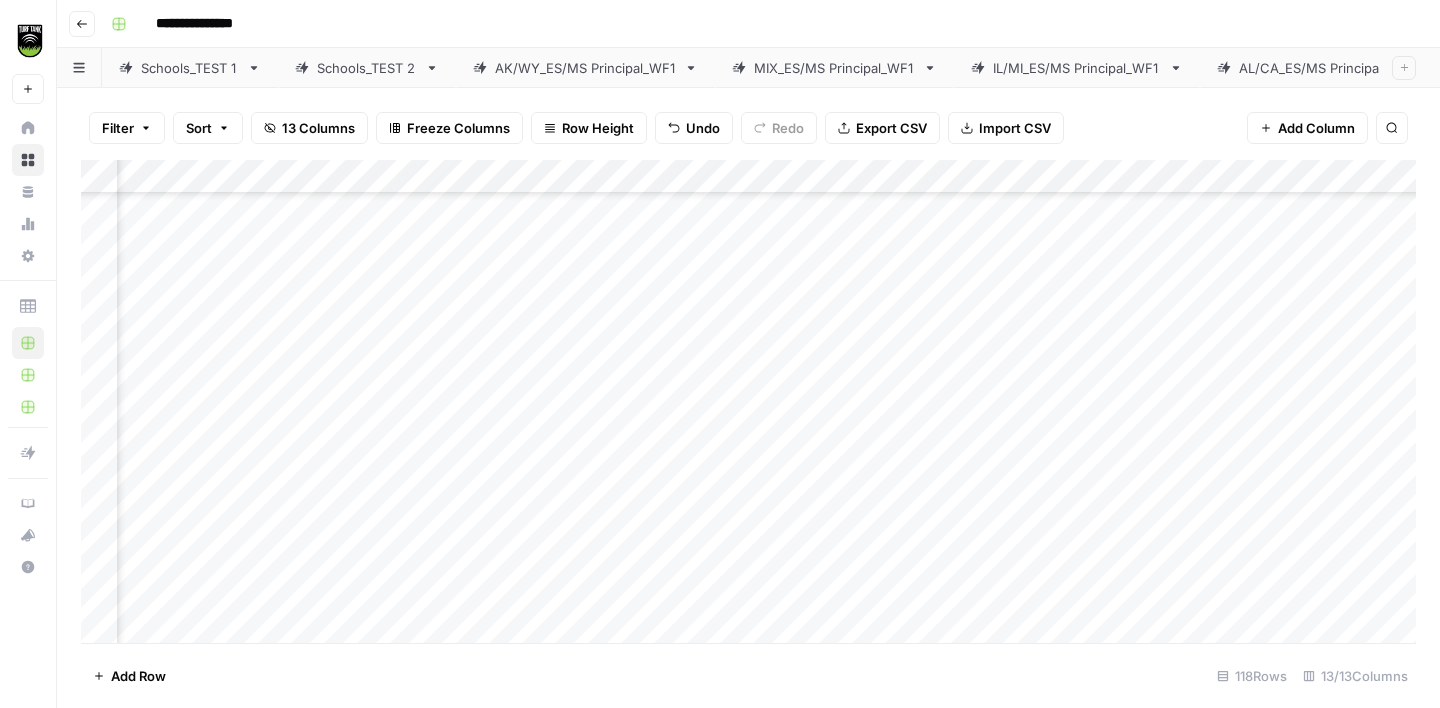 scroll, scrollTop: 1889, scrollLeft: 430, axis: both 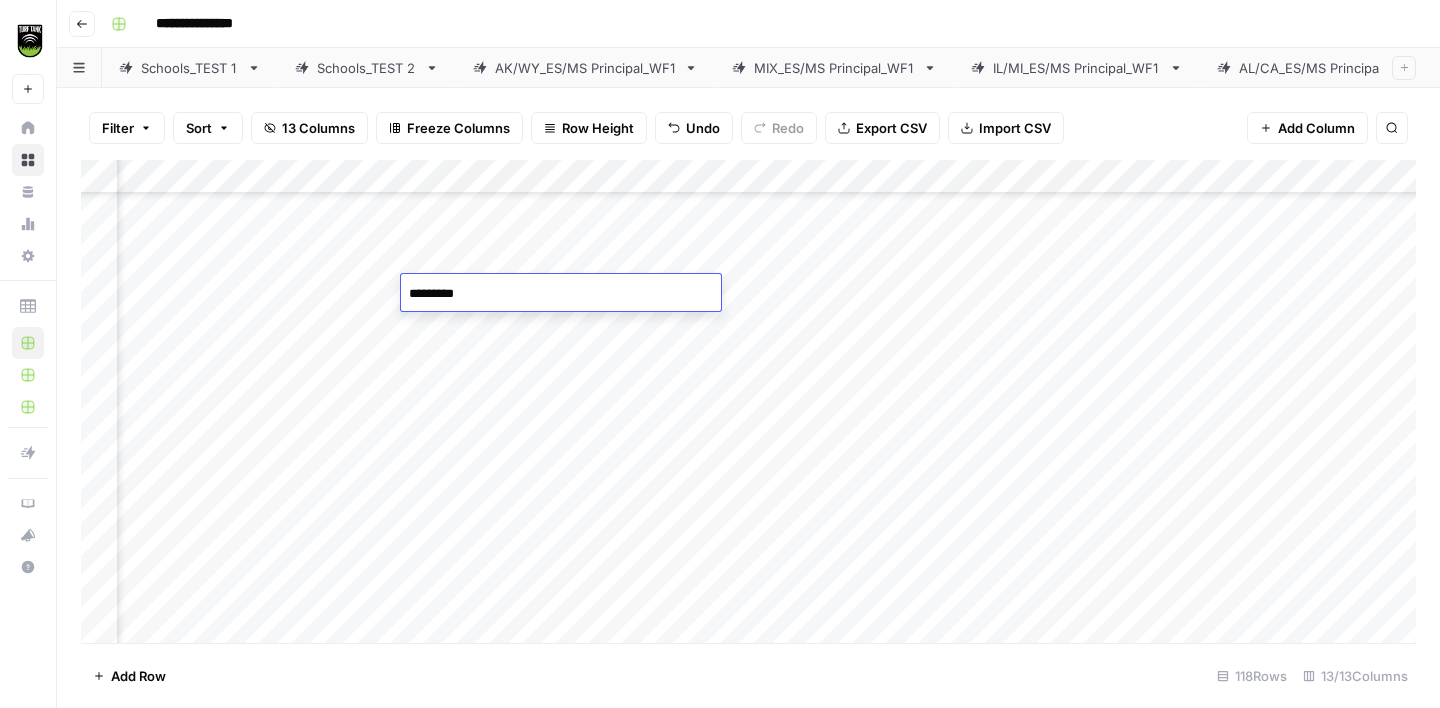 type on "**********" 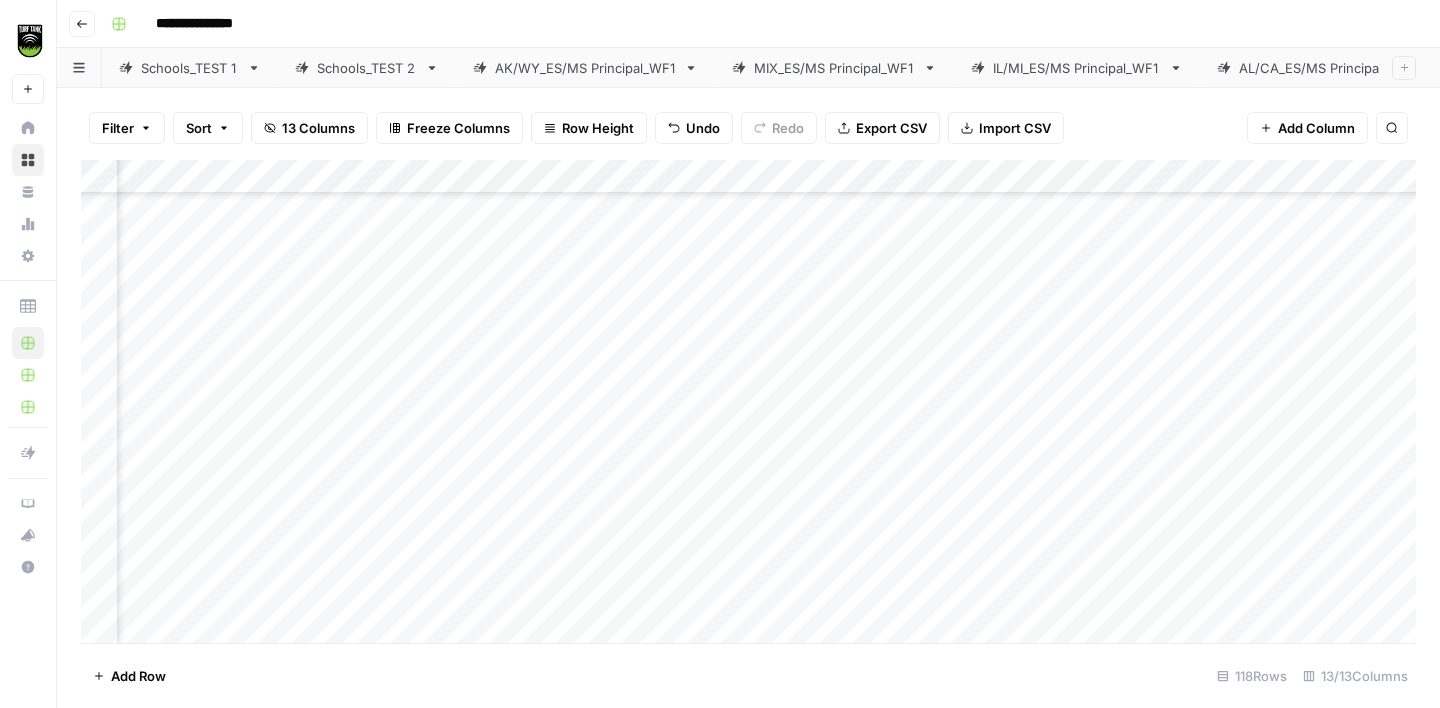 click on "Add Column" at bounding box center (748, 401) 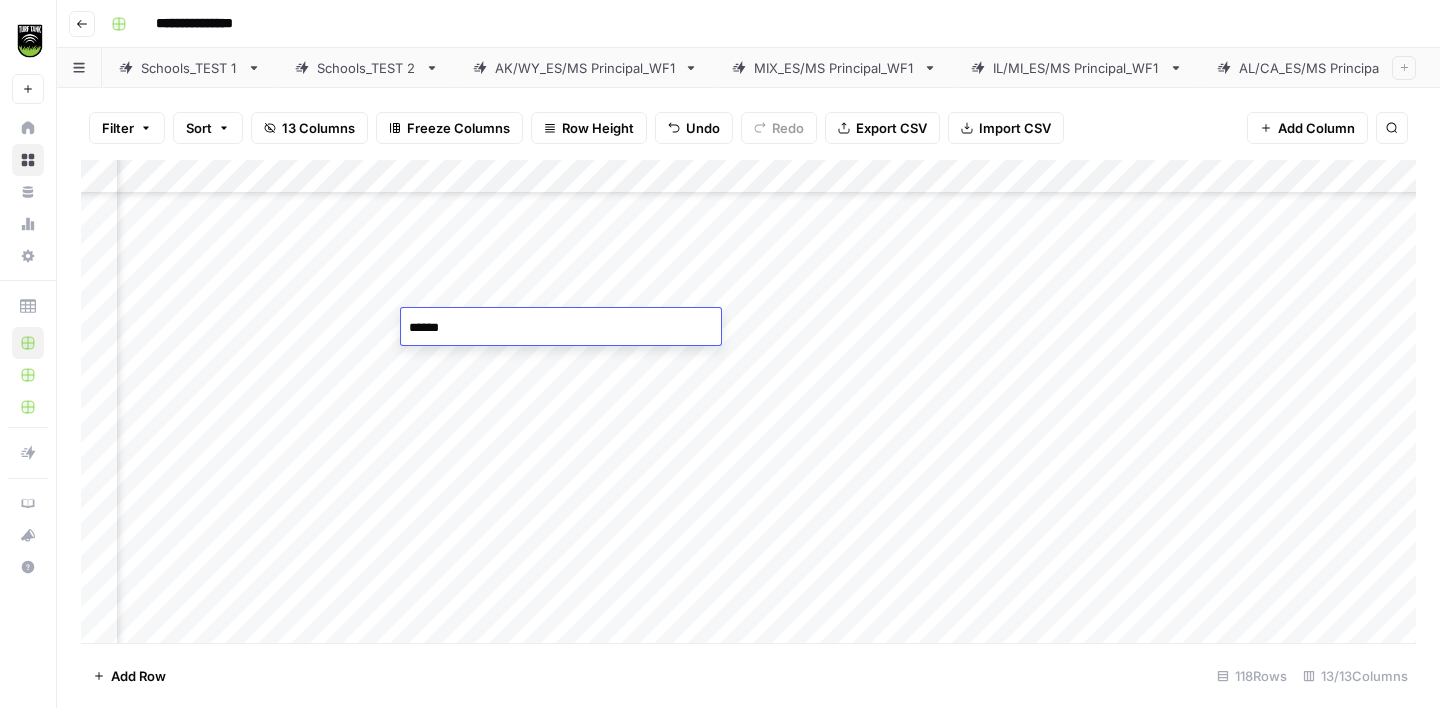 type on "*******" 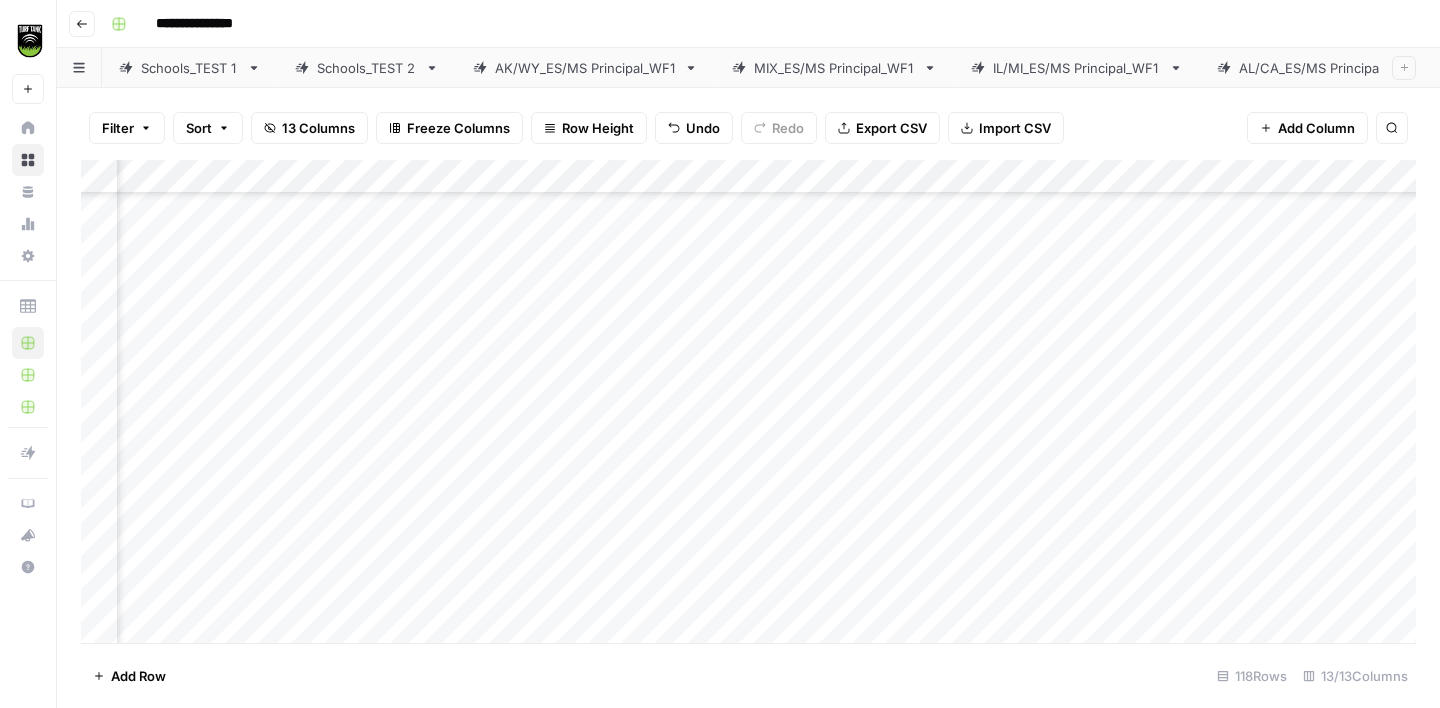 click on "Add Column" at bounding box center [748, 401] 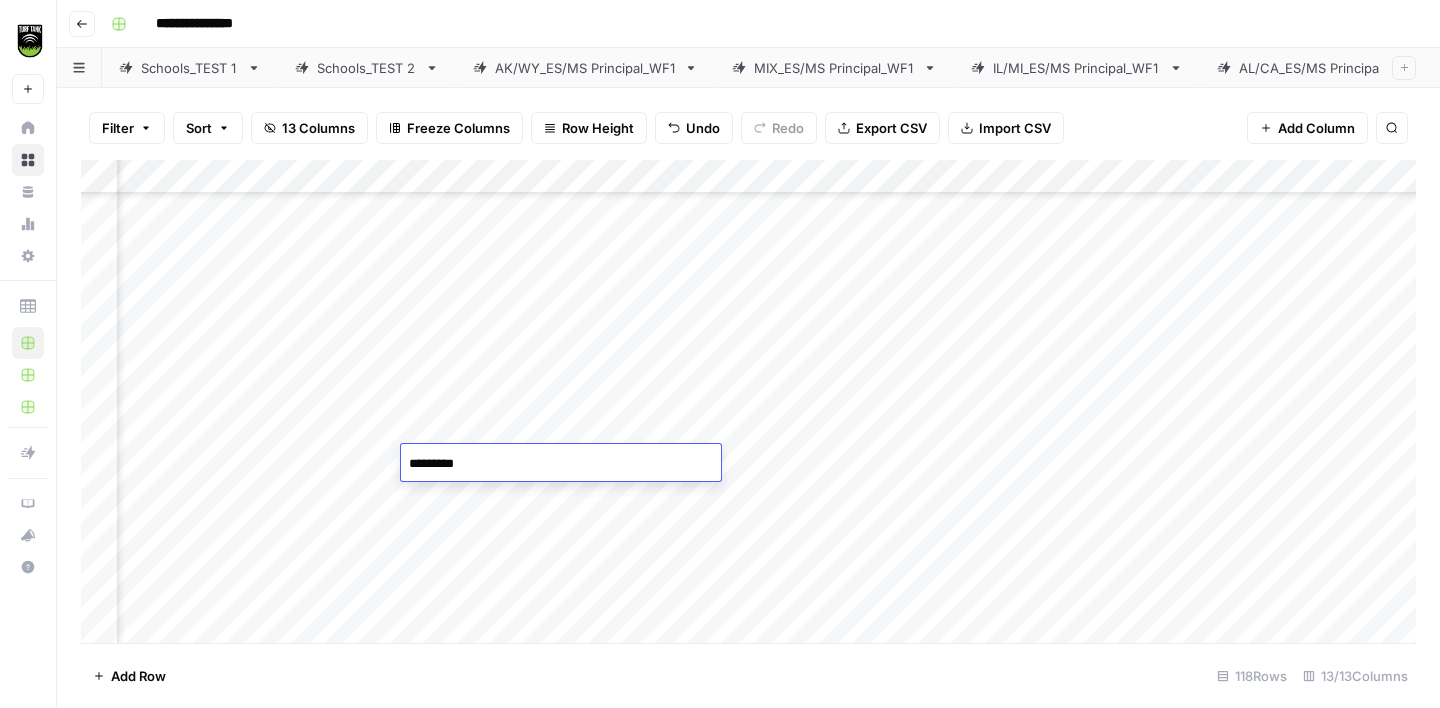 type on "**********" 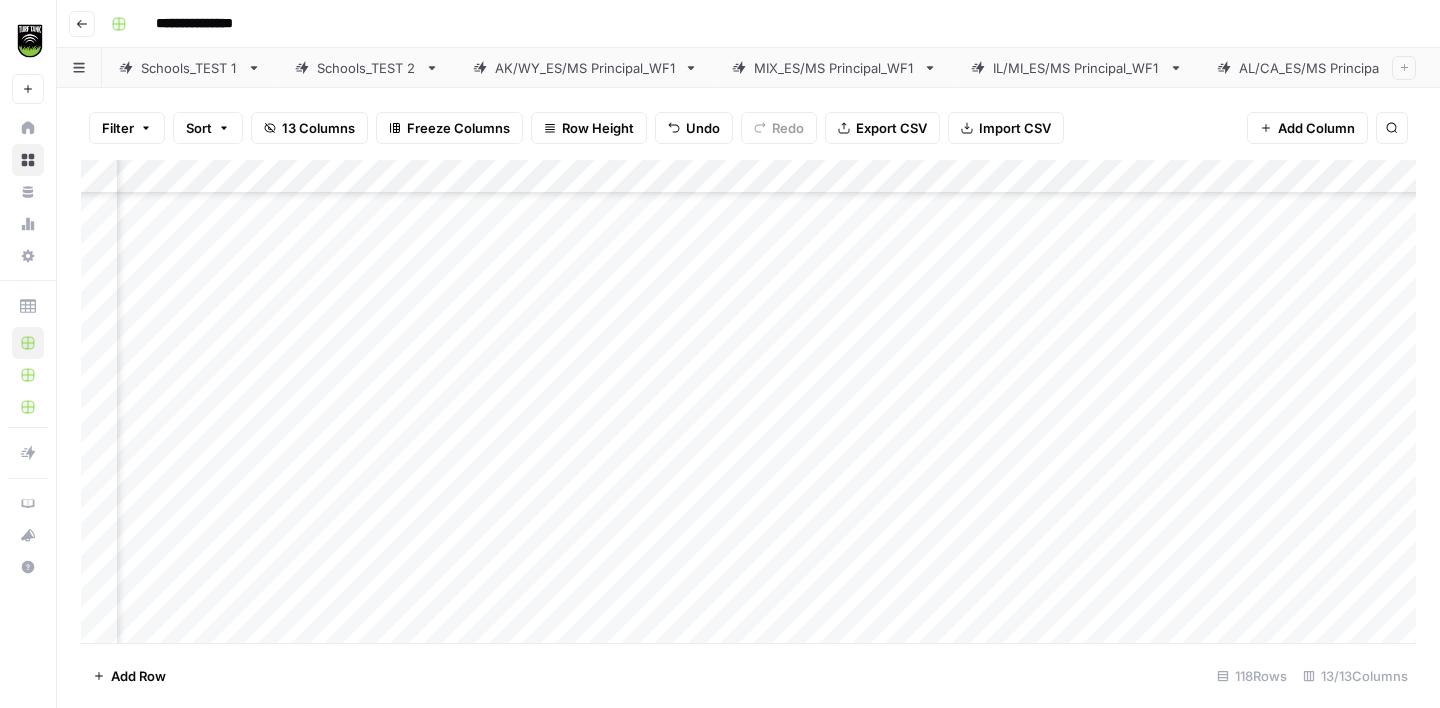 click on "Add Column" at bounding box center [748, 401] 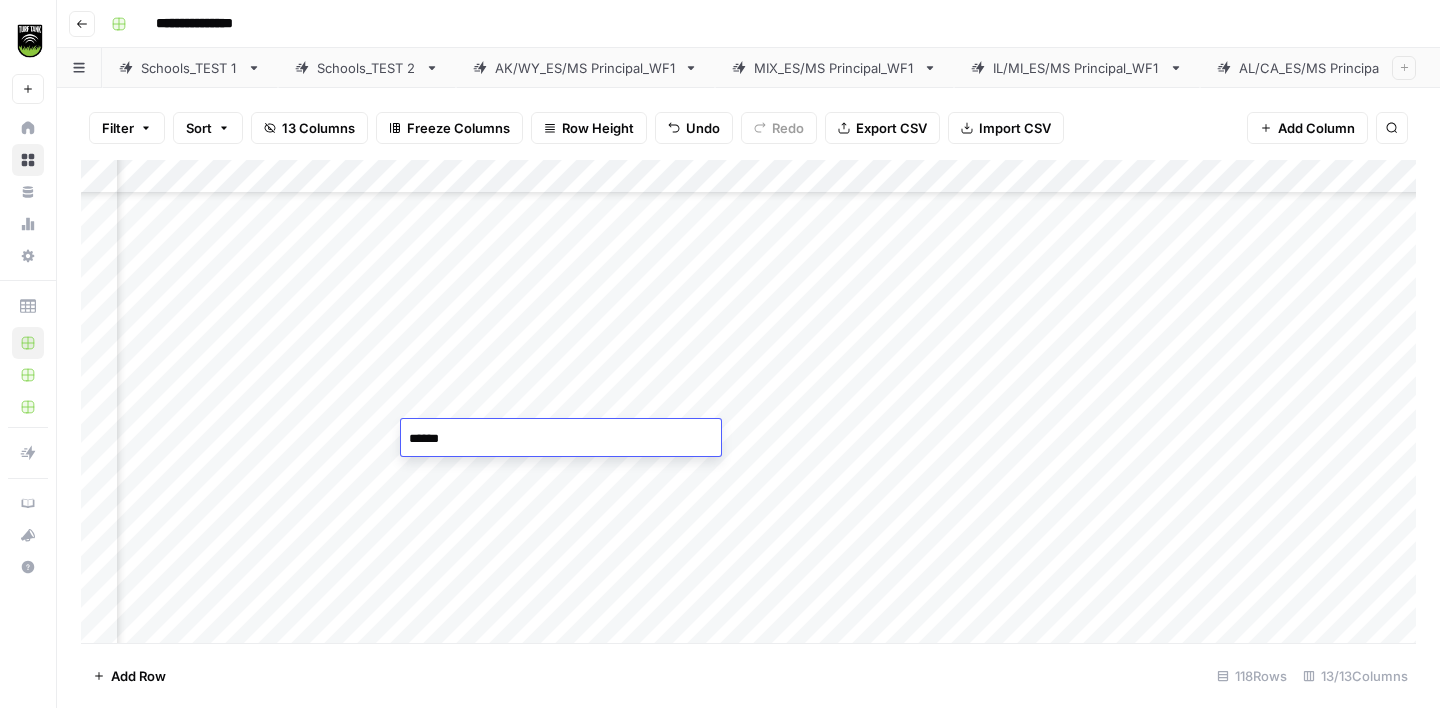 type on "*******" 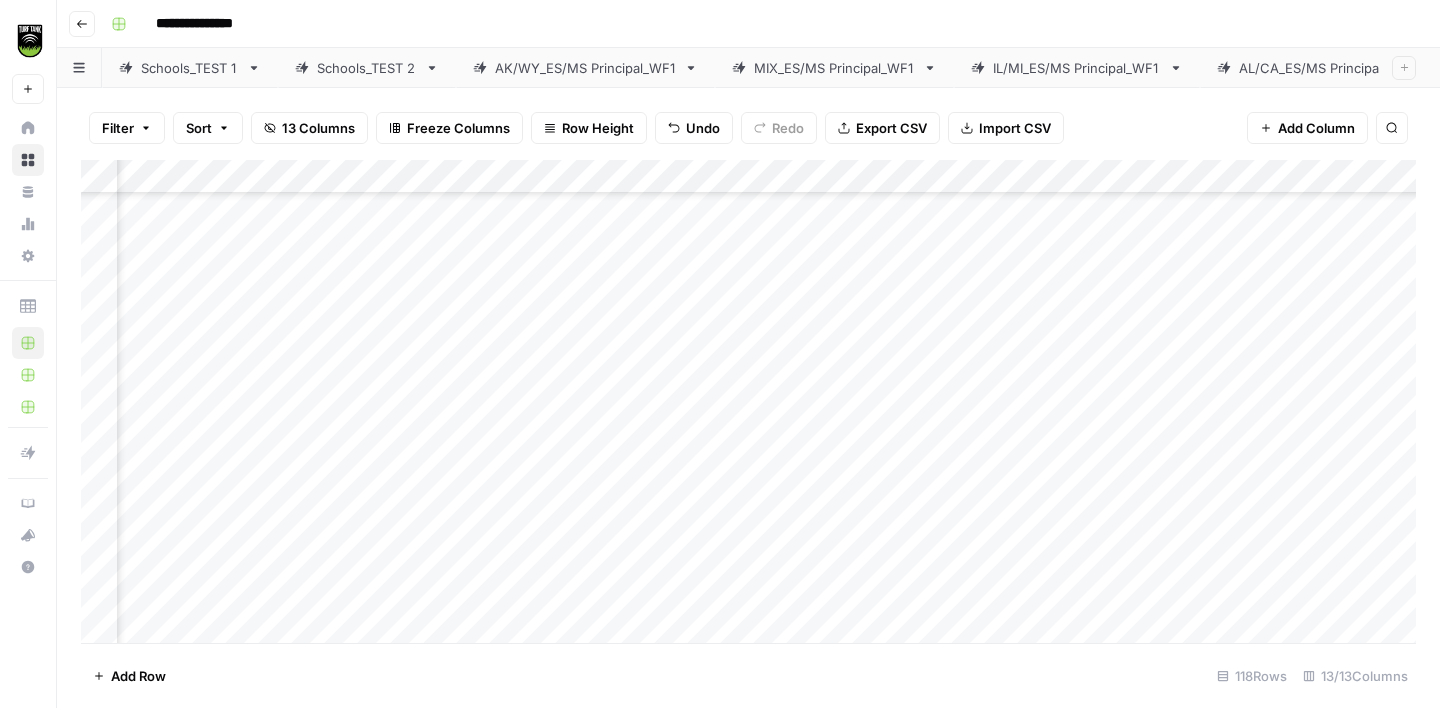 click on "Add Column" at bounding box center [748, 401] 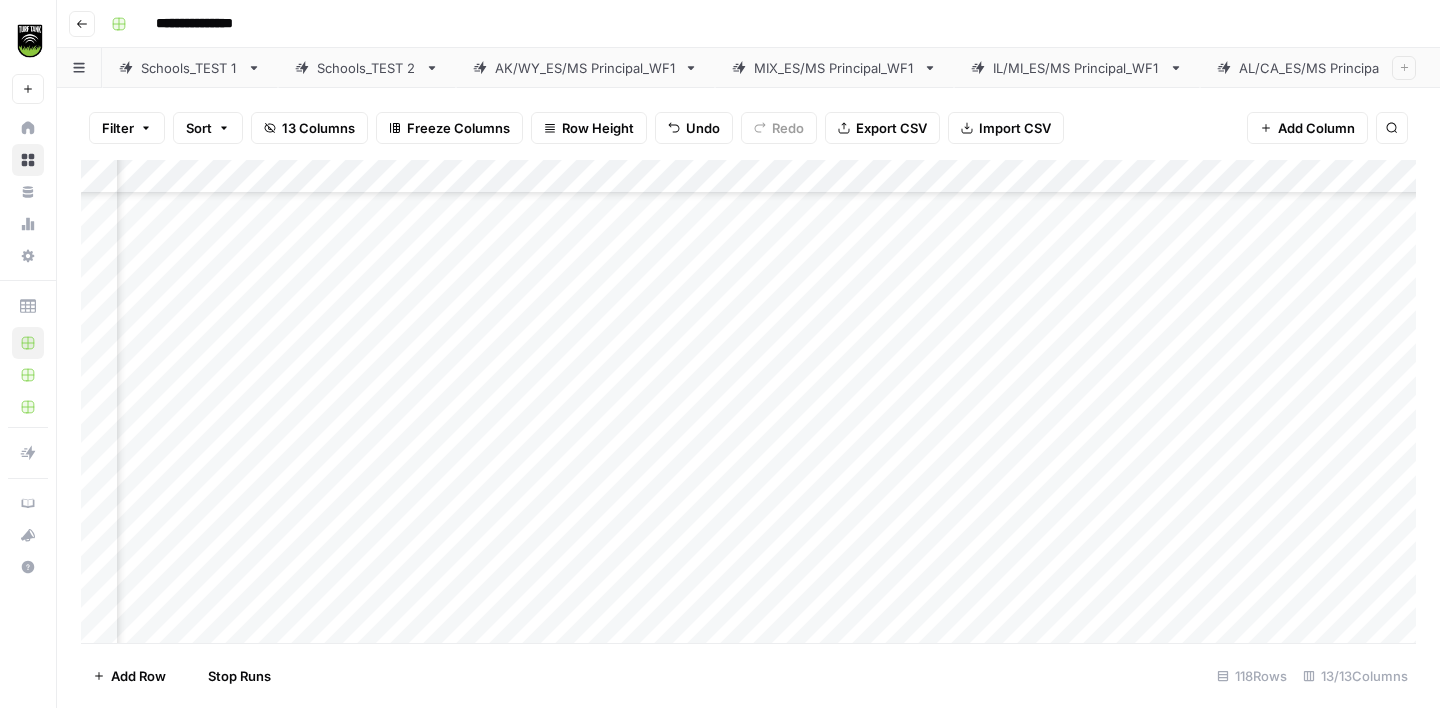 click on "Add Column" at bounding box center (748, 401) 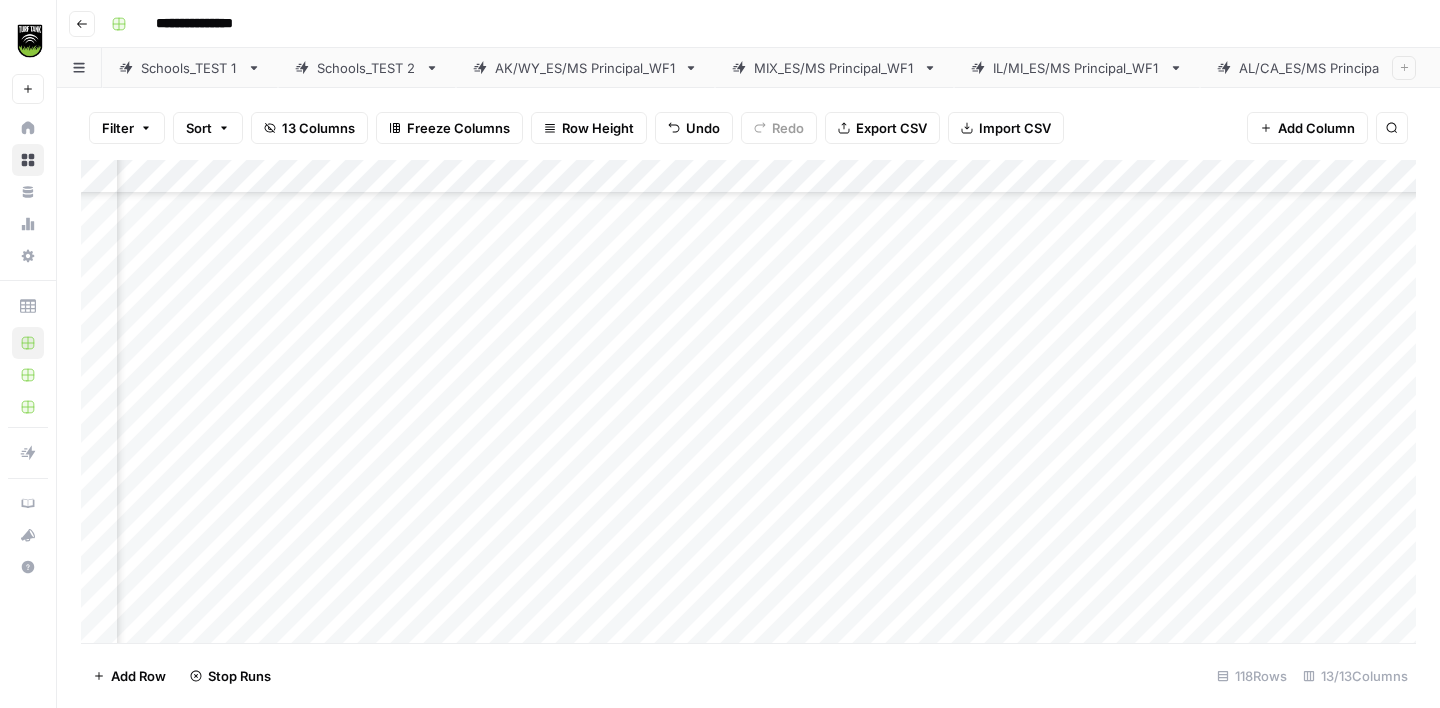 click on "Add Column" at bounding box center [748, 401] 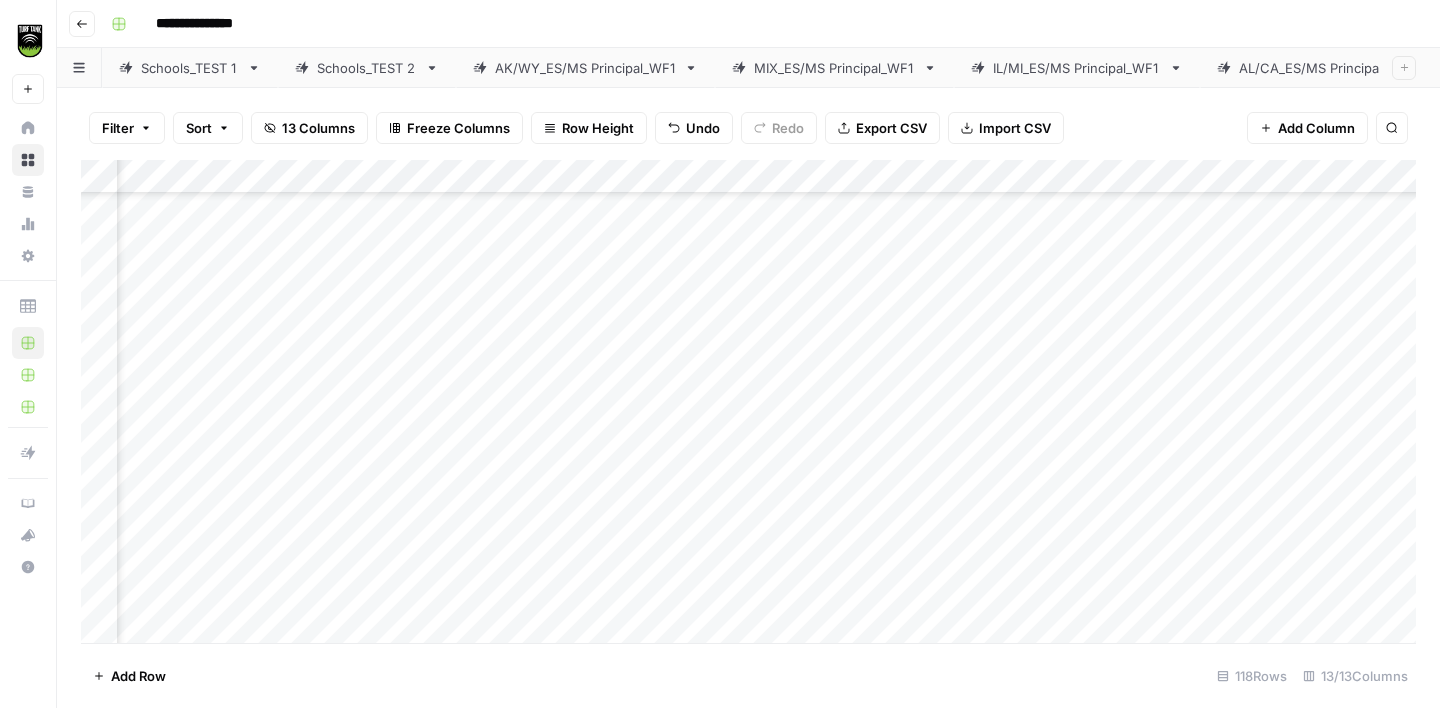 click on "Add Column" at bounding box center [748, 401] 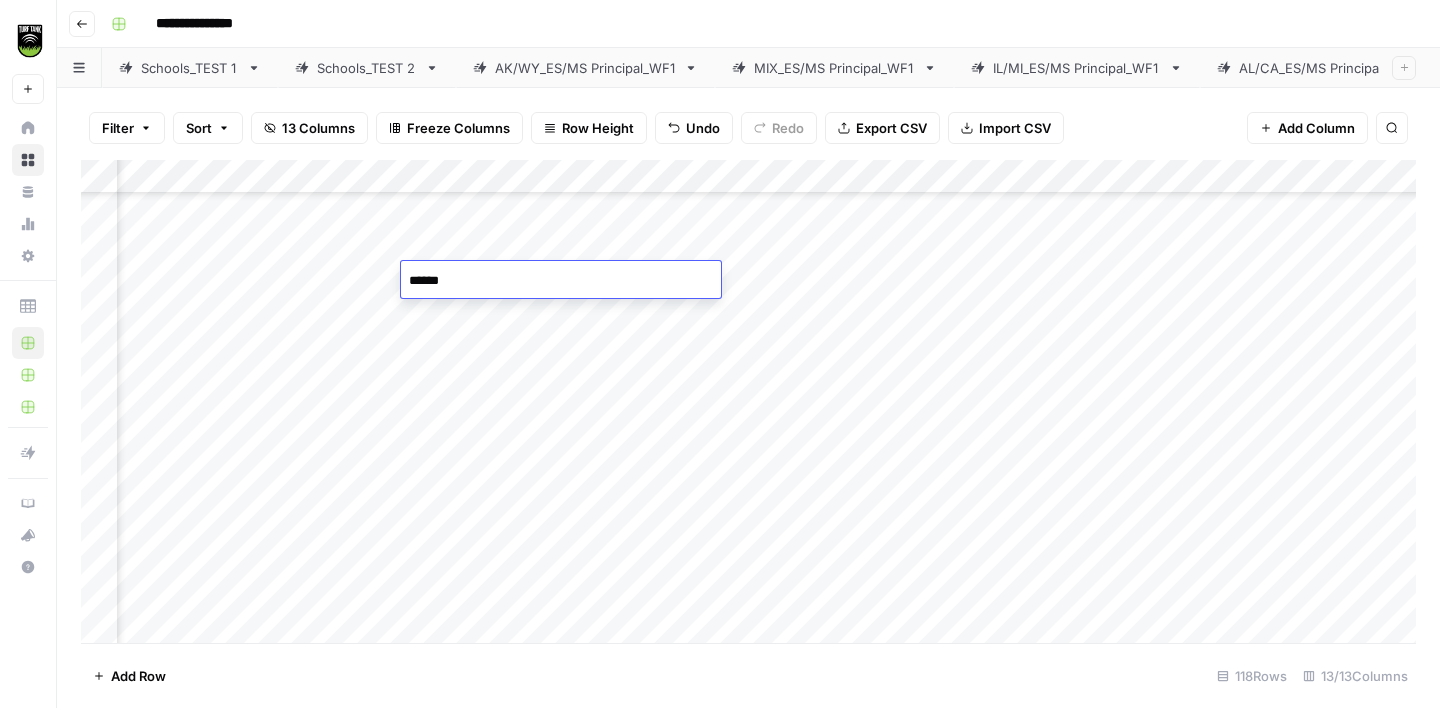 type on "*******" 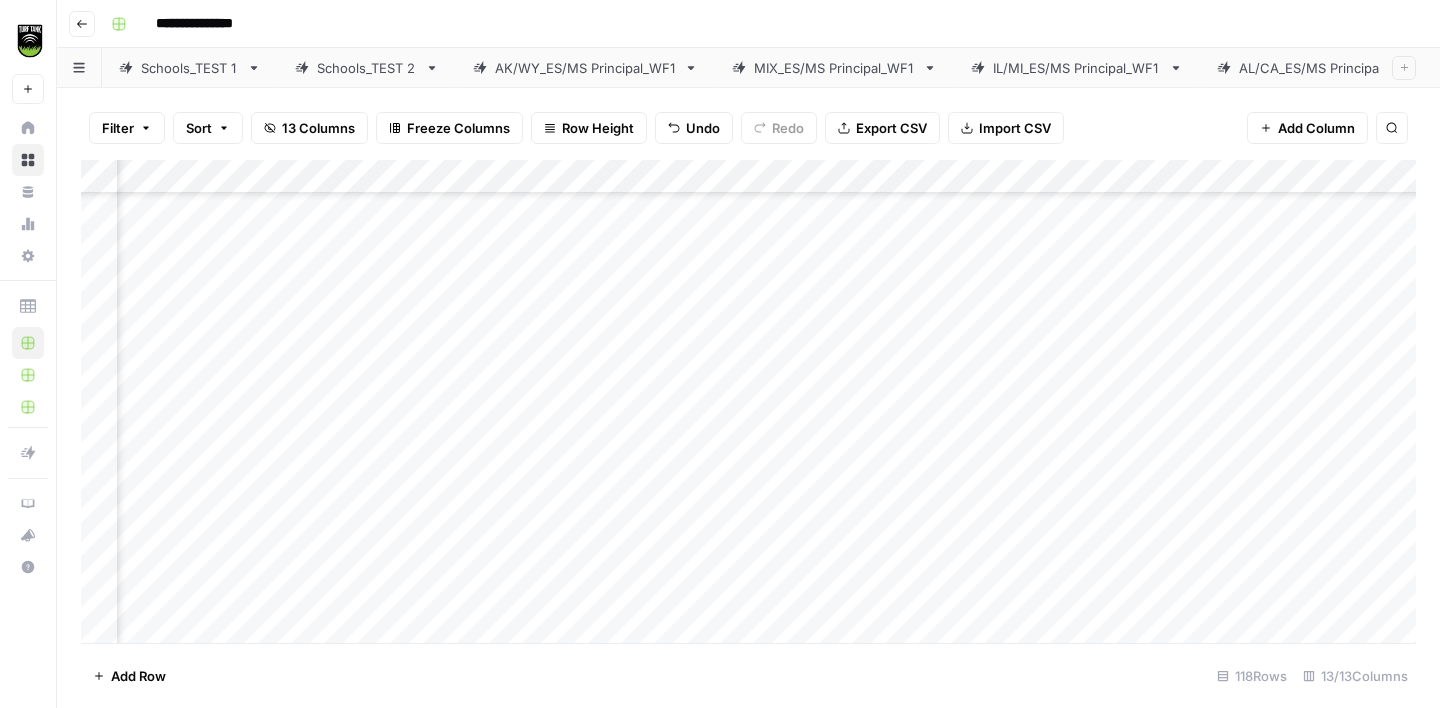 click on "Add Column" at bounding box center (748, 401) 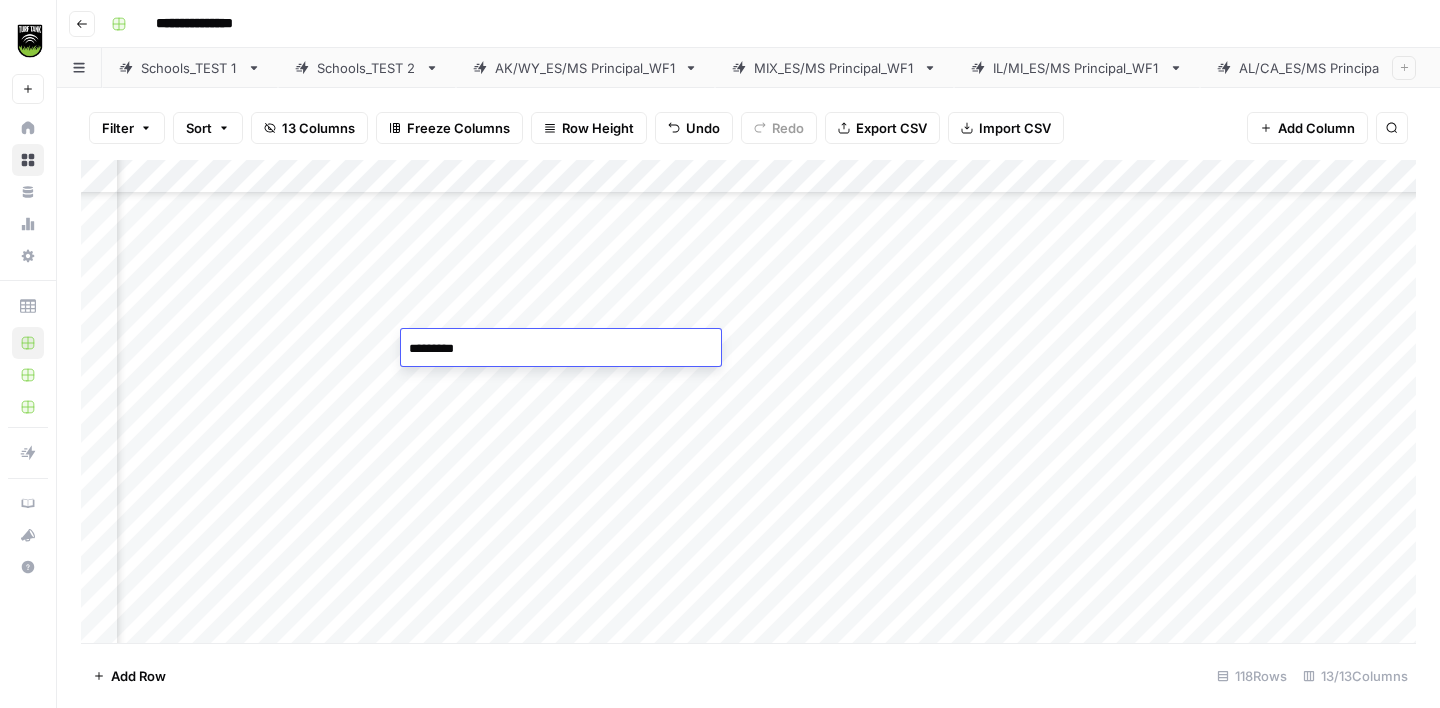 type on "**********" 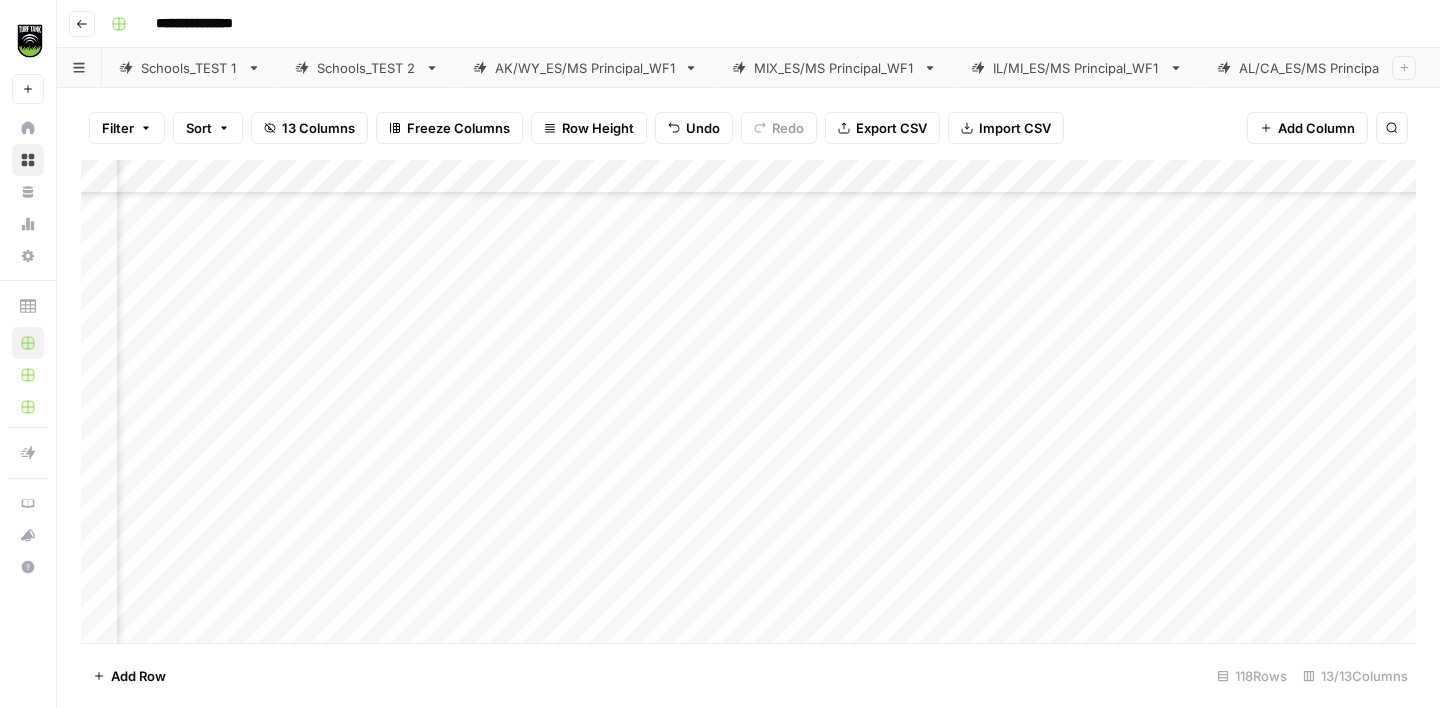 click on "Add Column" at bounding box center (748, 401) 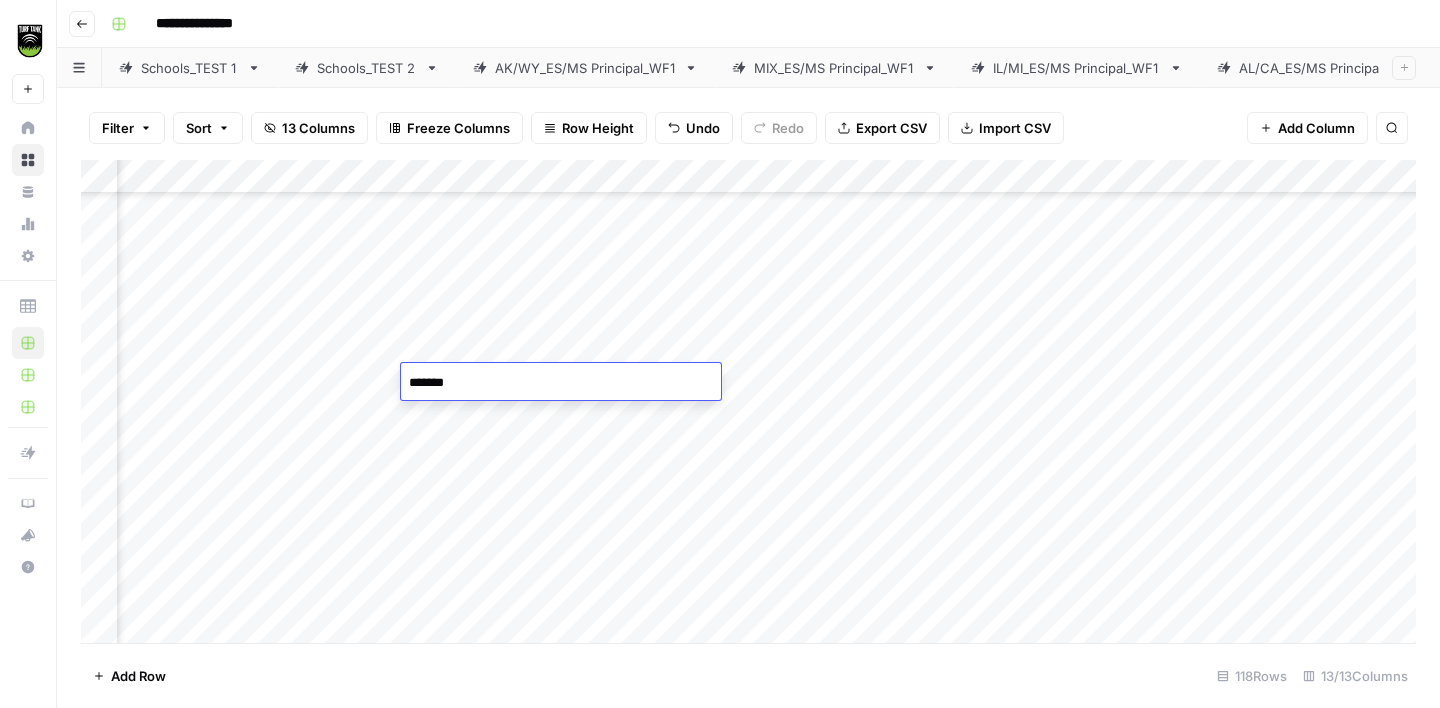click on "*******" at bounding box center [561, 383] 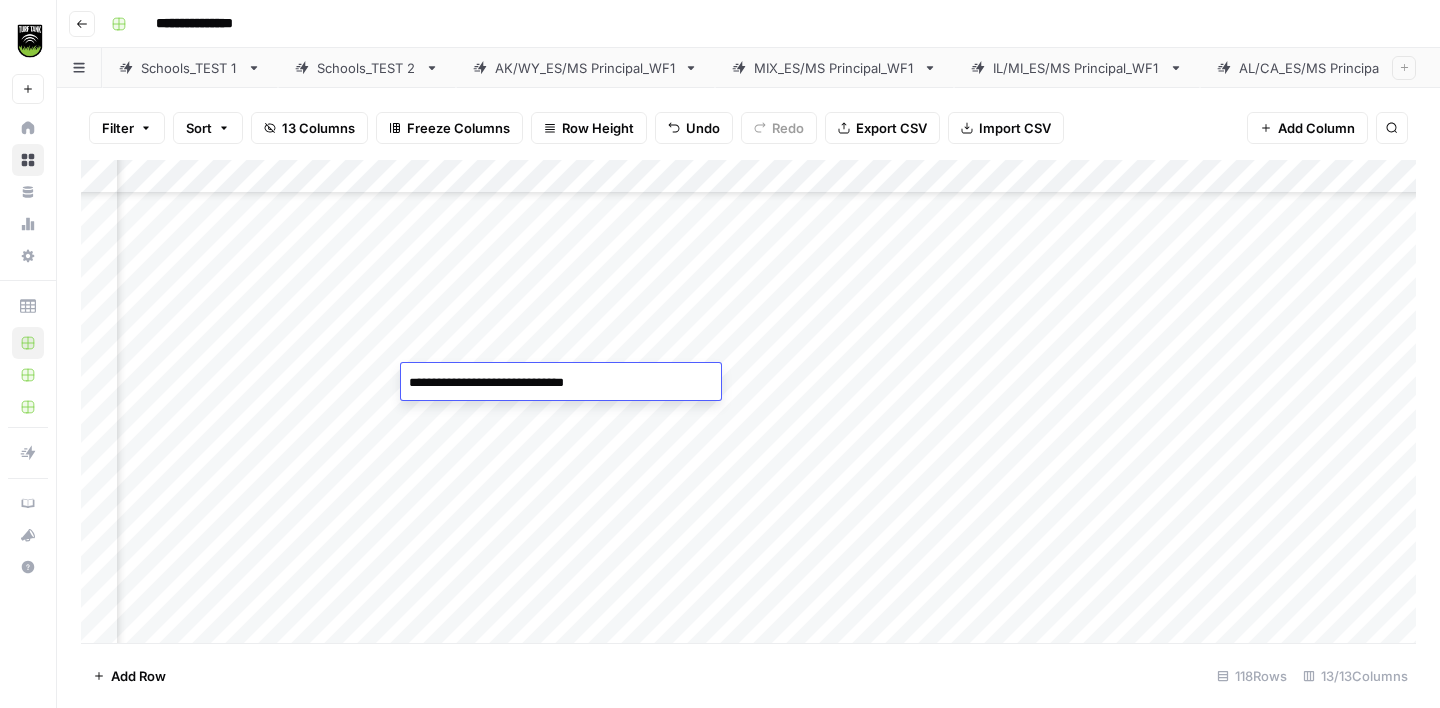 type on "**********" 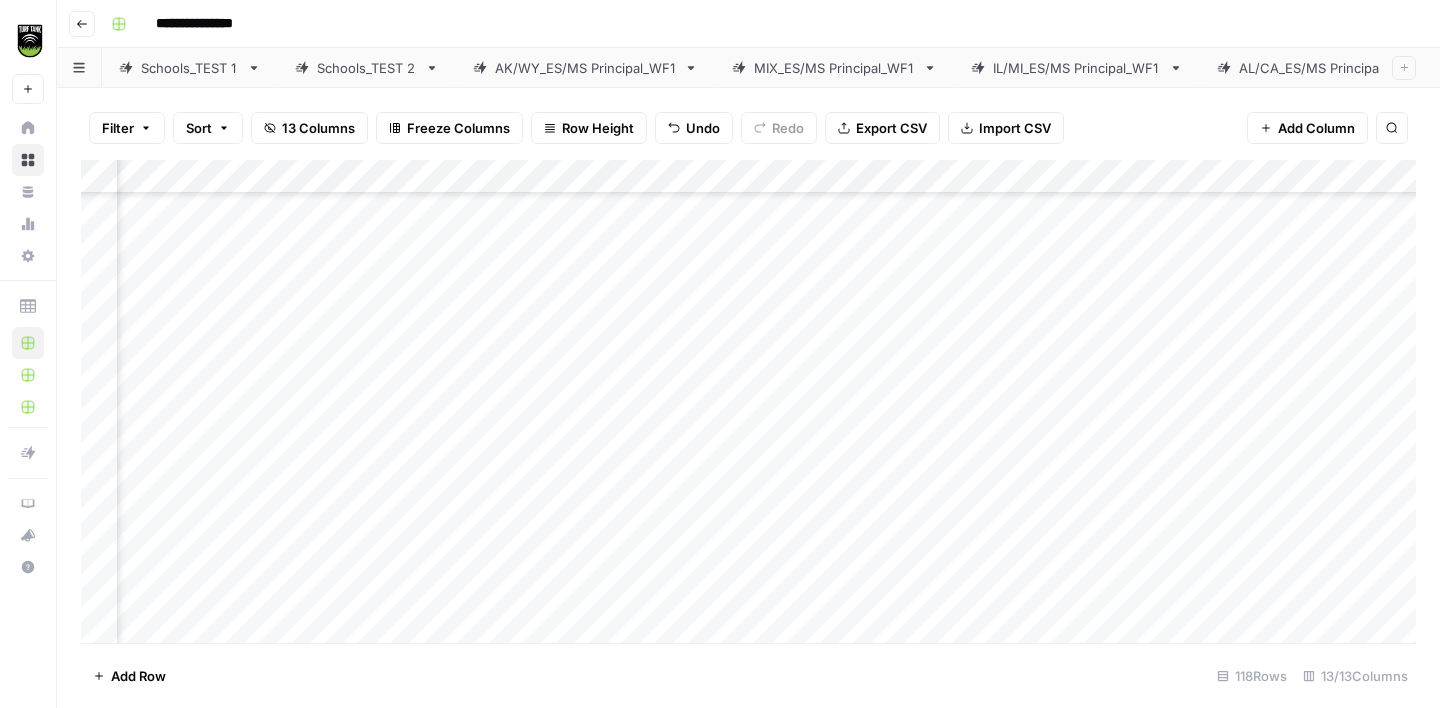 click on "Add Column" at bounding box center (748, 401) 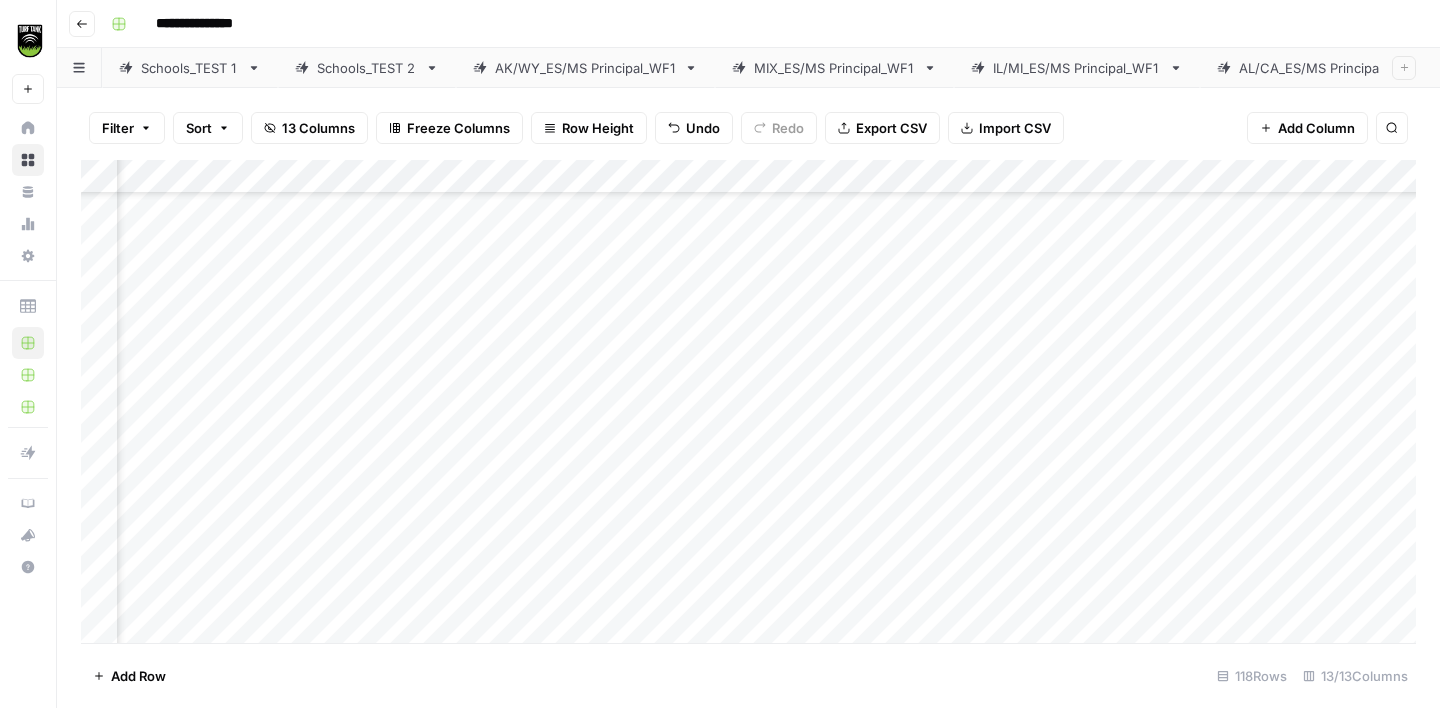 scroll, scrollTop: 0, scrollLeft: 430, axis: horizontal 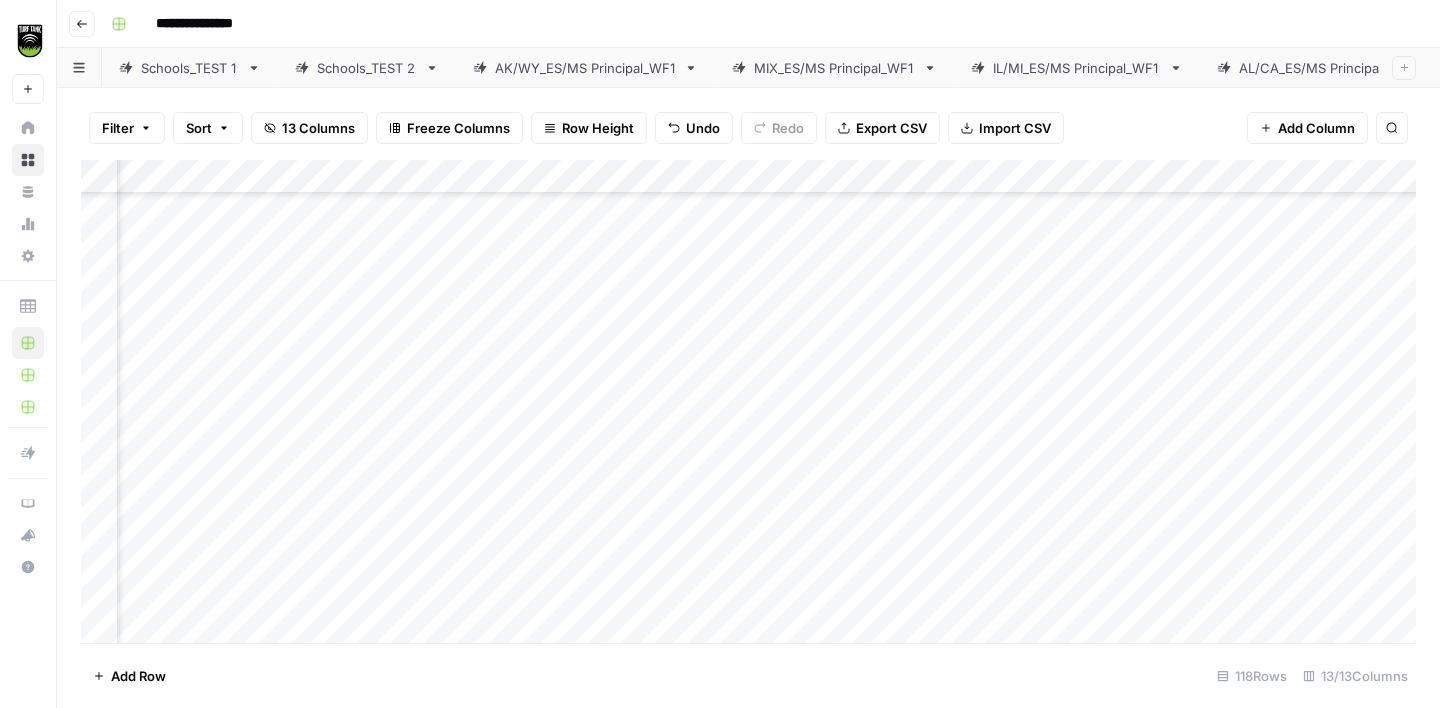 click on "Add Column" at bounding box center (748, 401) 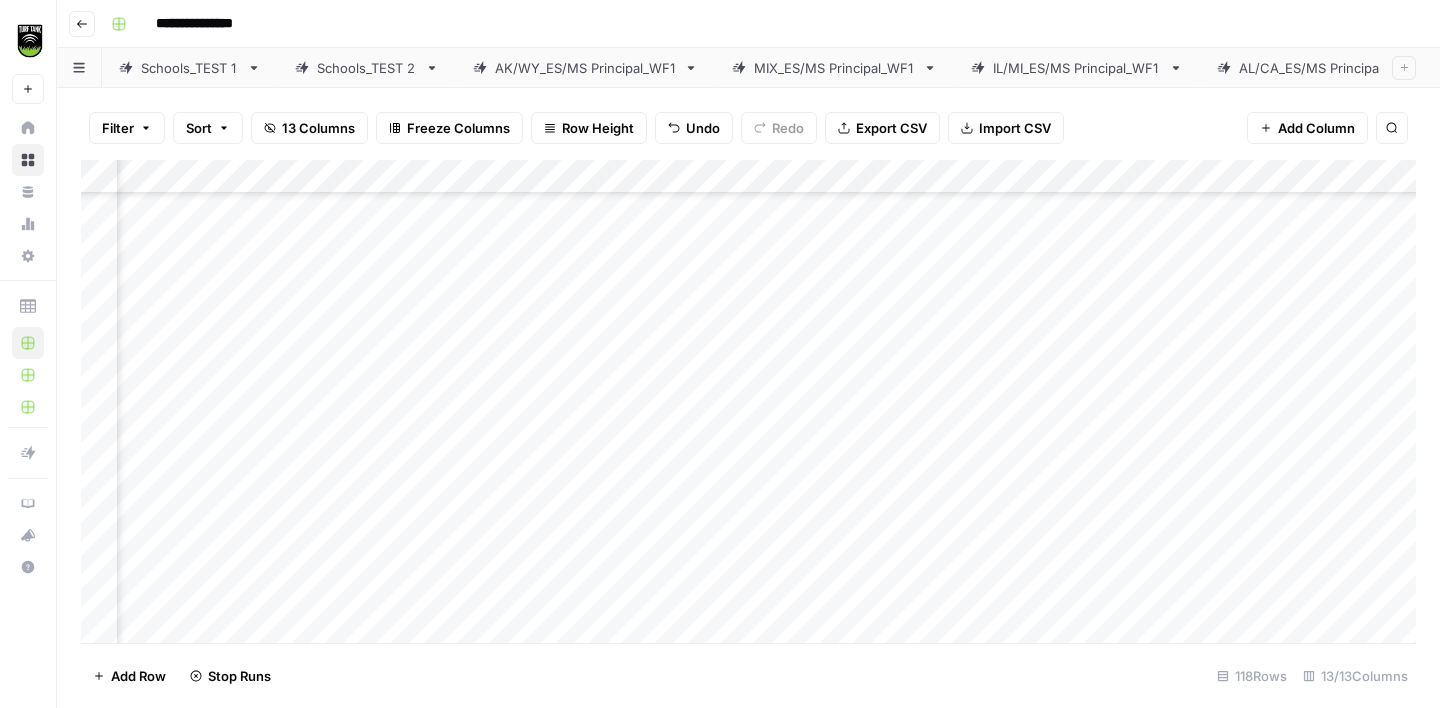 click on "Add Column" at bounding box center [748, 401] 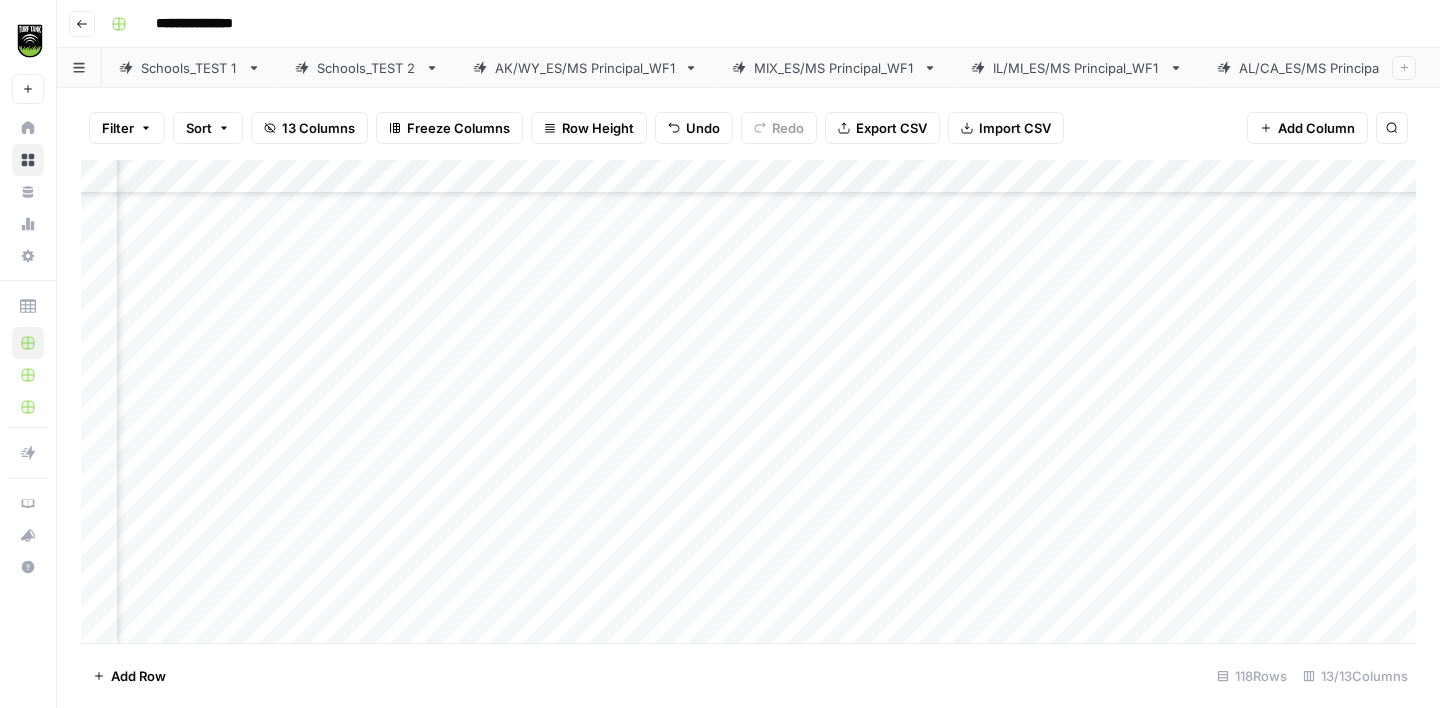 click on "Add Column" at bounding box center (748, 401) 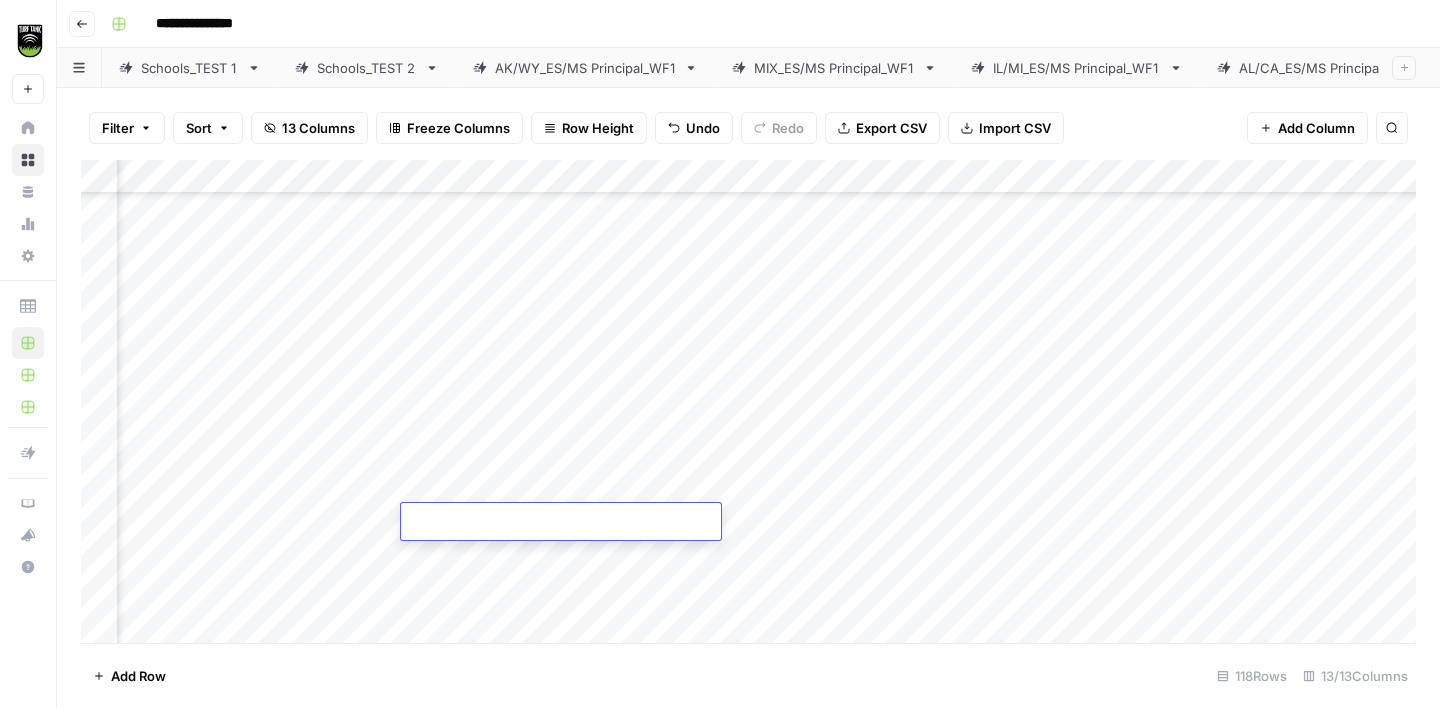 type on "*" 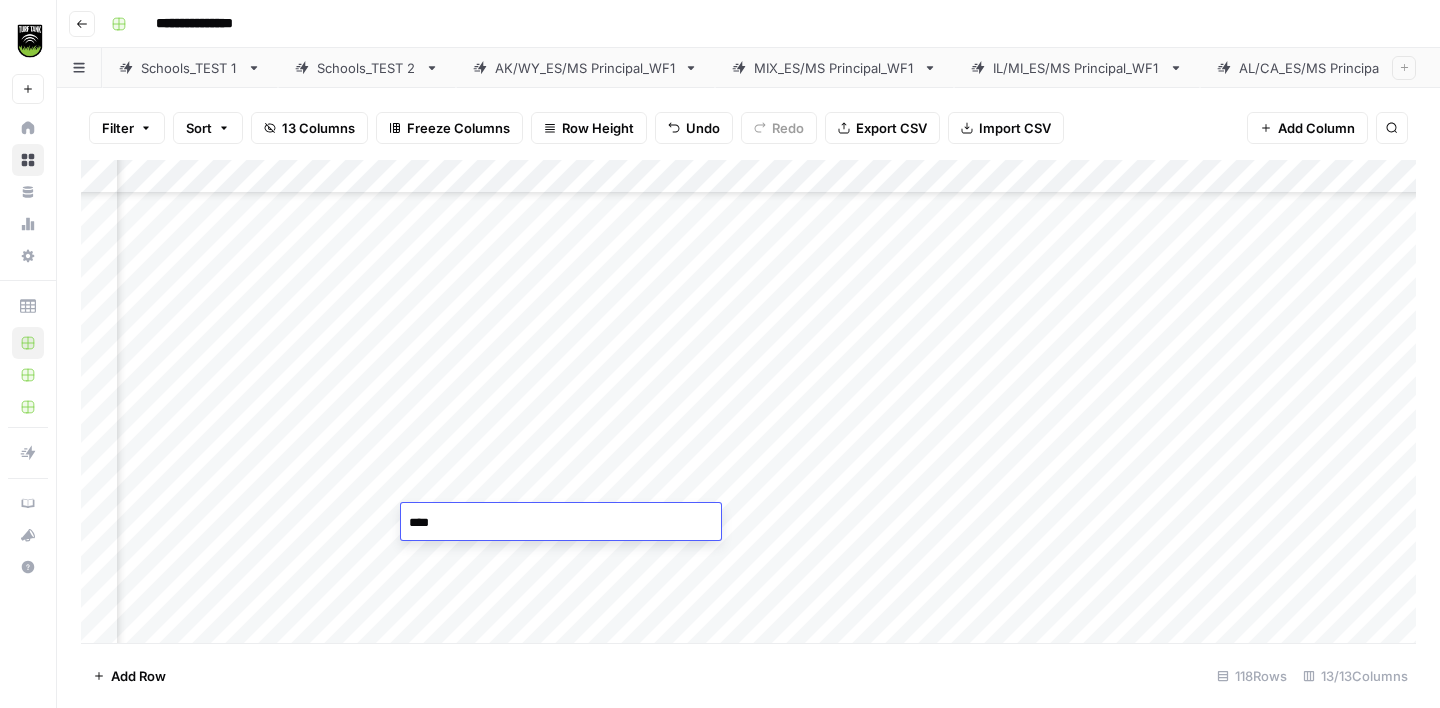 type on "*****" 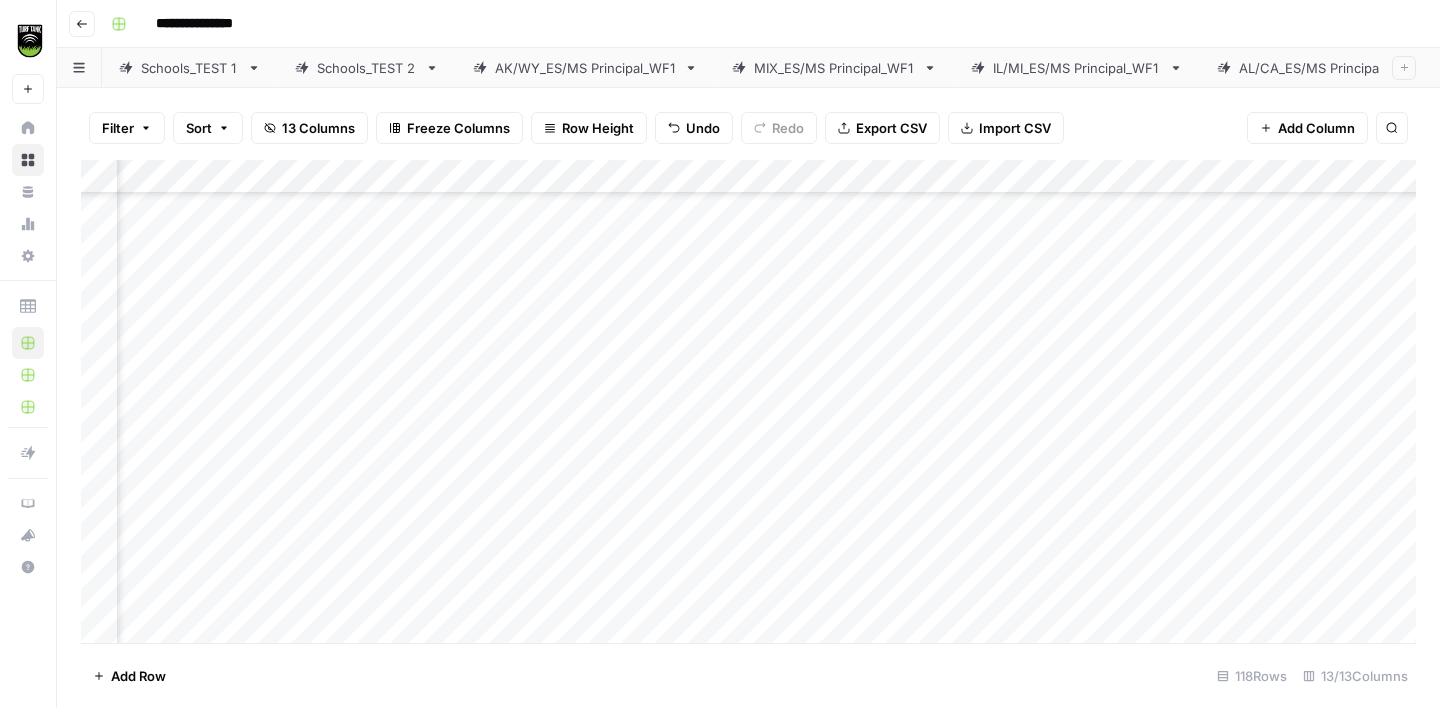 click on "Add Column" at bounding box center (748, 401) 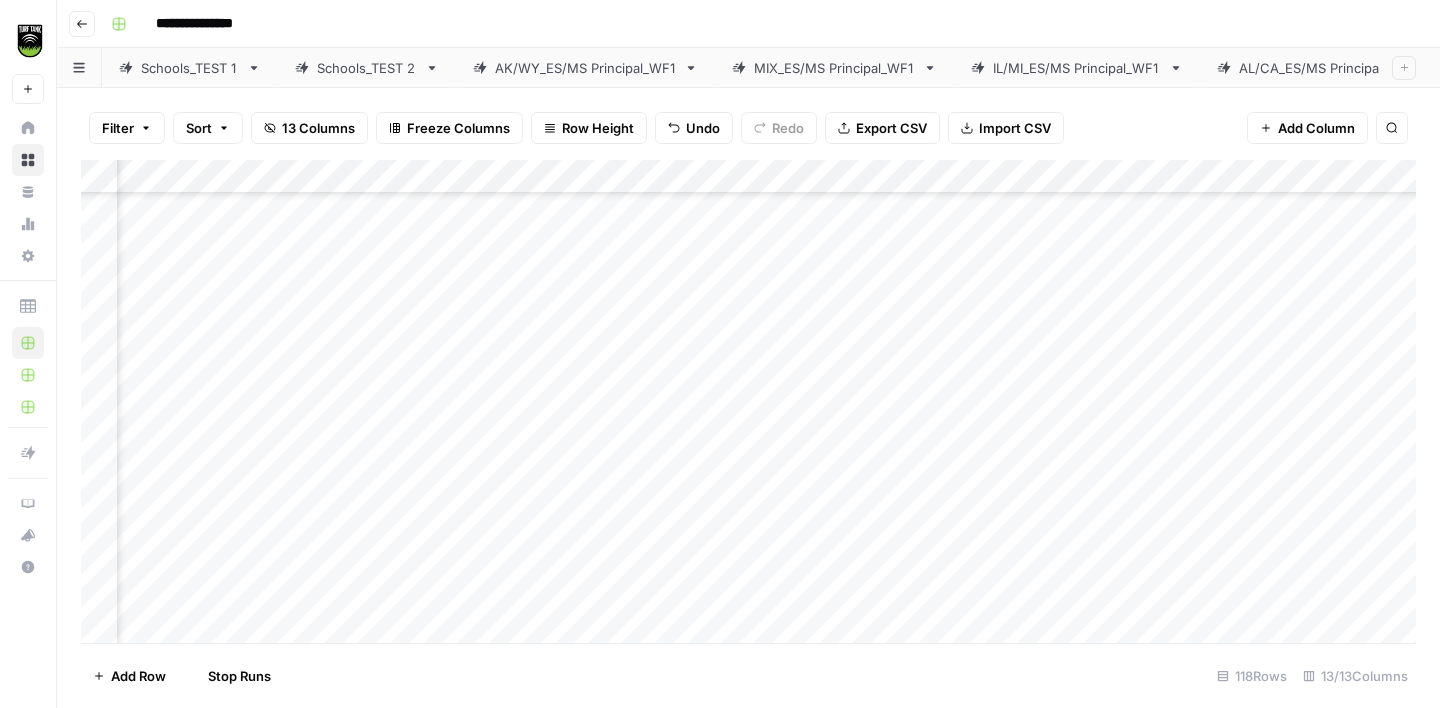 click on "Add Column" at bounding box center [748, 401] 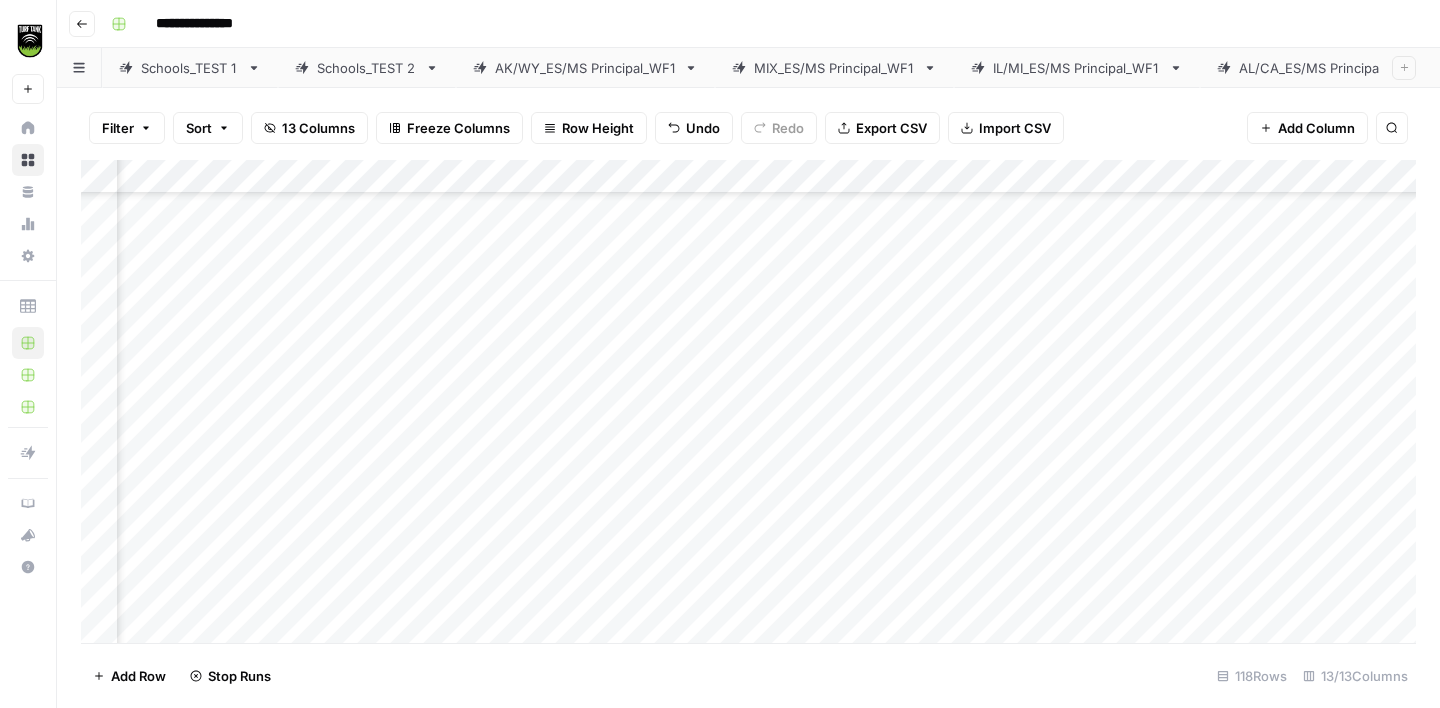 click on "Add Column" at bounding box center [748, 401] 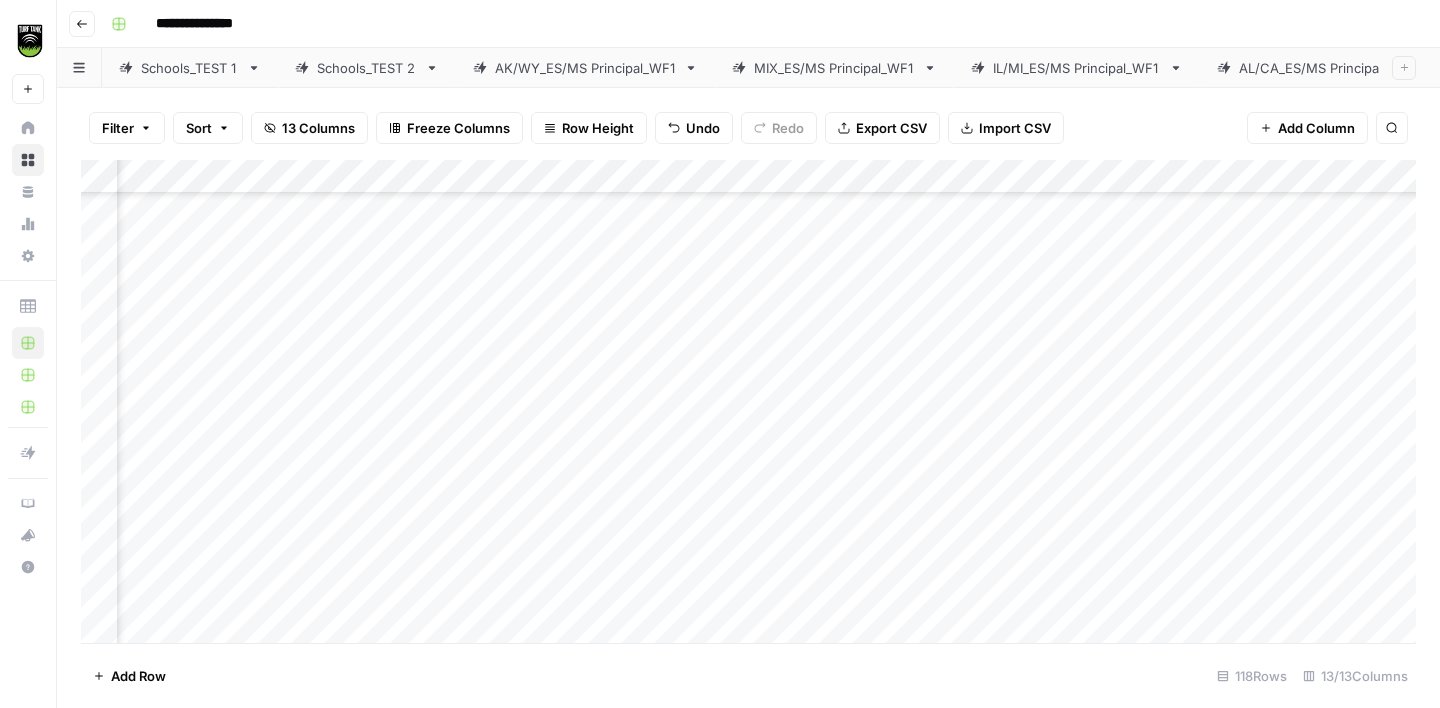 click on "Add Column" at bounding box center (748, 401) 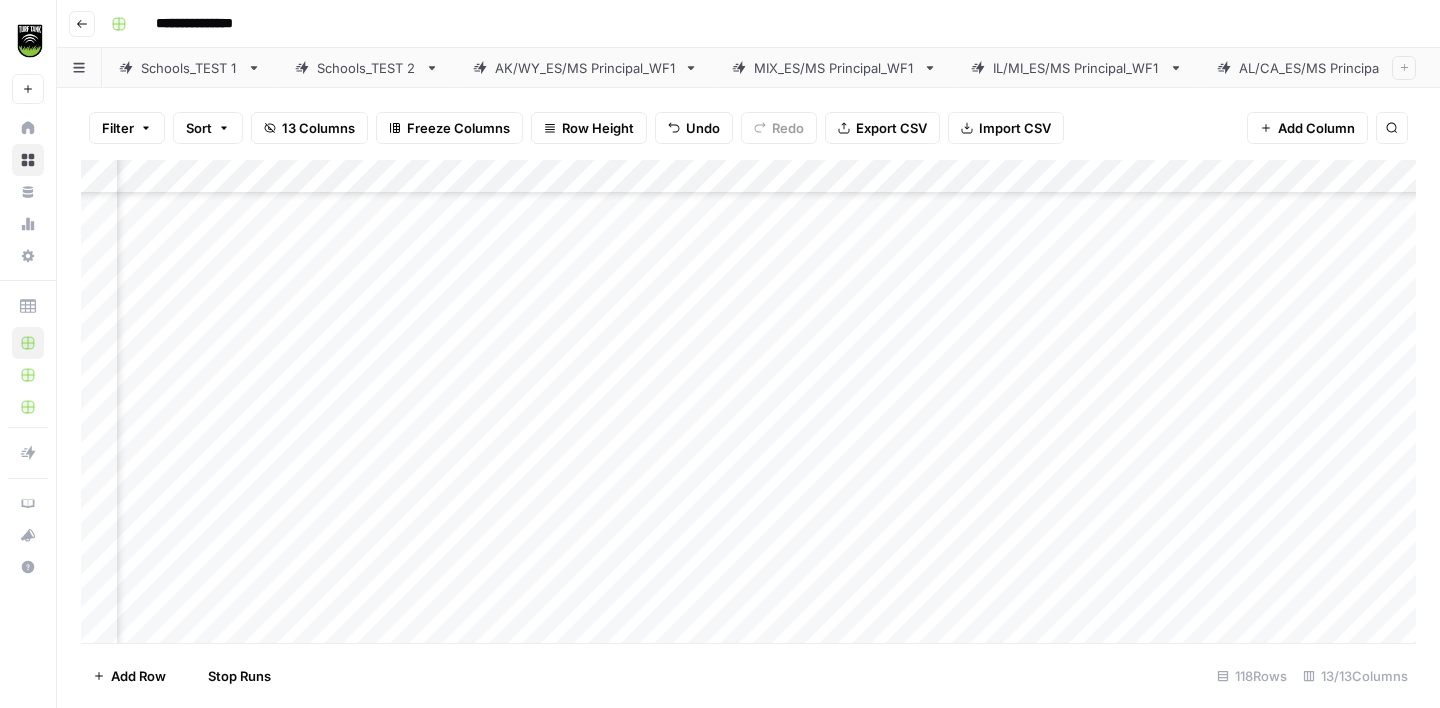 click on "Add Column" at bounding box center [748, 401] 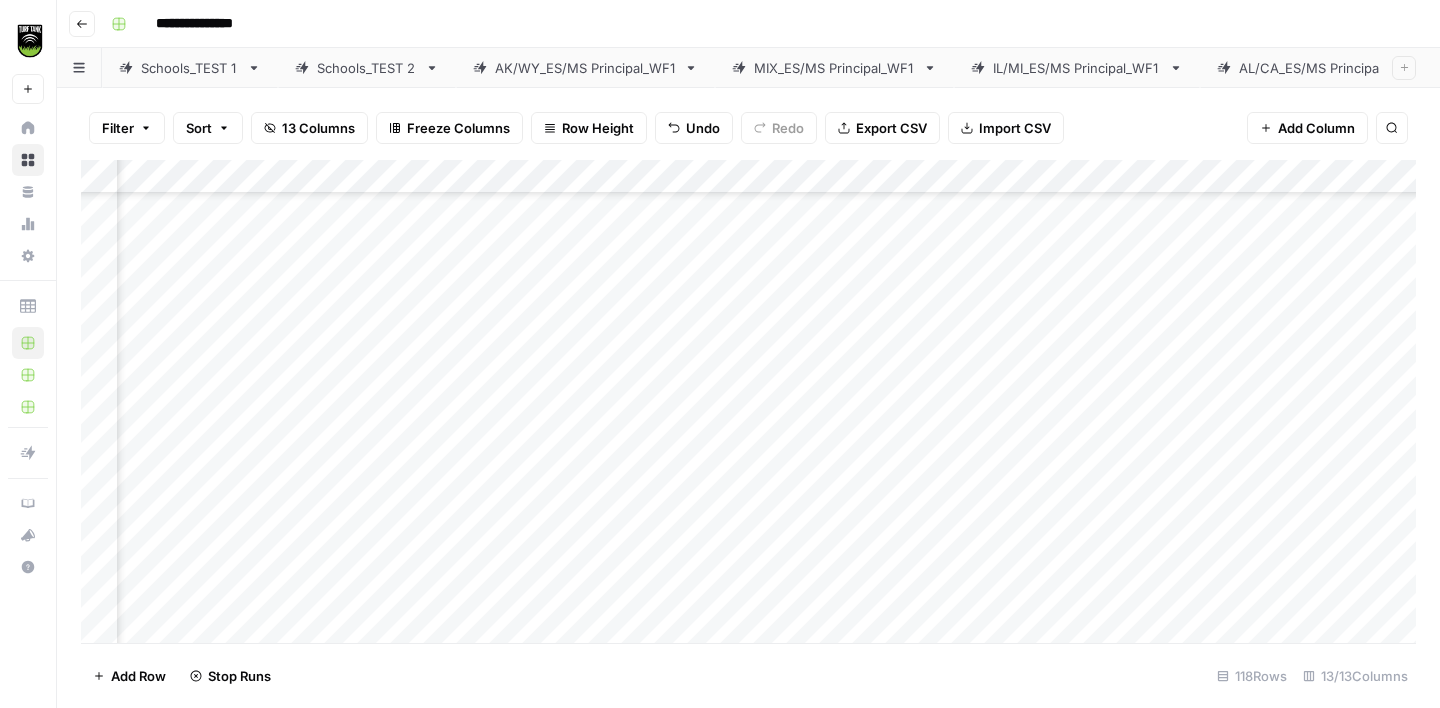 scroll, scrollTop: 2523, scrollLeft: 430, axis: both 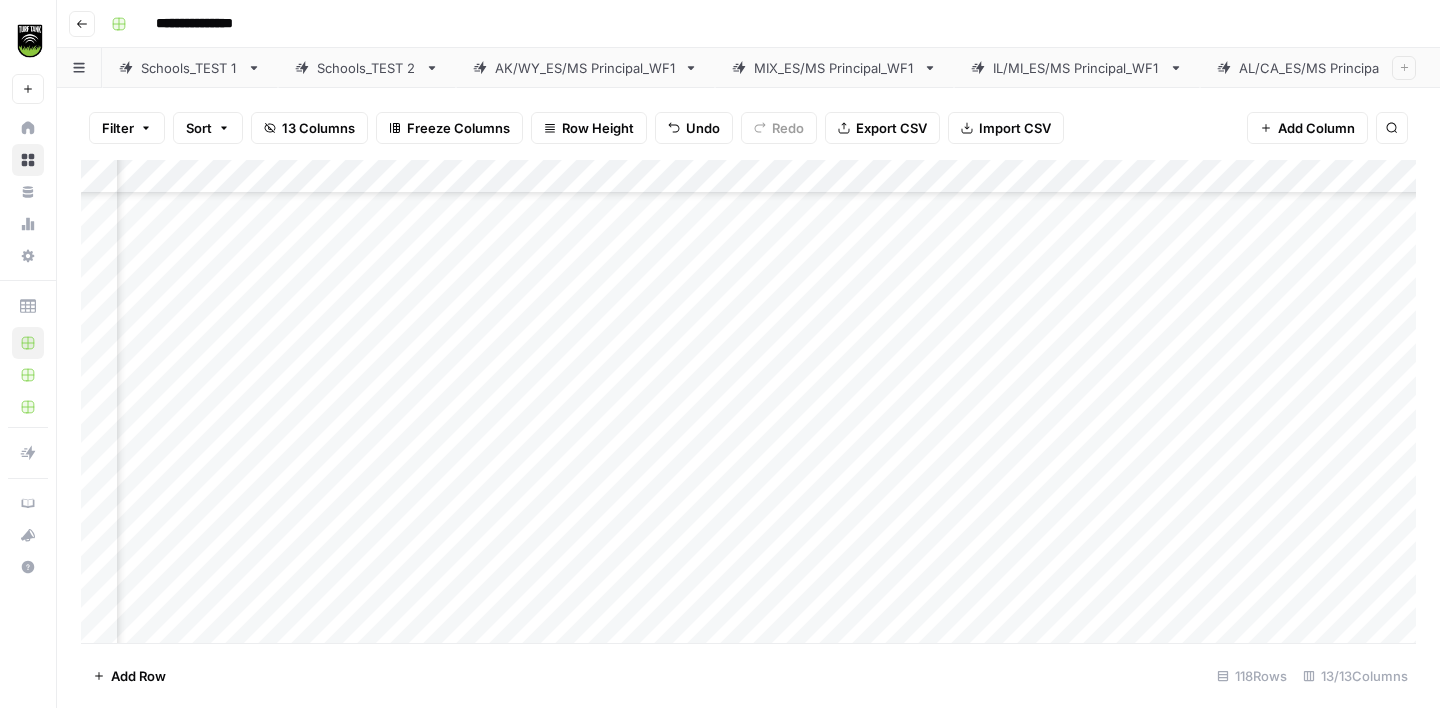 click on "Add Column" at bounding box center (748, 401) 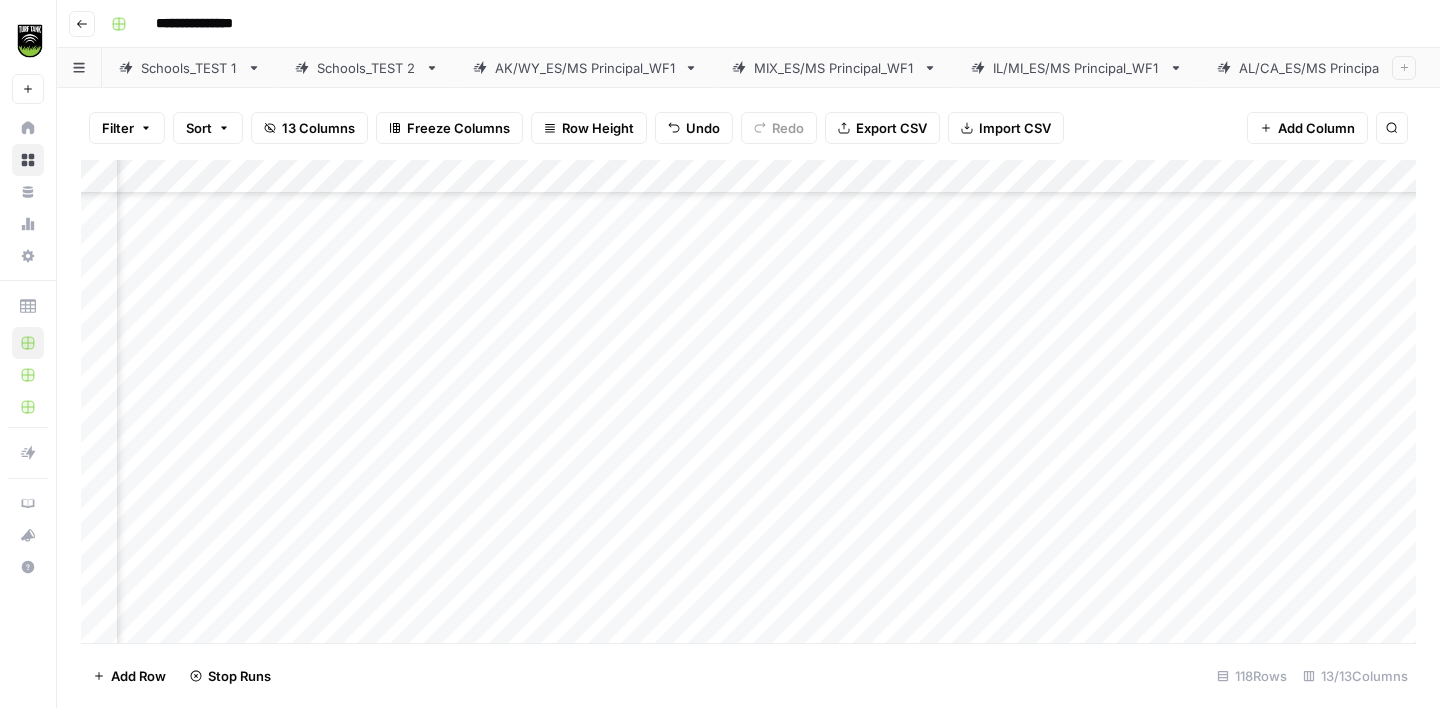 click on "Add Column" at bounding box center [748, 401] 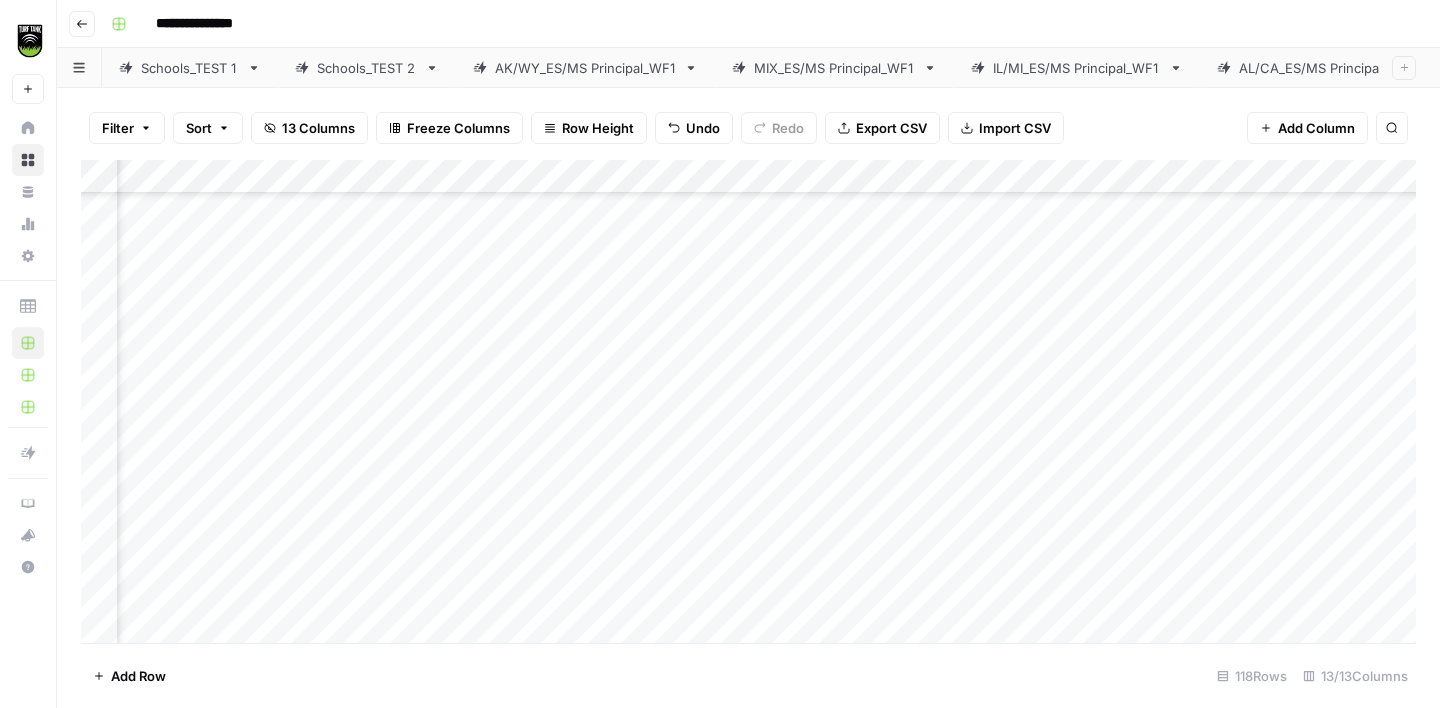 scroll, scrollTop: 2403, scrollLeft: 334, axis: both 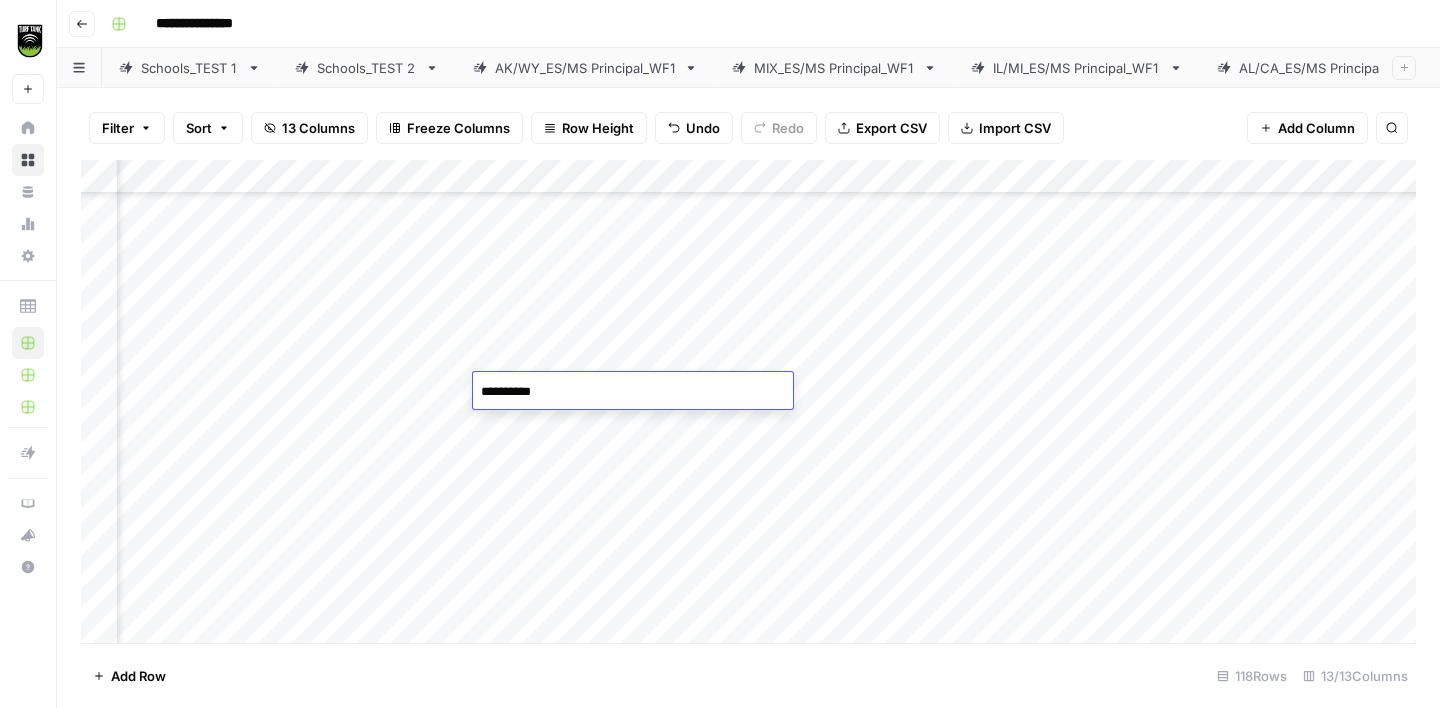 type on "**********" 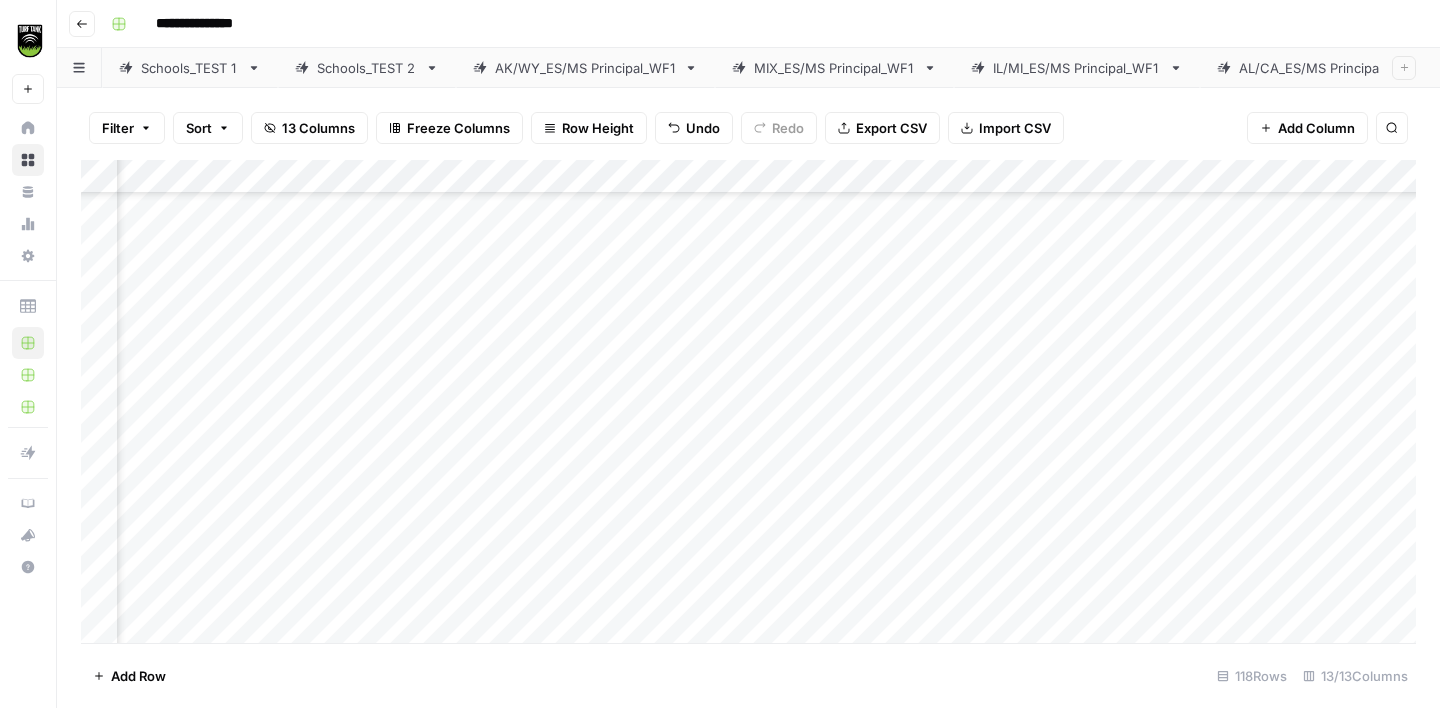 click on "Add Column" at bounding box center [748, 401] 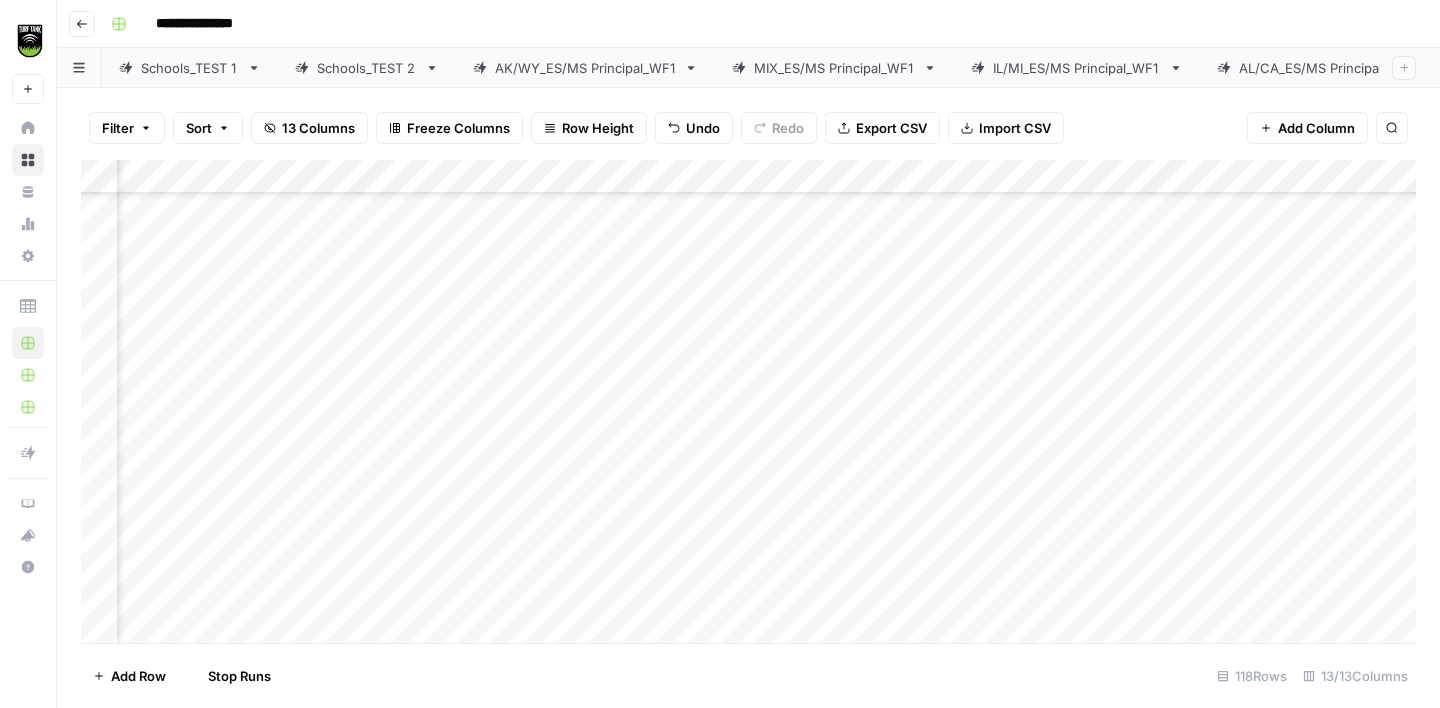 click on "Add Column" at bounding box center (748, 401) 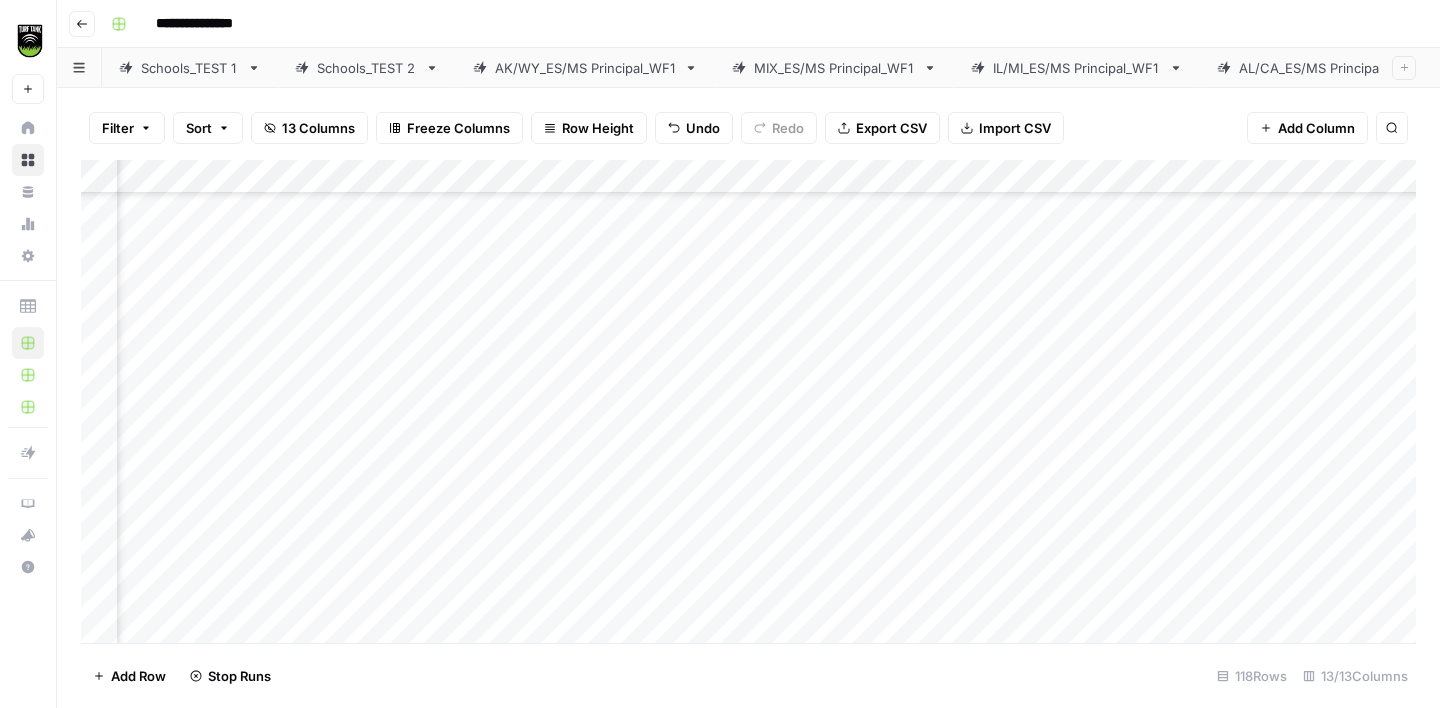 click on "Add Column" at bounding box center (748, 401) 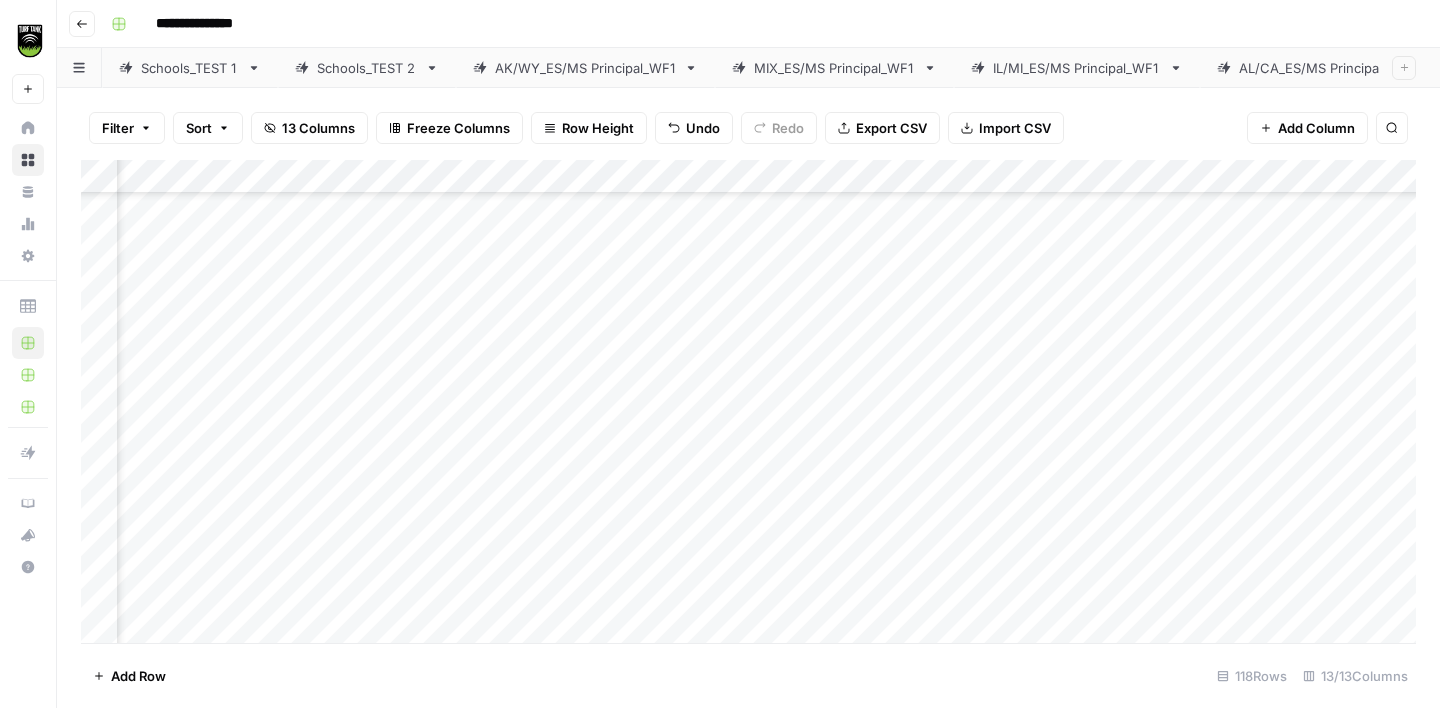 click on "Add Column" at bounding box center (748, 401) 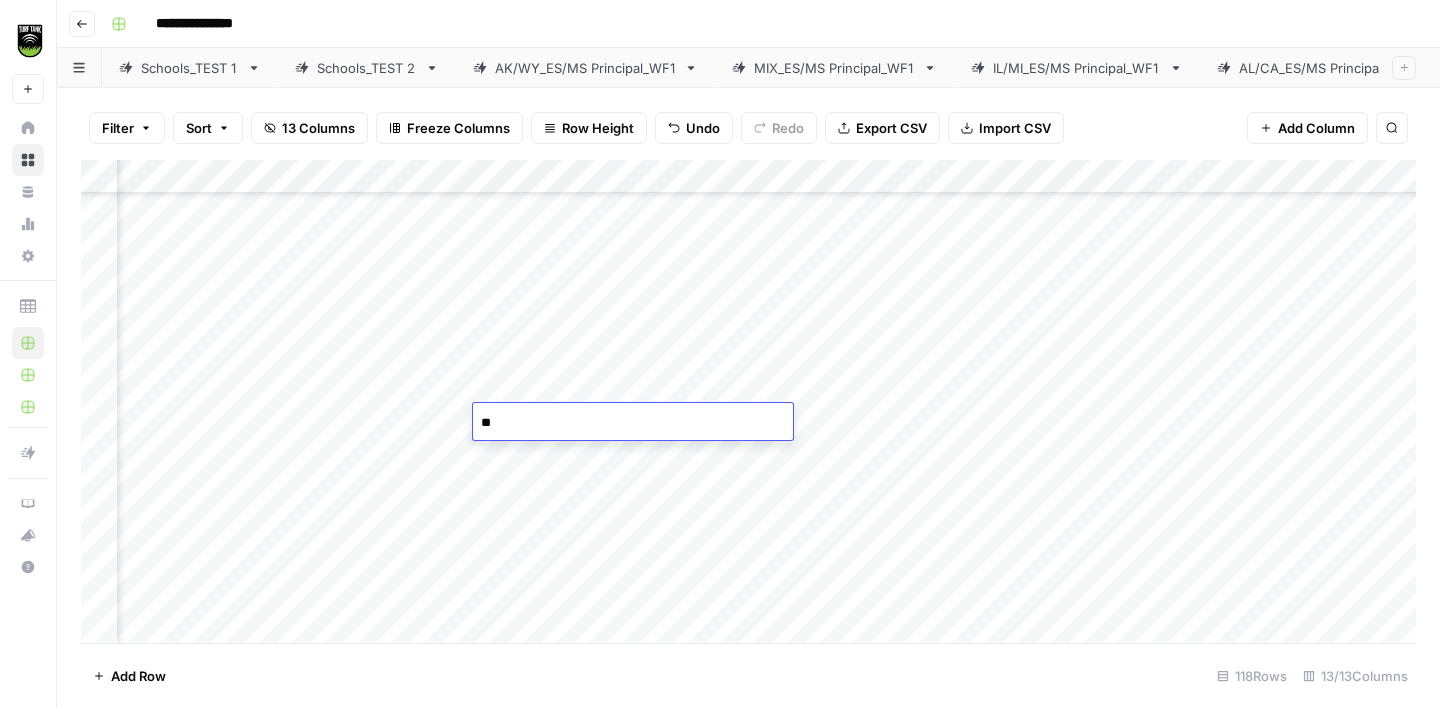 type on "*" 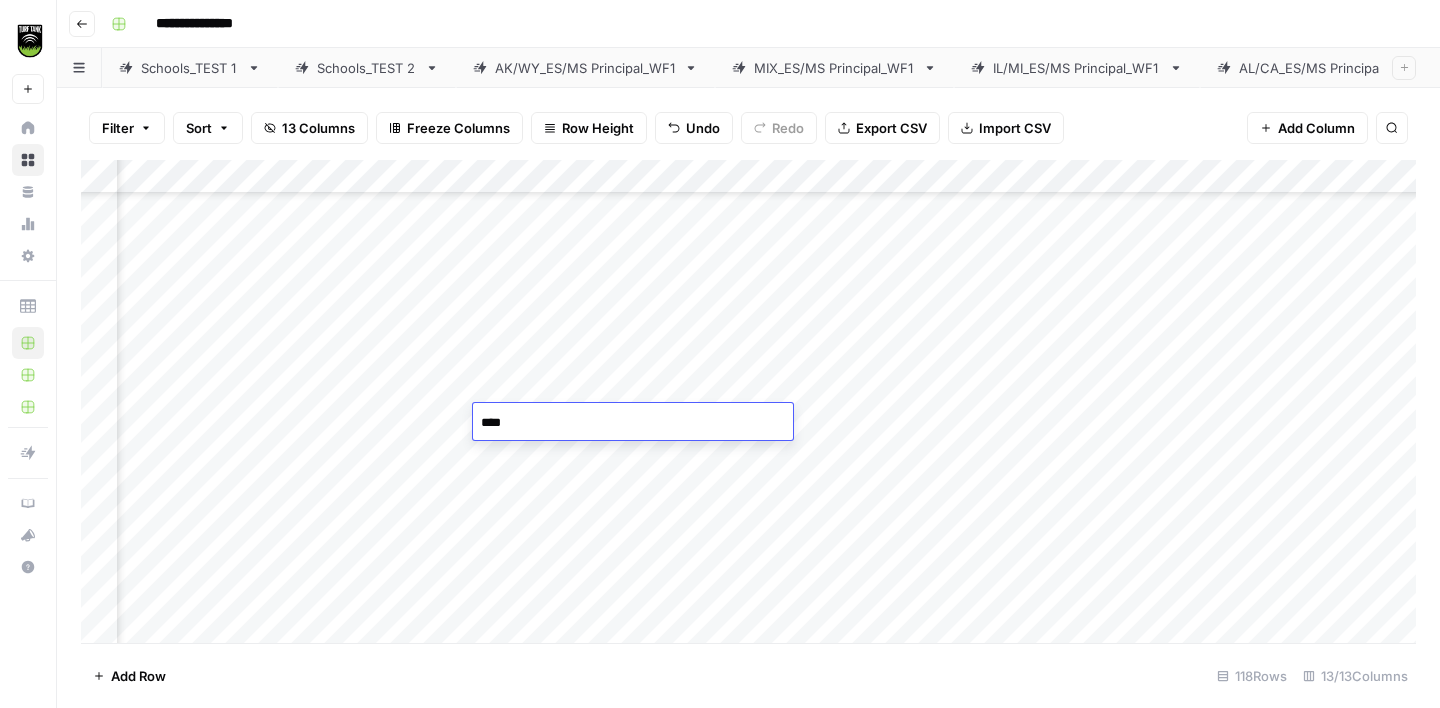 type on "*****" 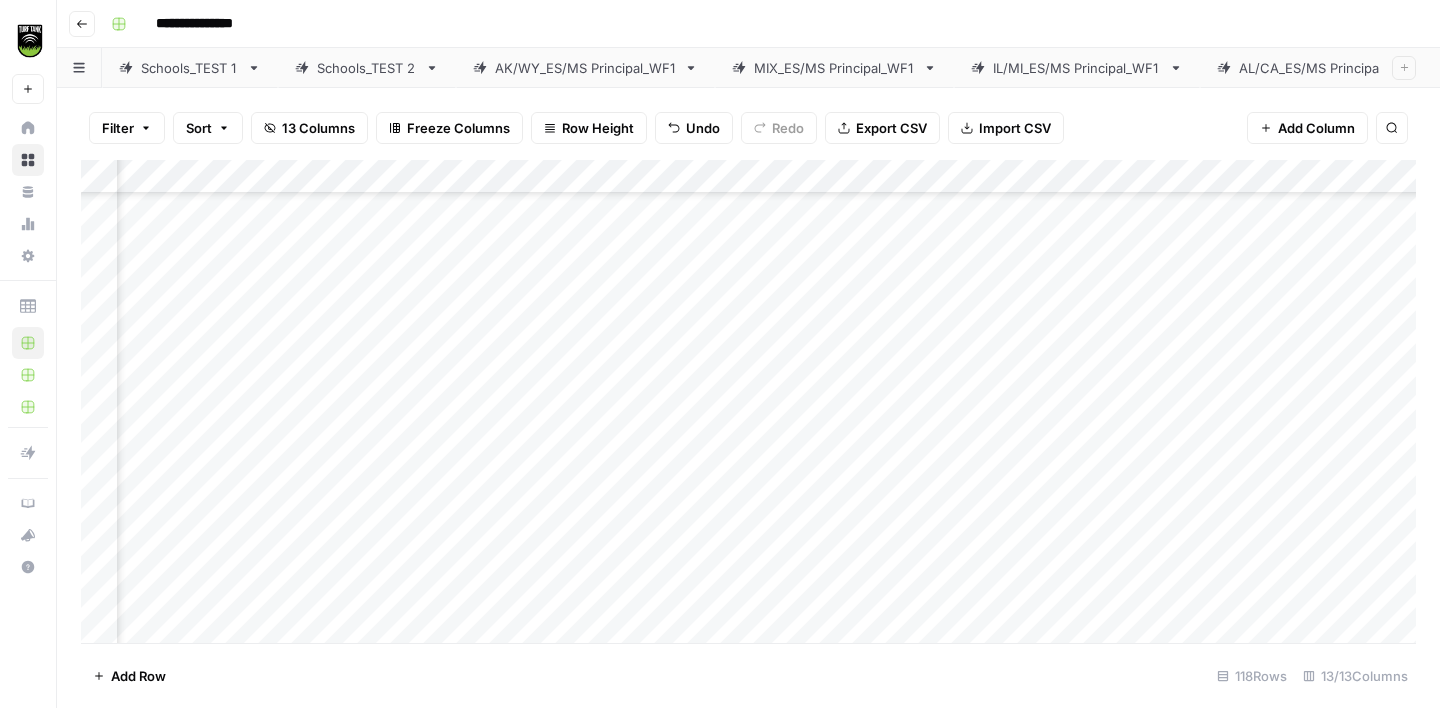 click on "Add Column" at bounding box center [748, 401] 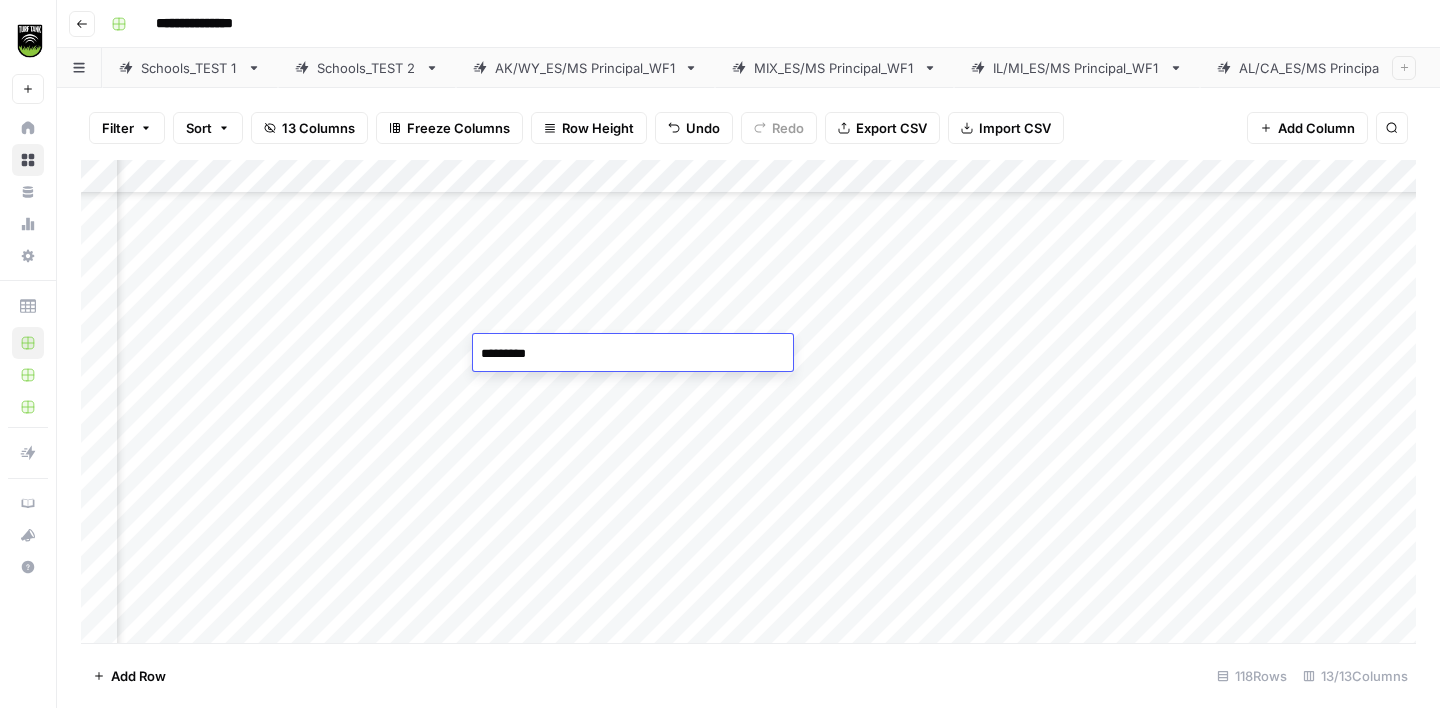 type on "**********" 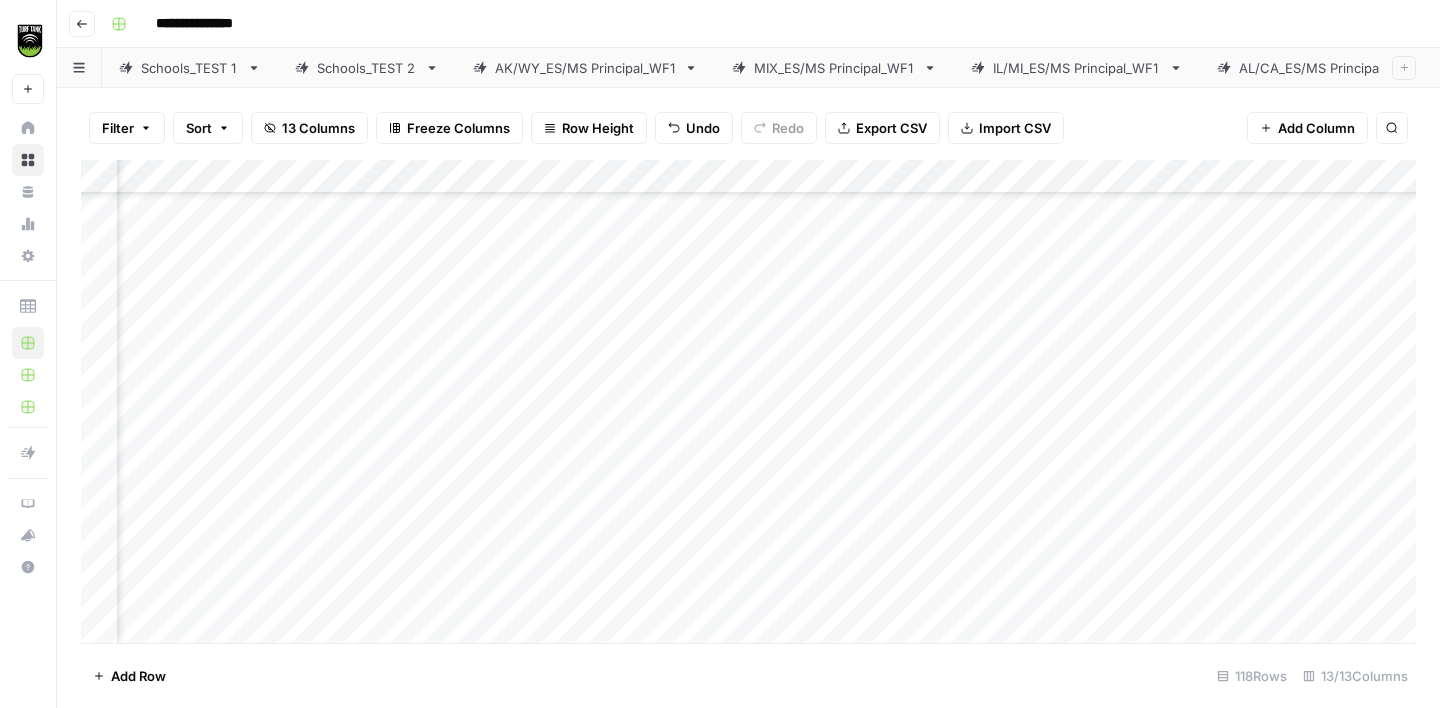 click on "Add Column" at bounding box center (748, 401) 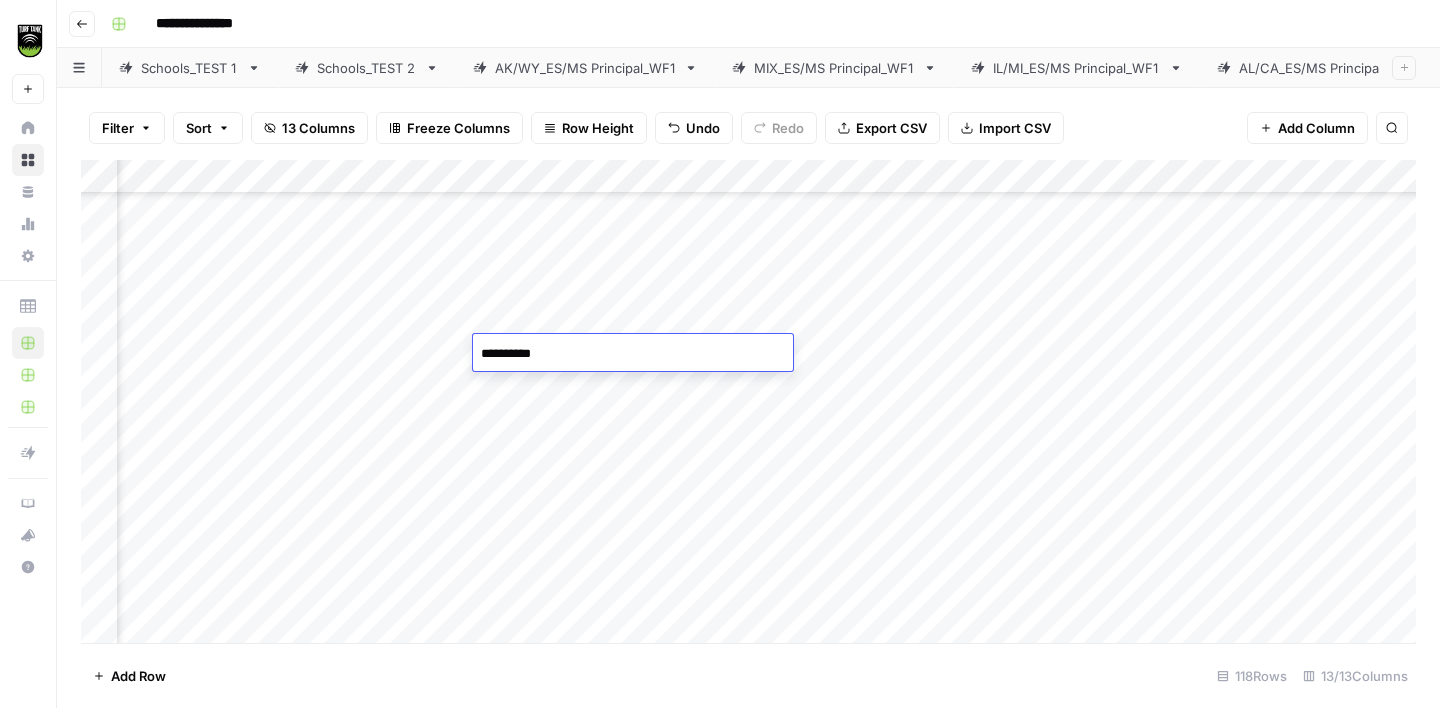 click on "**********" at bounding box center [633, 354] 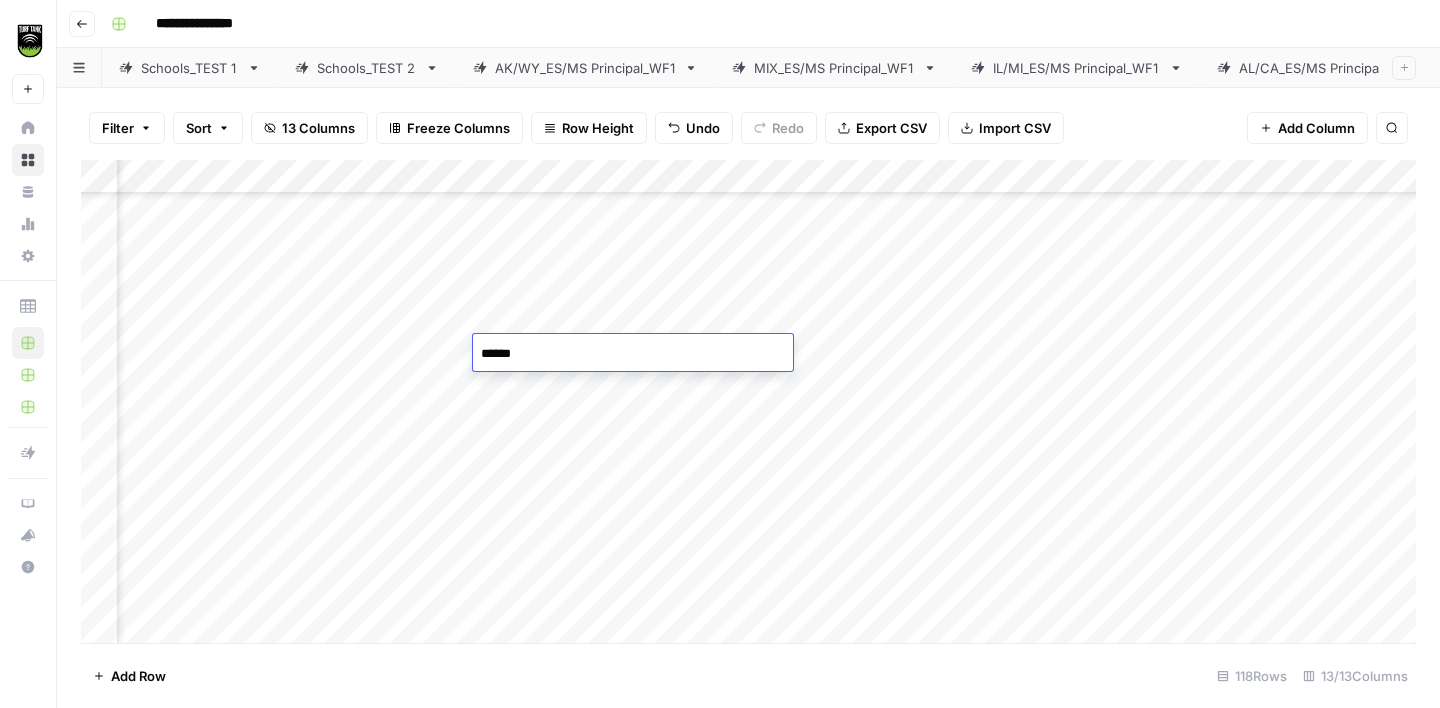 type on "*******" 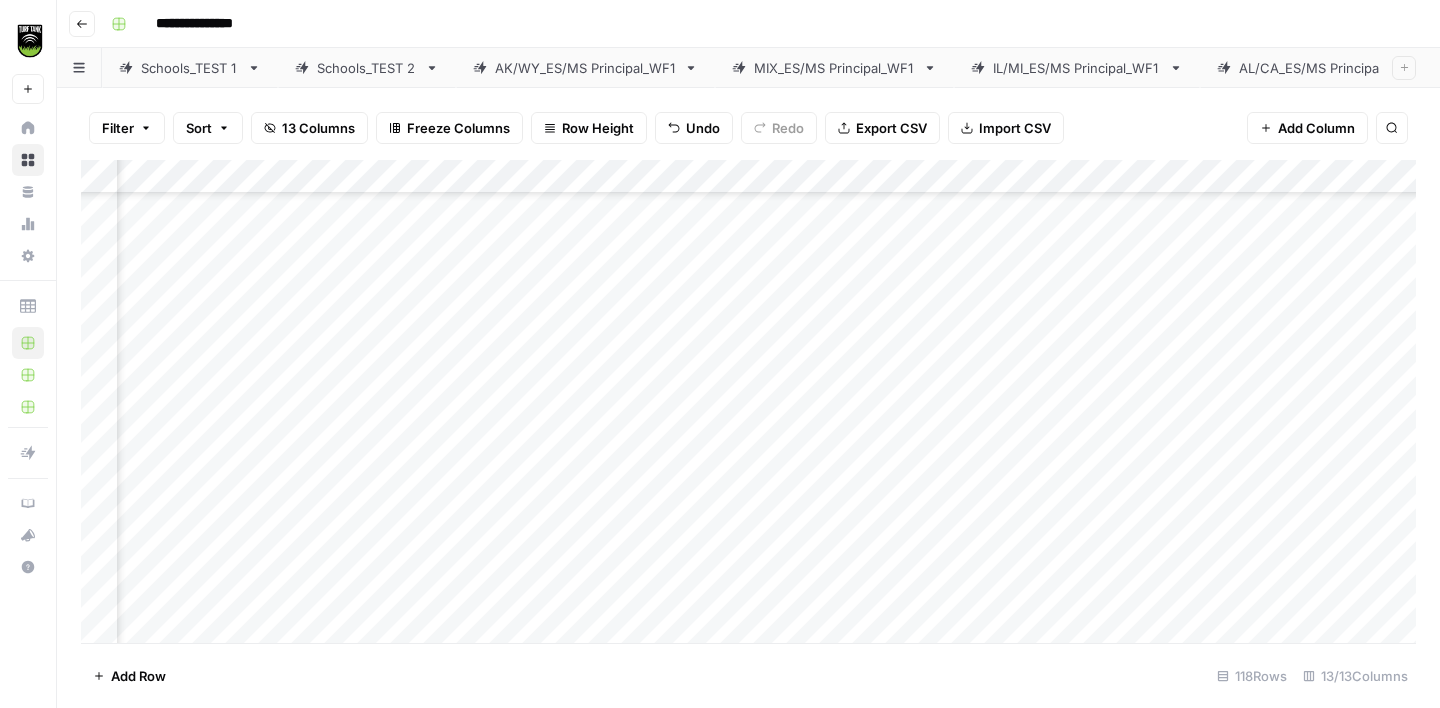 click on "Add Column" at bounding box center [748, 401] 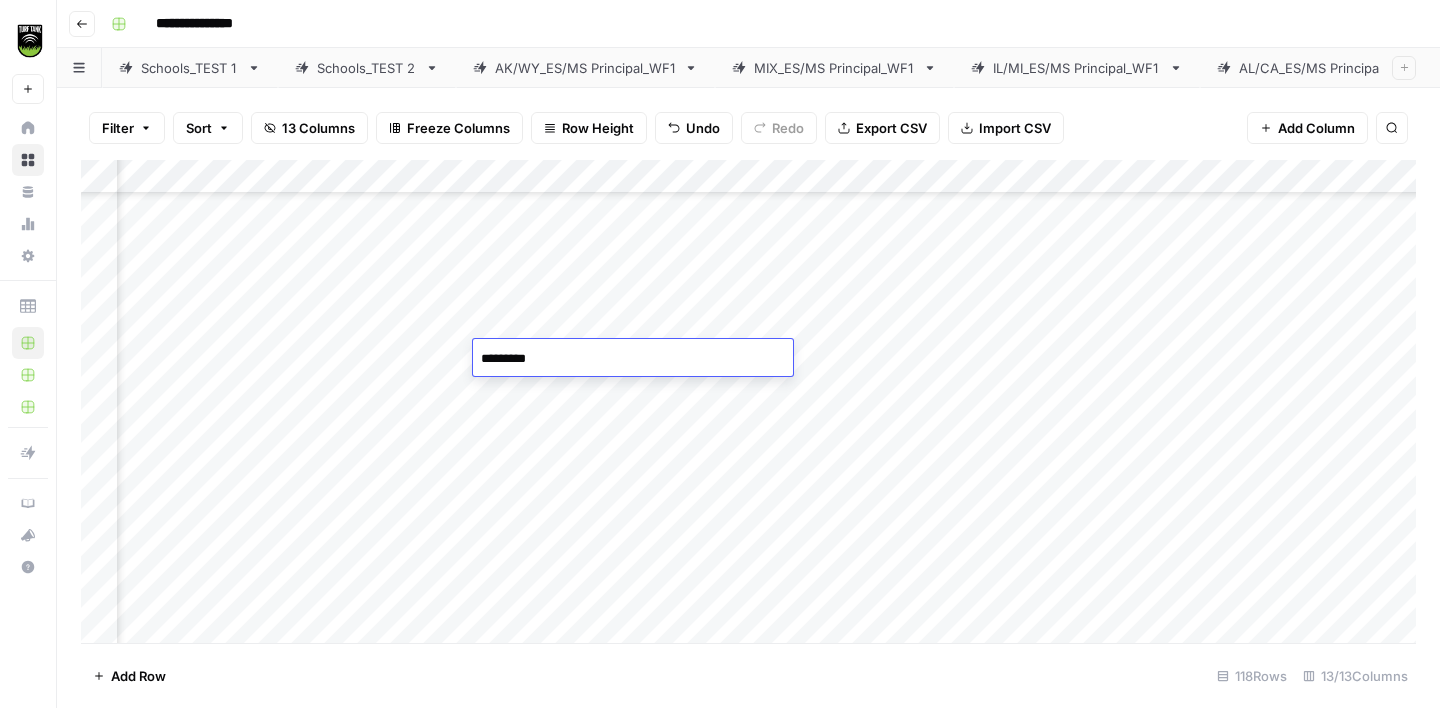 type on "**********" 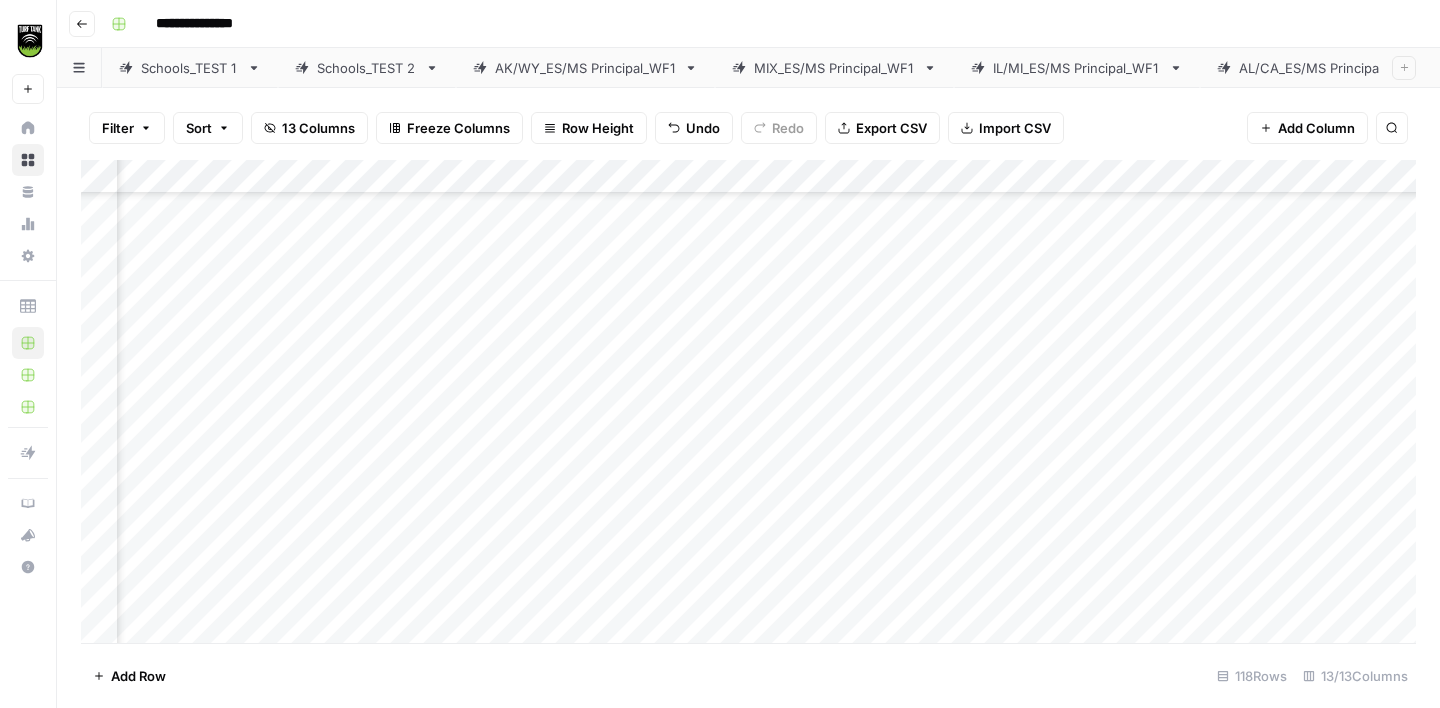 click on "Add Column" at bounding box center [748, 401] 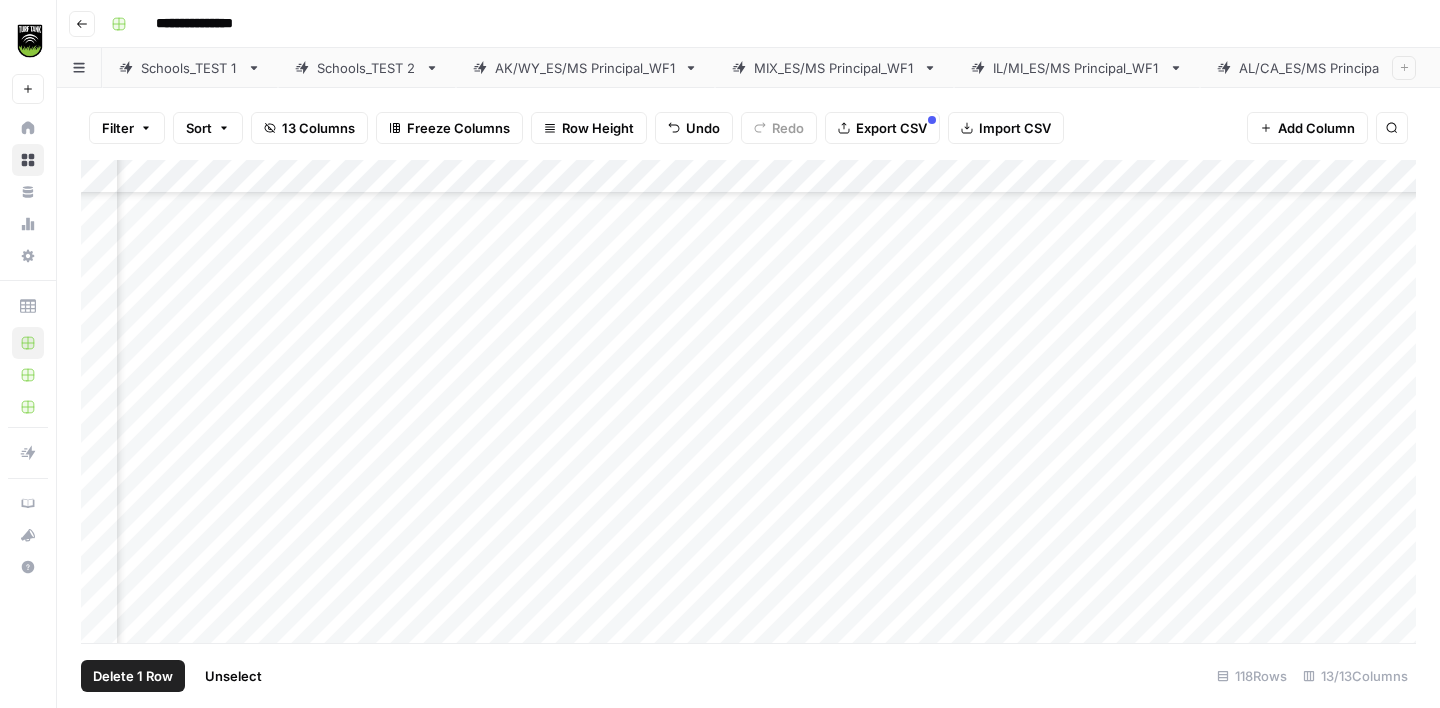 click on "Delete 1 Row" at bounding box center [133, 676] 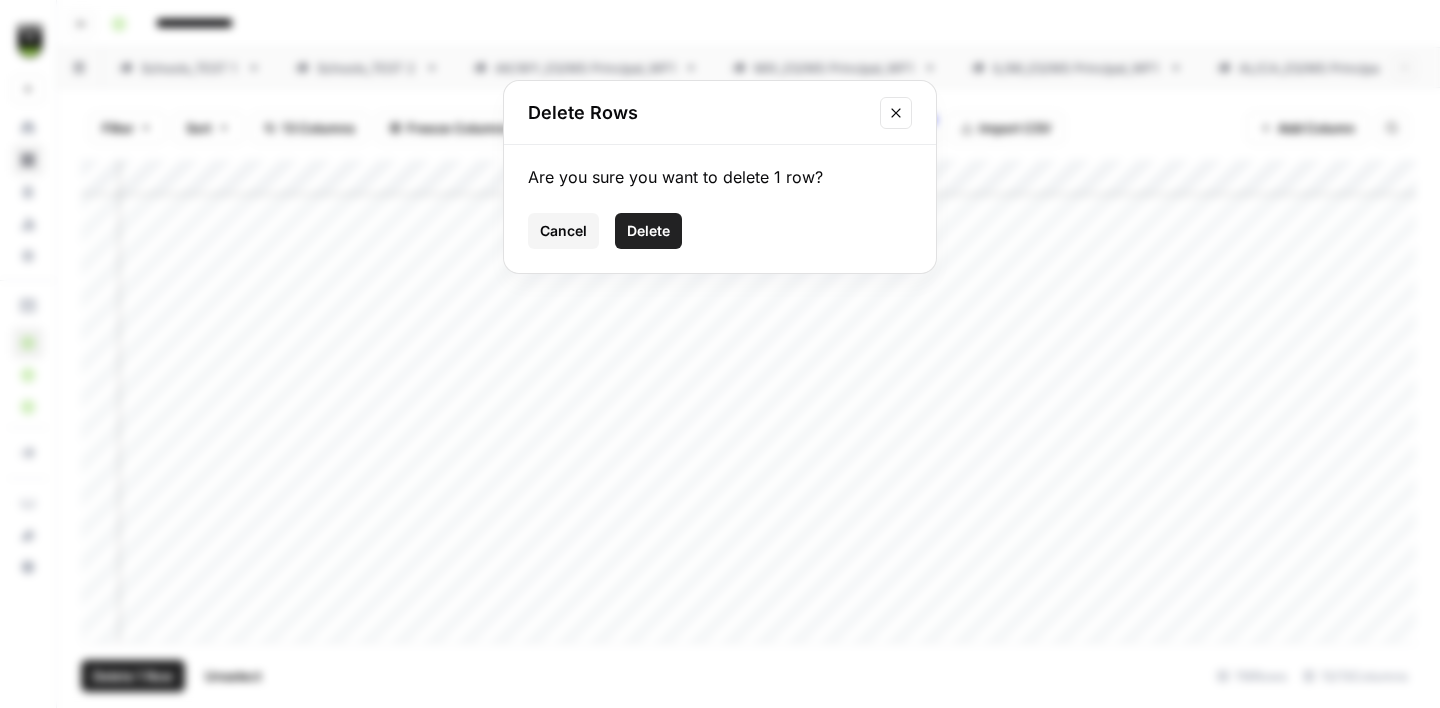 click on "Delete" at bounding box center [648, 231] 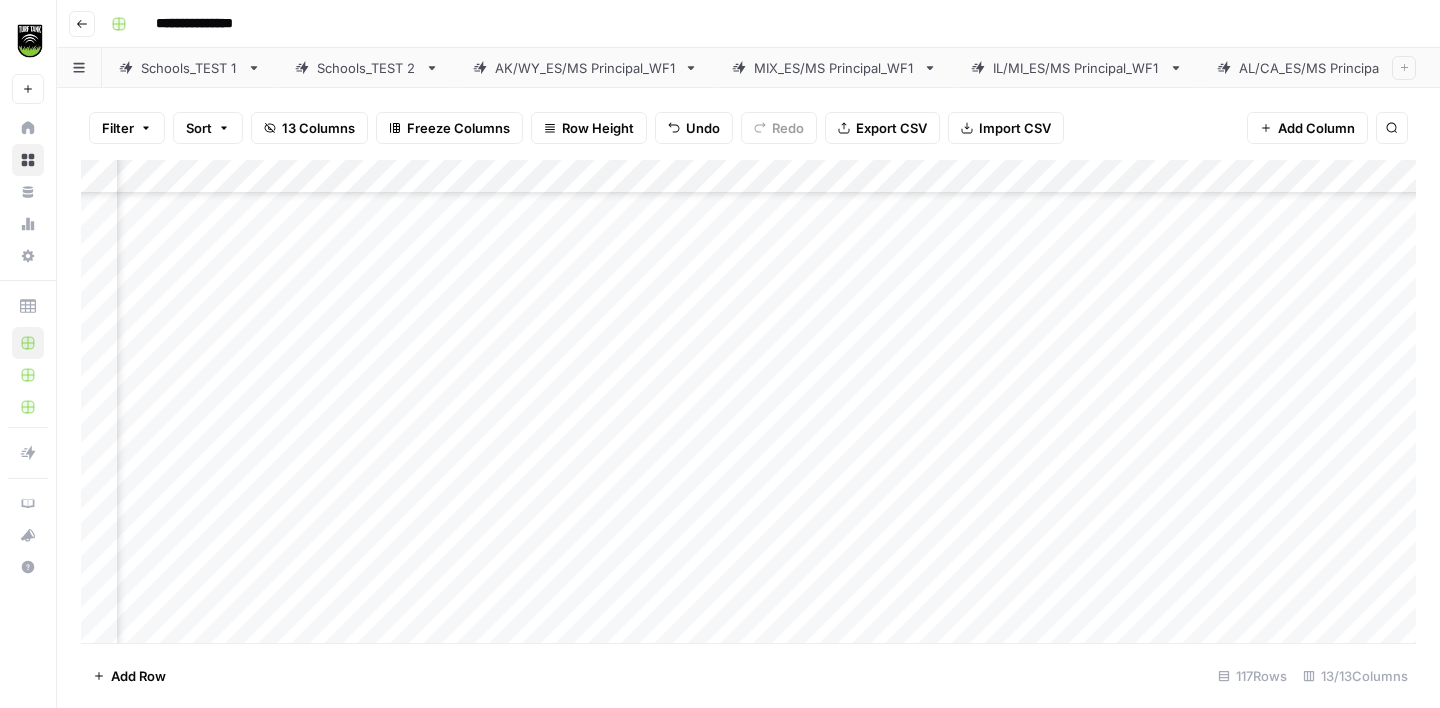click on "Add Column" at bounding box center (748, 401) 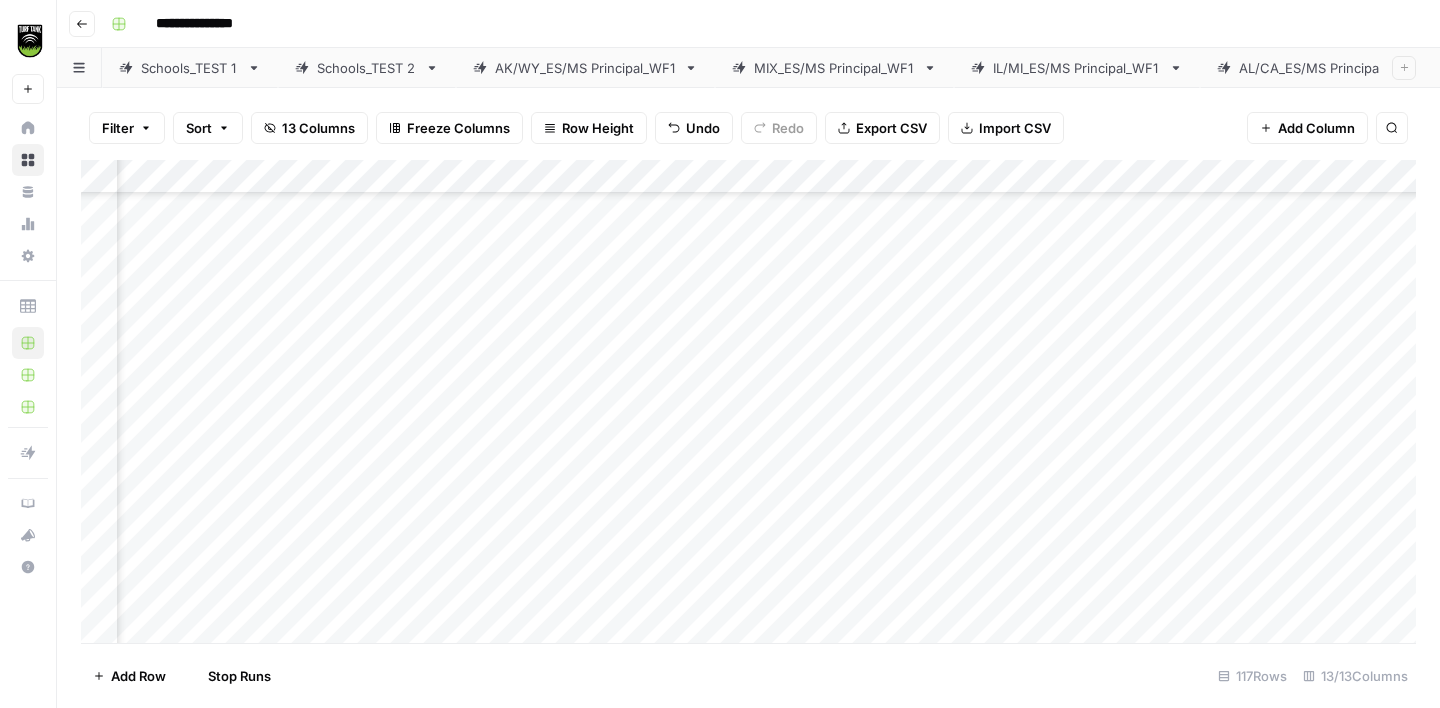 click on "Add Column" at bounding box center (748, 401) 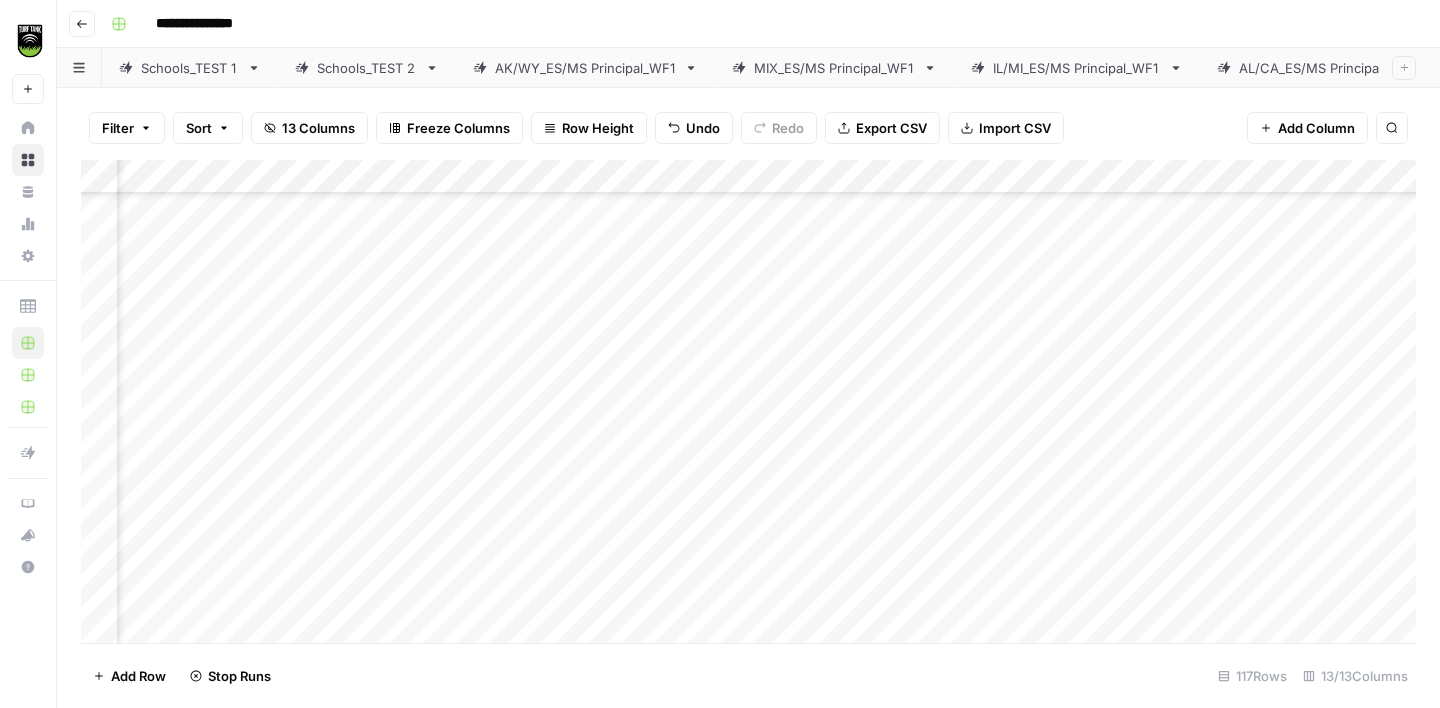 click on "Add Column" at bounding box center [748, 401] 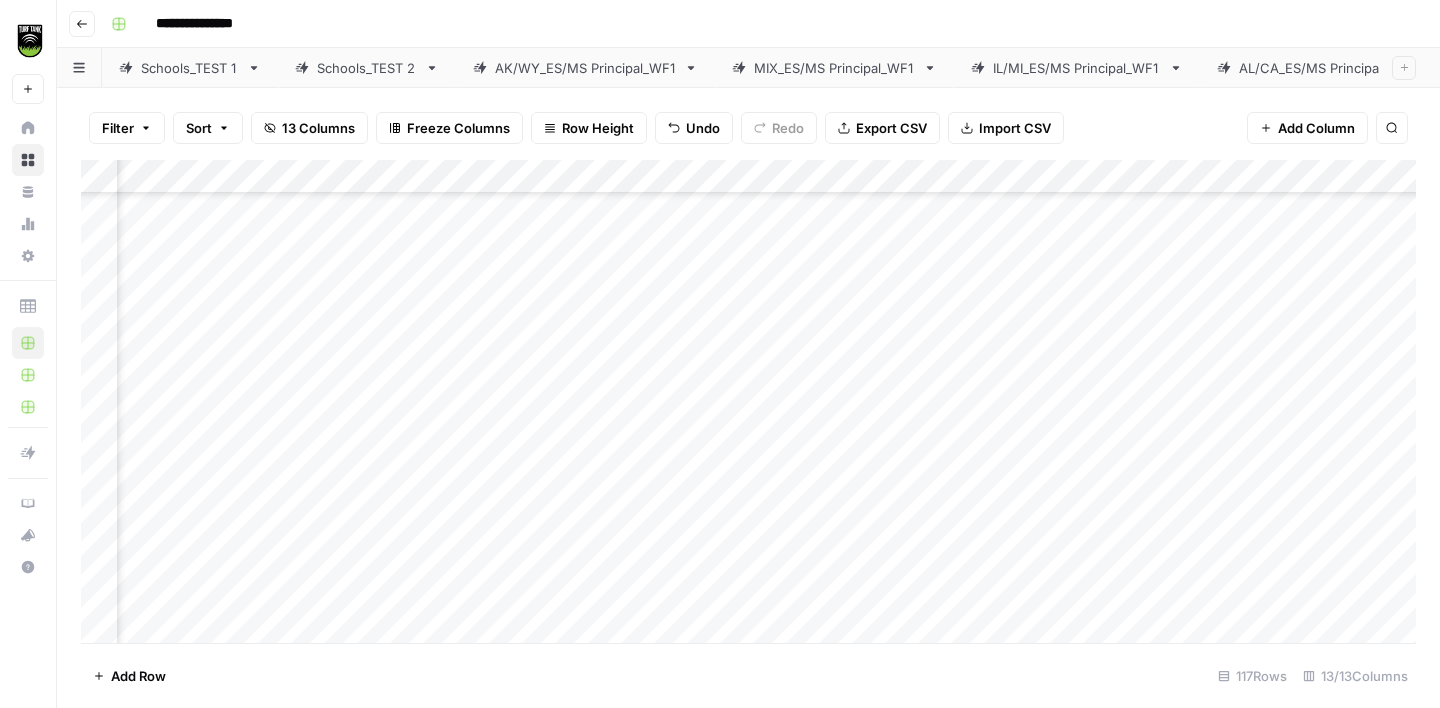 scroll, scrollTop: 3219, scrollLeft: 358, axis: both 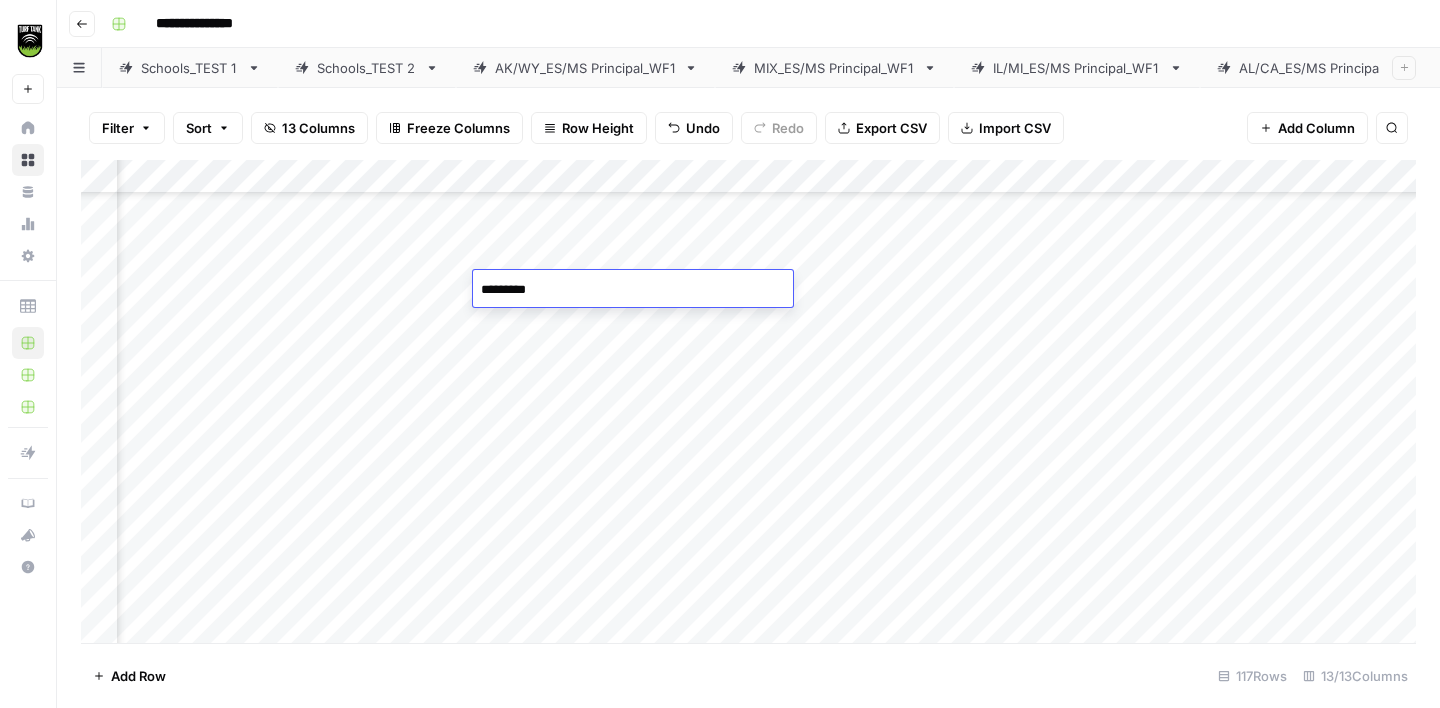 type on "**********" 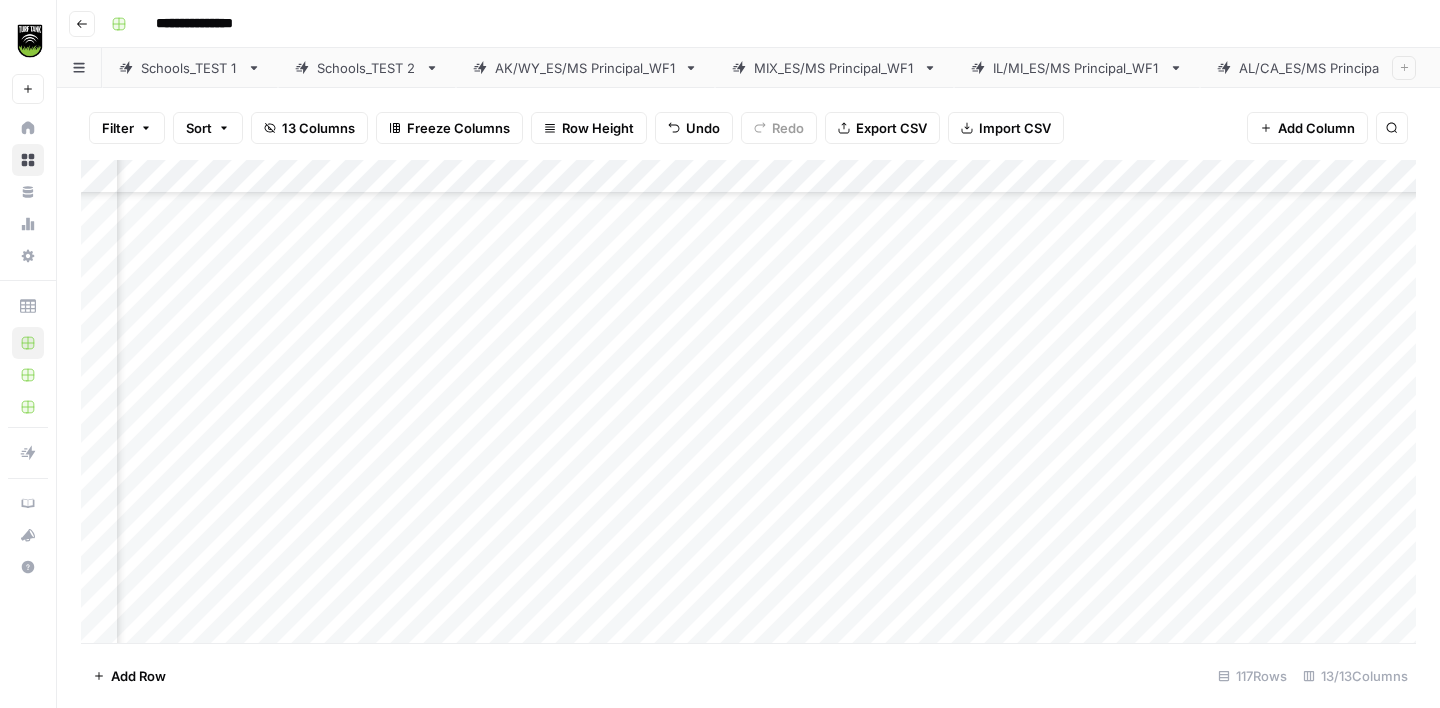 click on "Add Column" at bounding box center (748, 401) 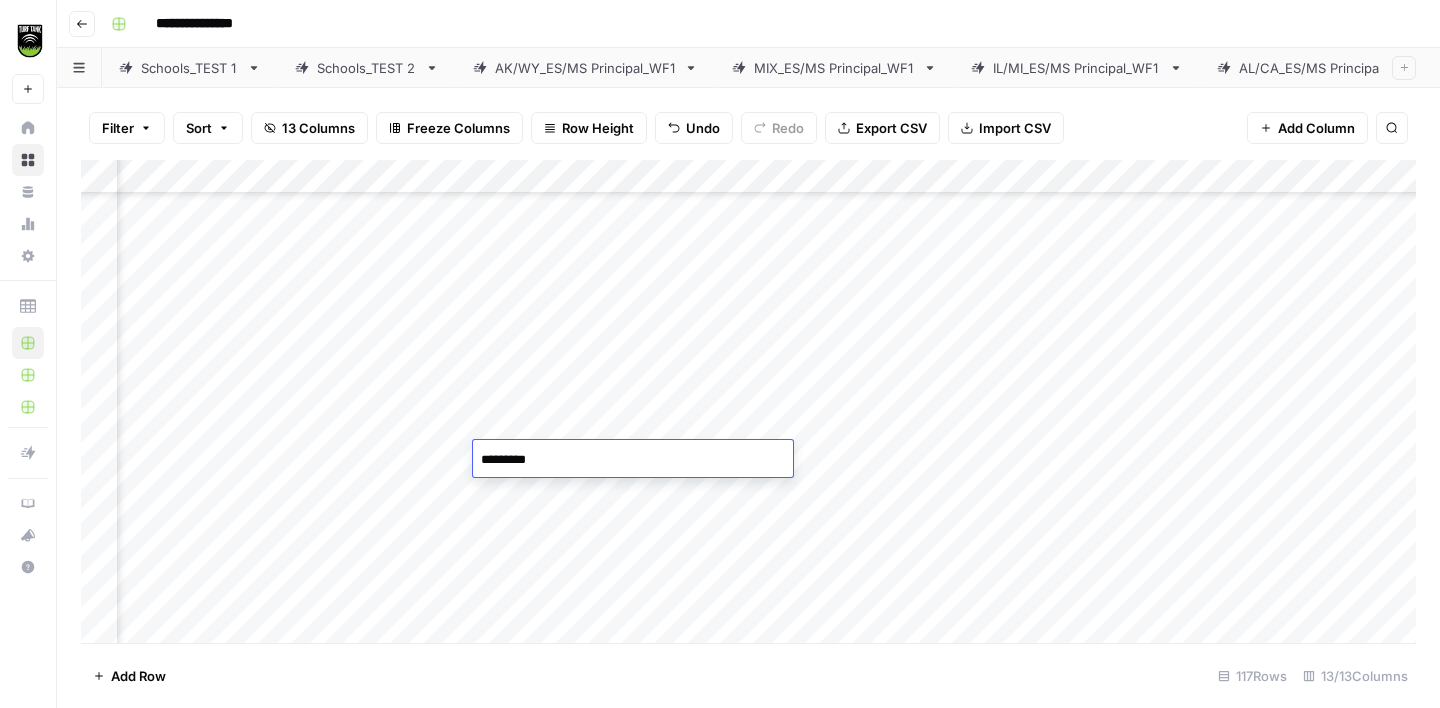 type on "**********" 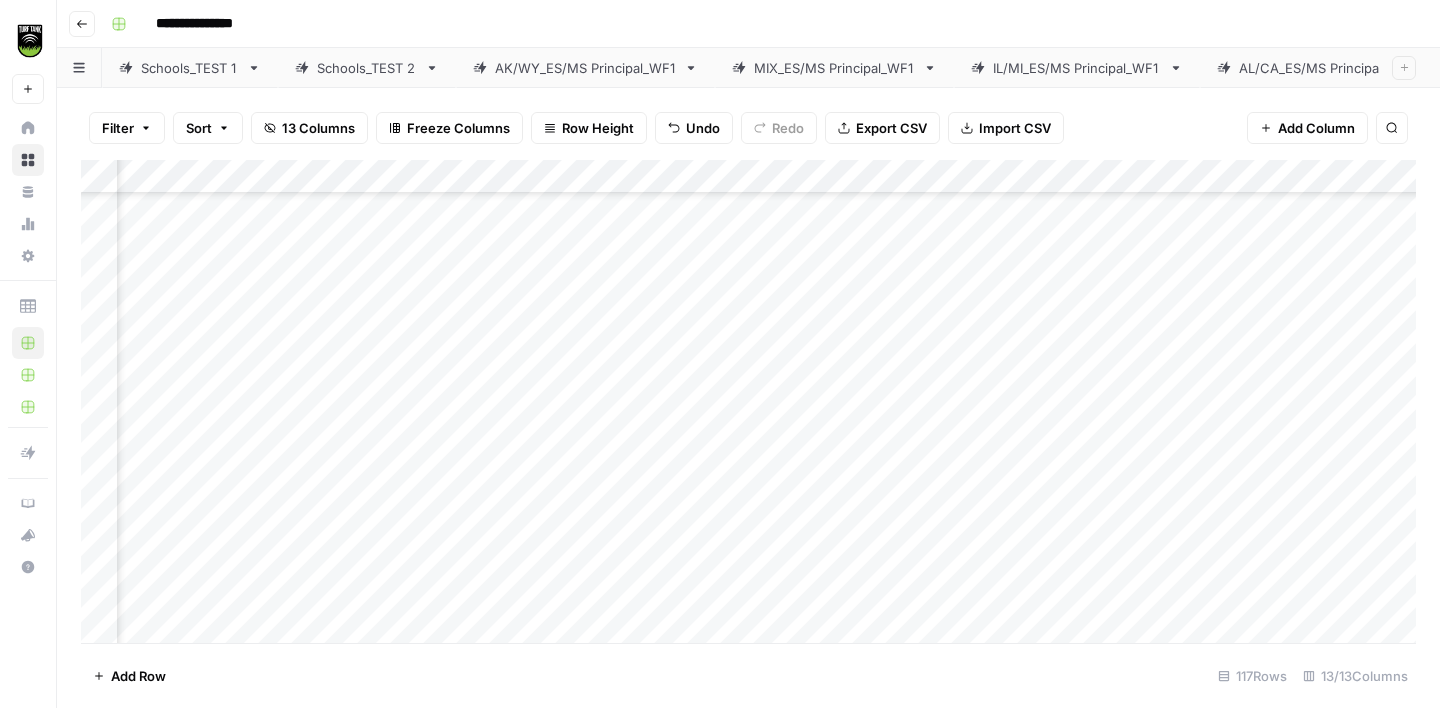 click on "Add Column" at bounding box center [748, 401] 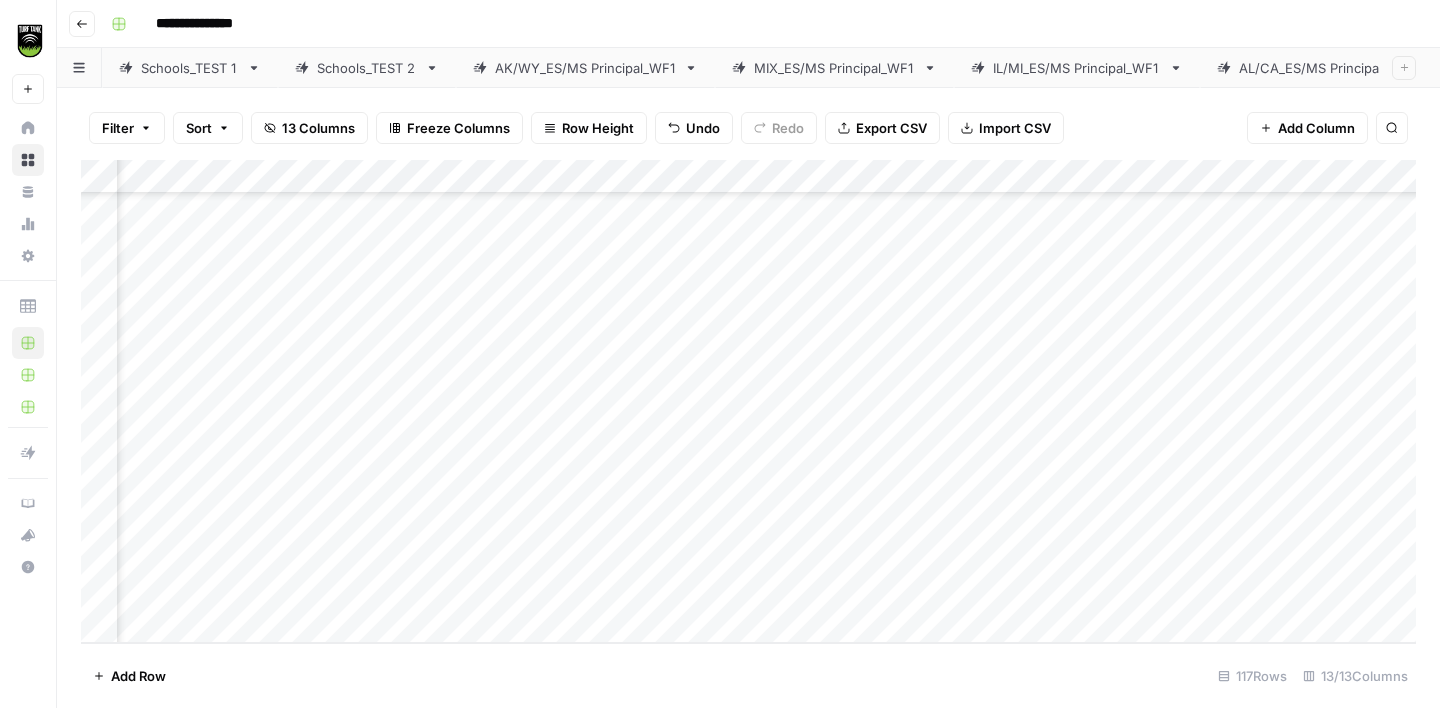 click on "Add Column" at bounding box center (748, 401) 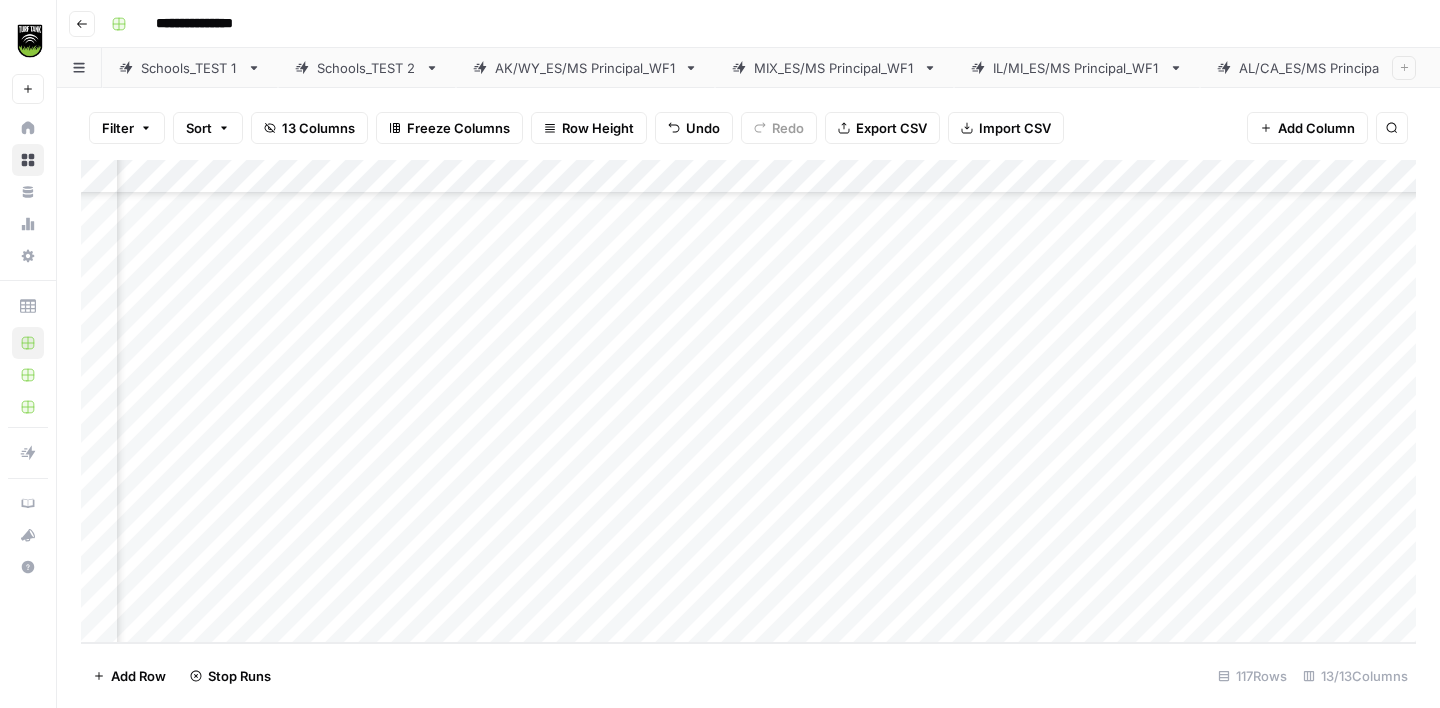 click on "Add Column" at bounding box center (748, 401) 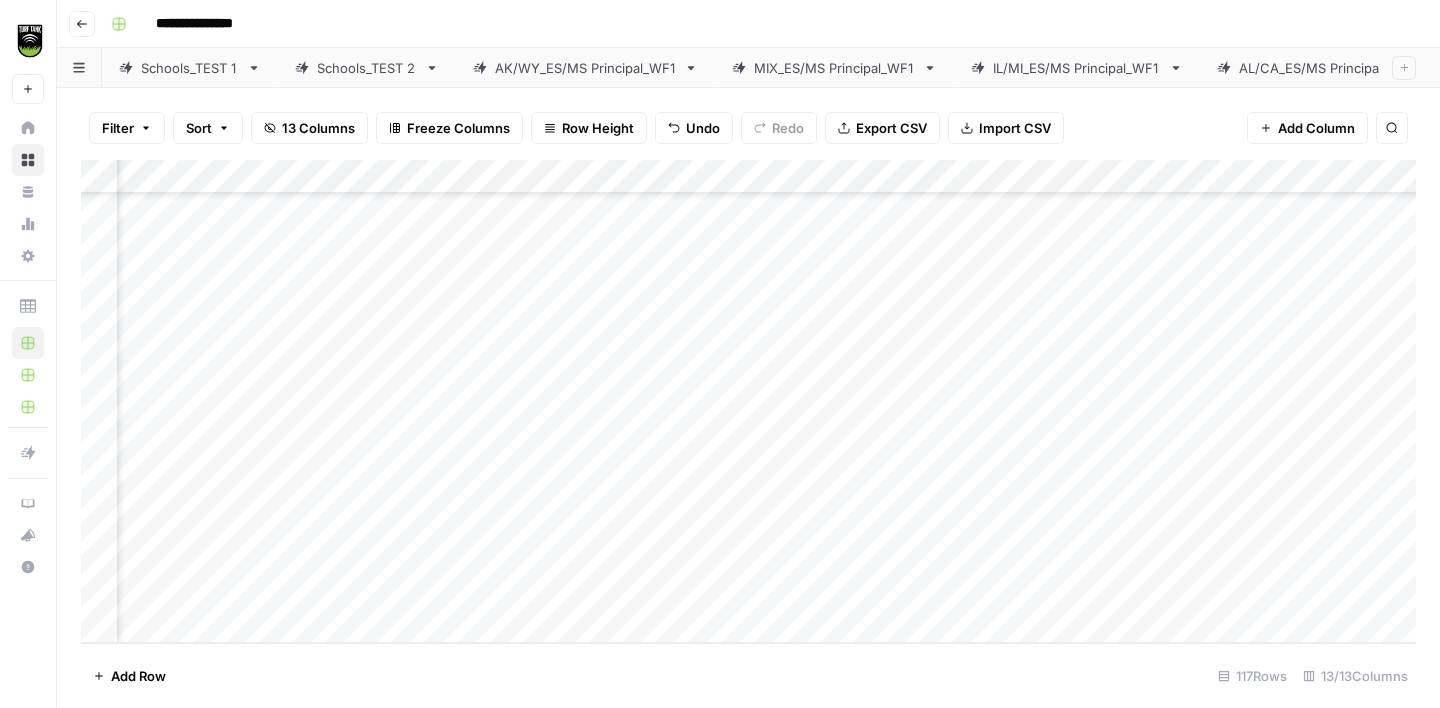 click on "Add Column" at bounding box center [748, 401] 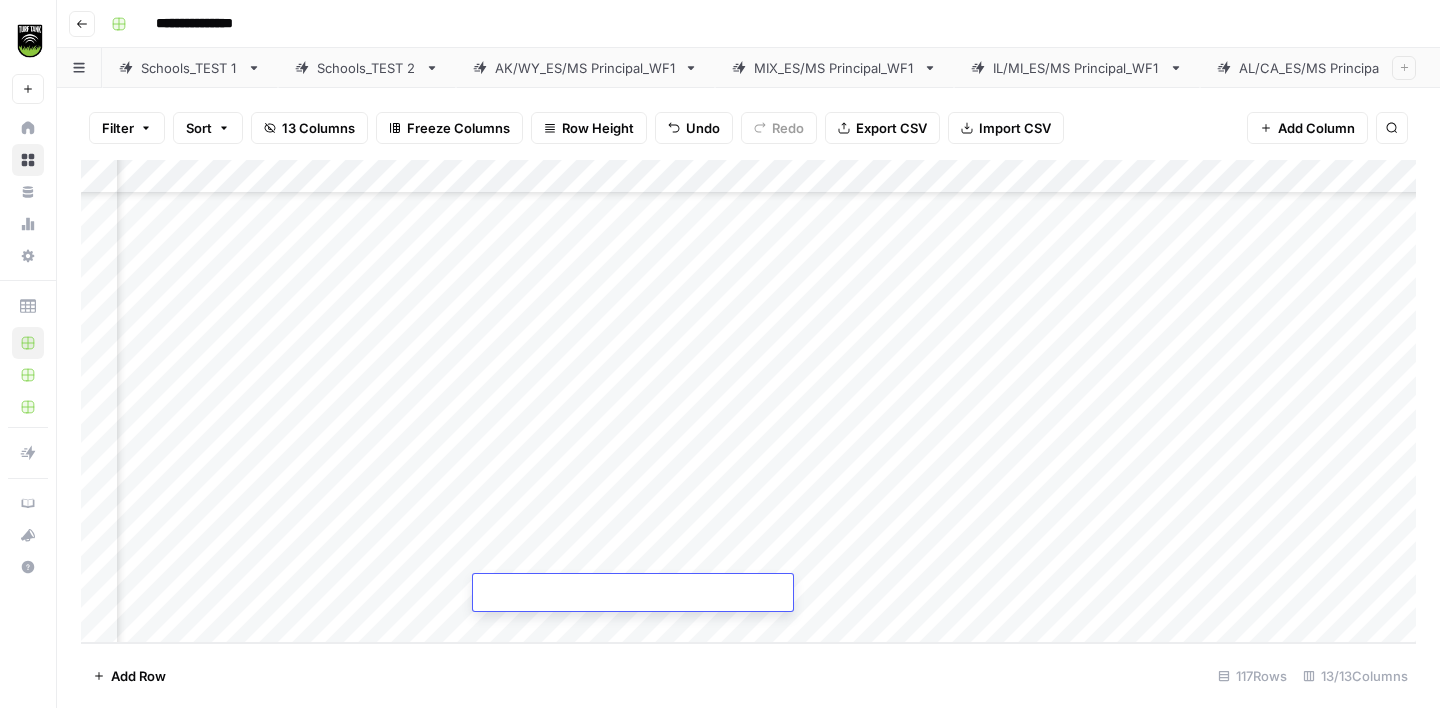type on "*" 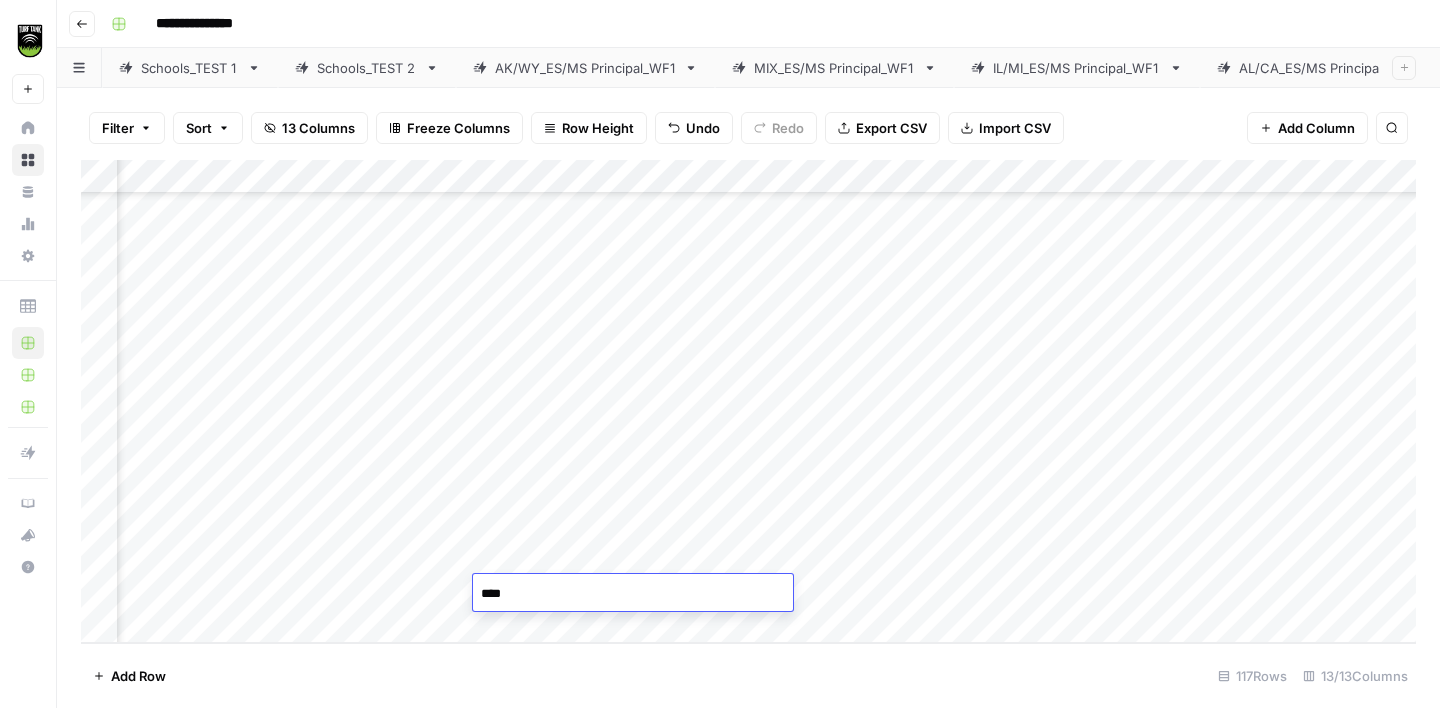 type on "*****" 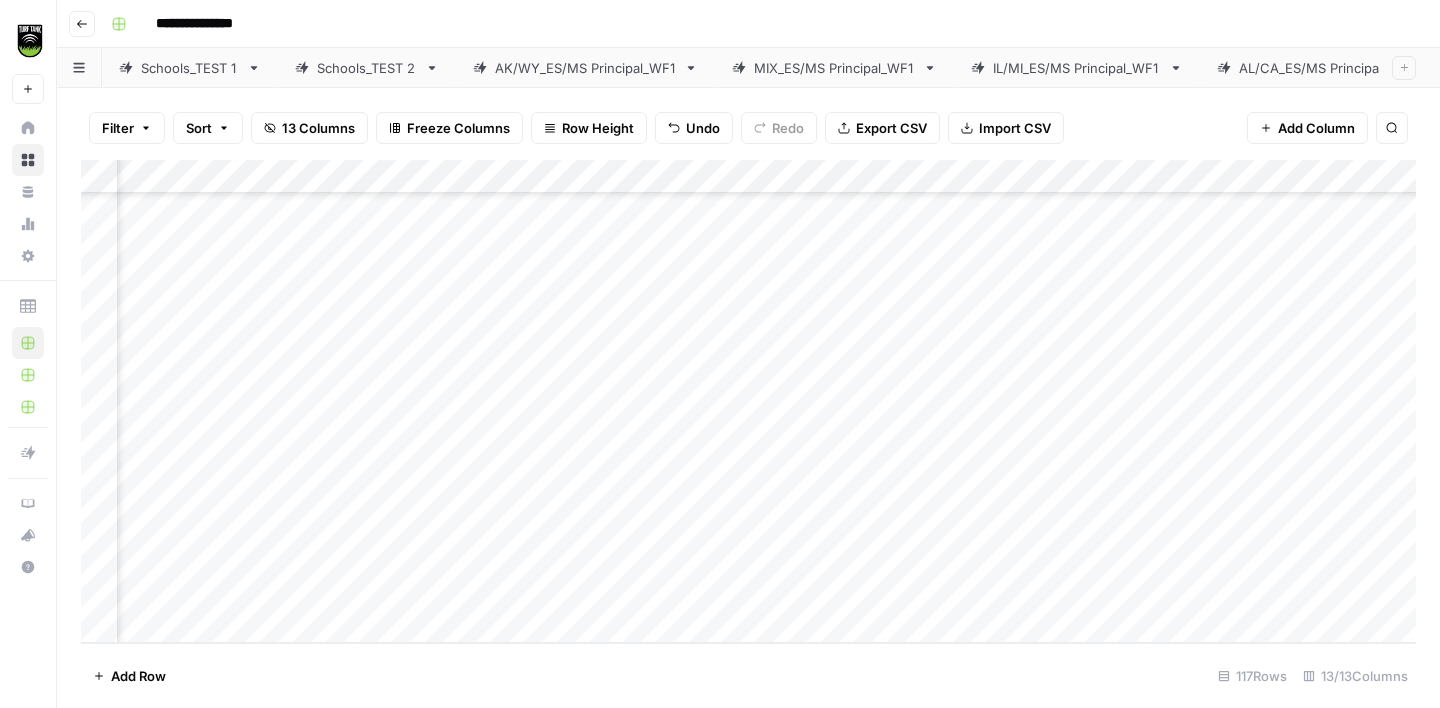 click on "Add Column" at bounding box center (748, 401) 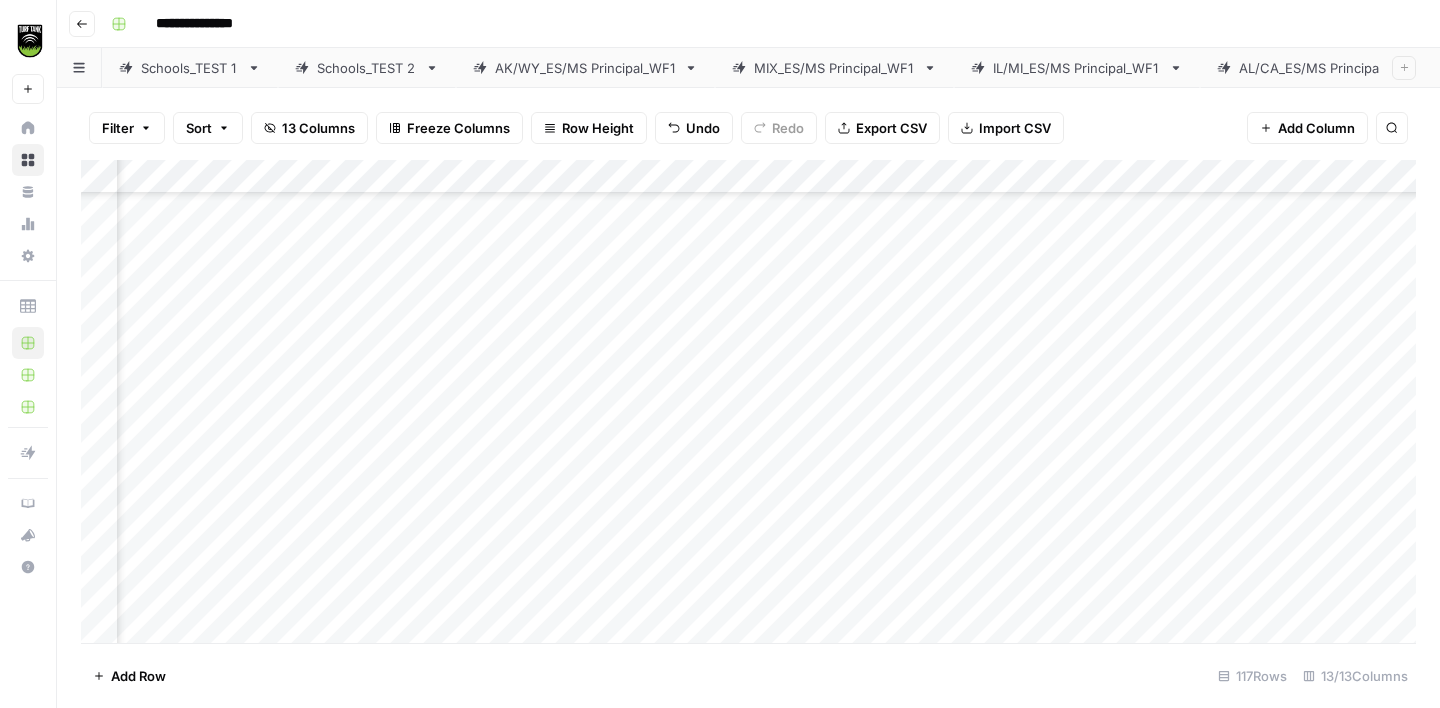 scroll, scrollTop: 3447, scrollLeft: 358, axis: both 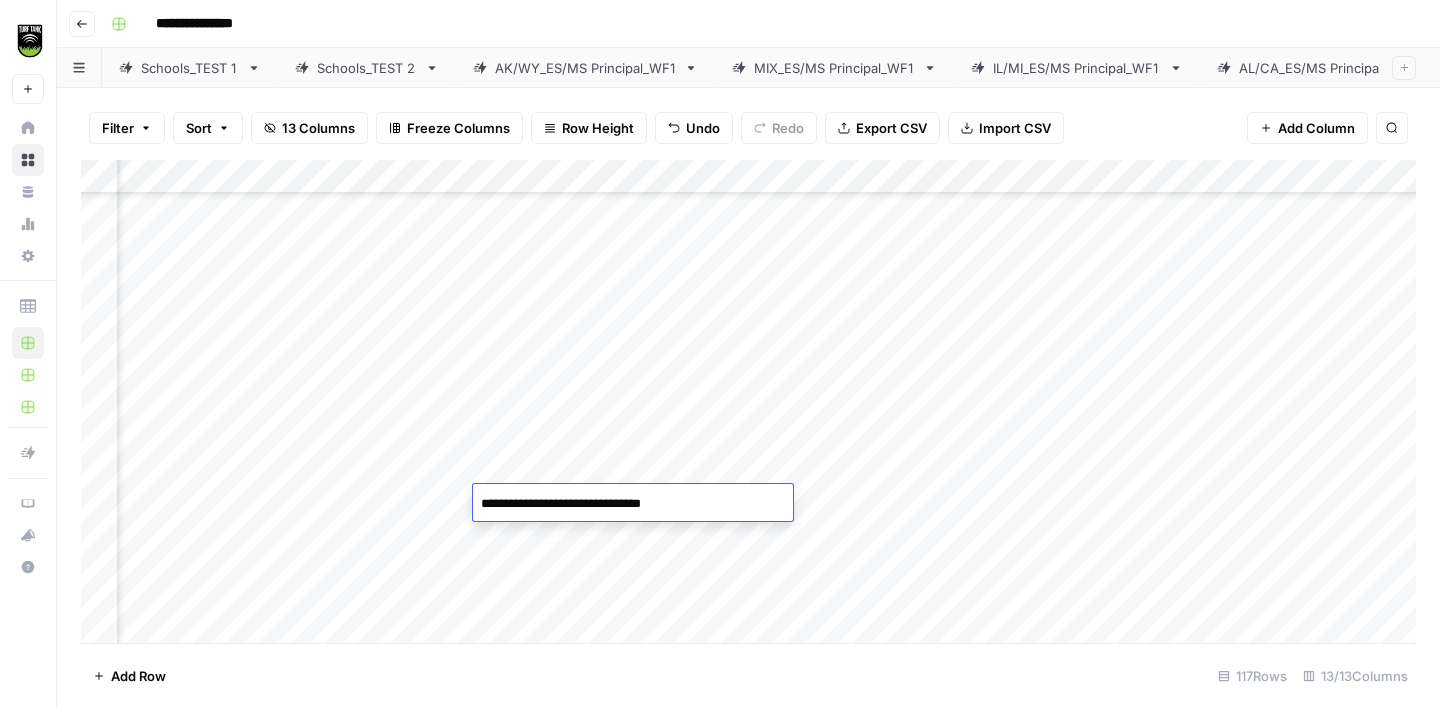 type on "**********" 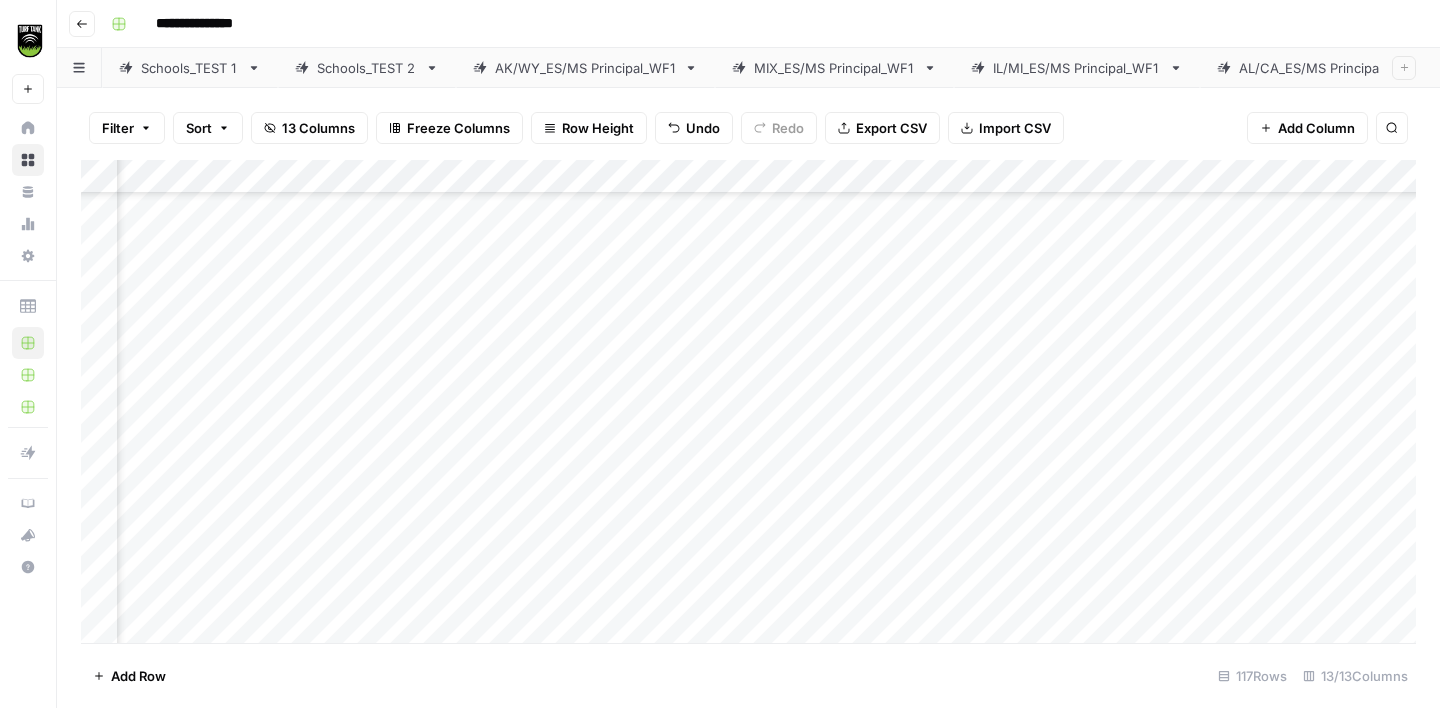 click on "Add Column" at bounding box center [748, 401] 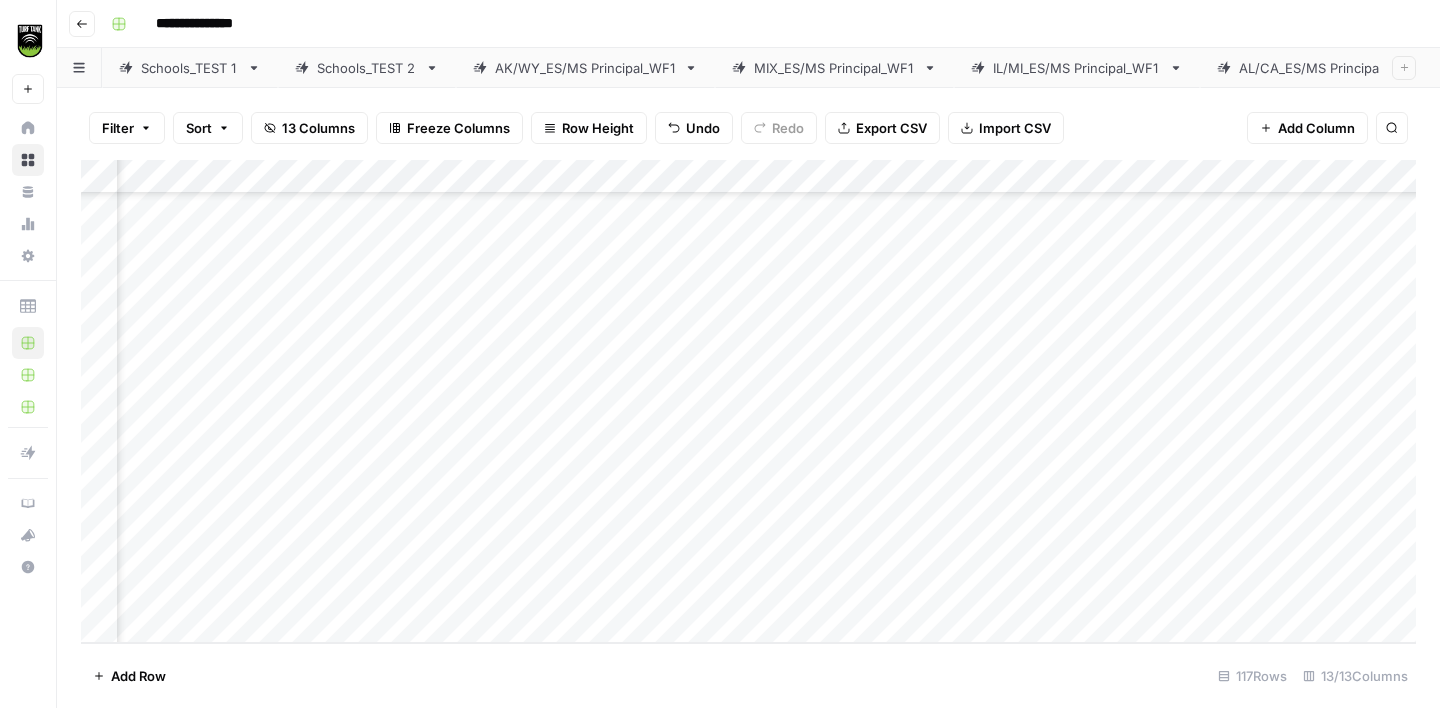 click on "Add Column" at bounding box center [748, 401] 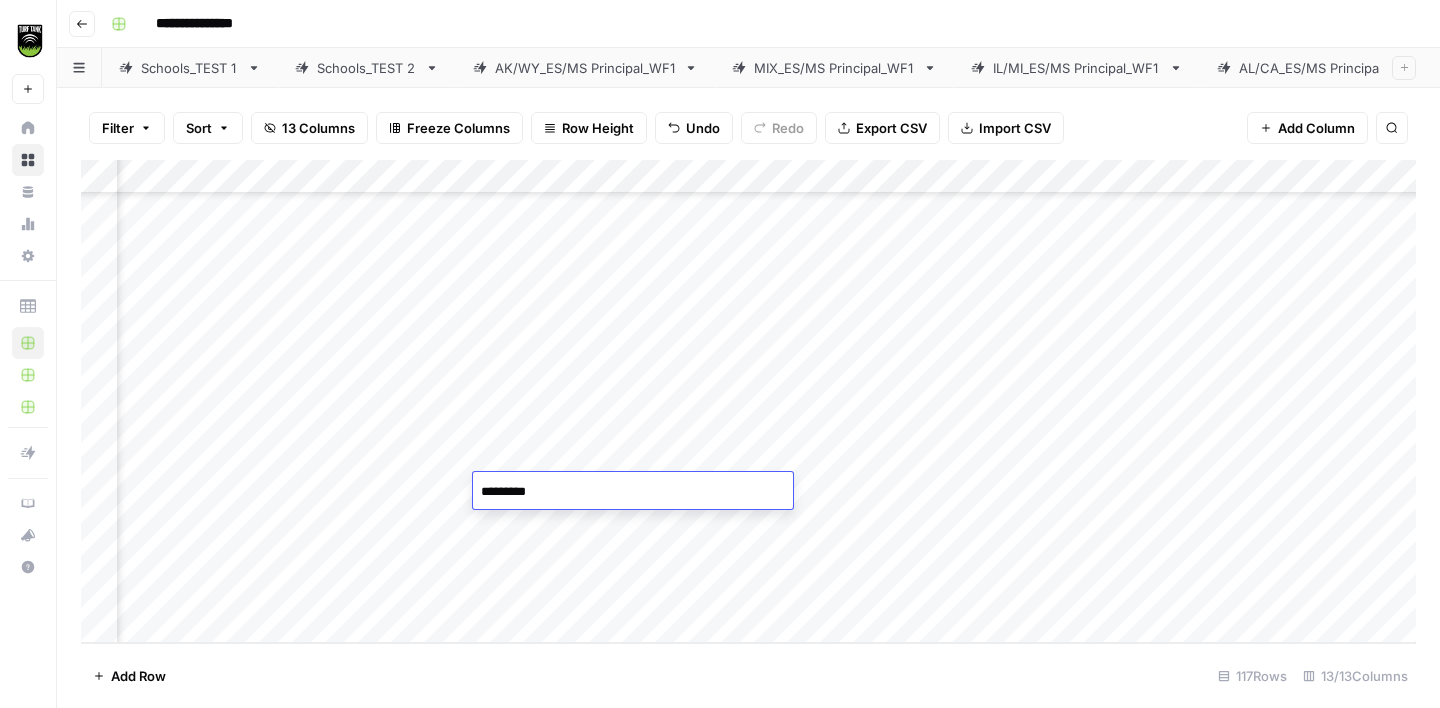 type on "**********" 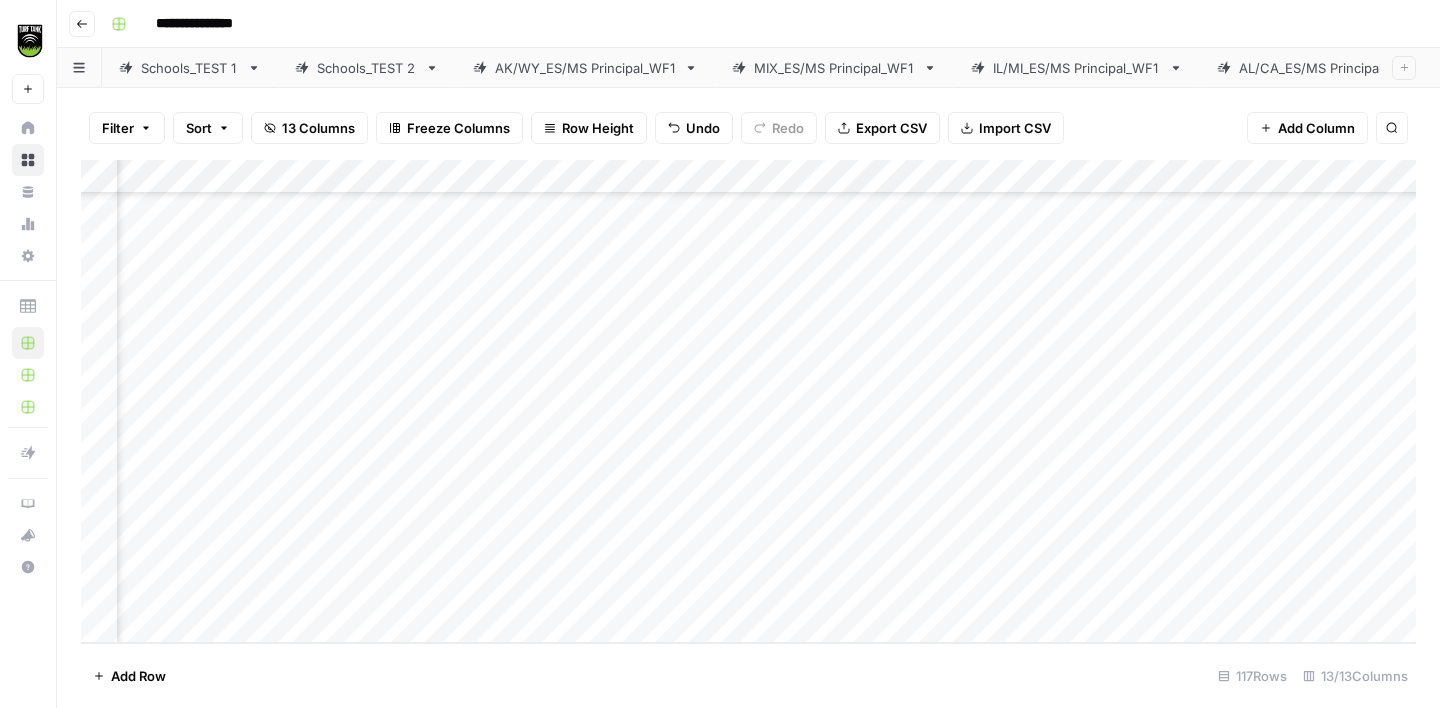 click on "Add Column" at bounding box center [748, 401] 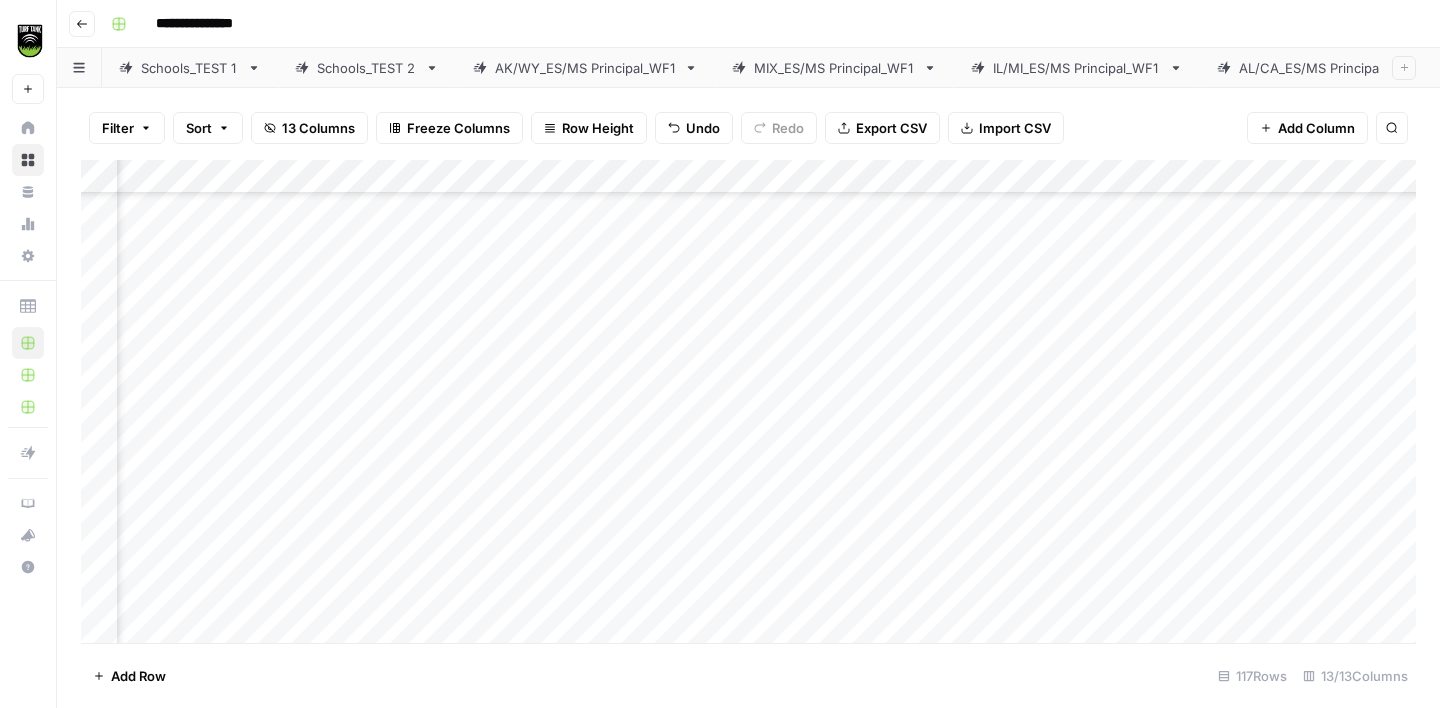 scroll, scrollTop: 0, scrollLeft: 358, axis: horizontal 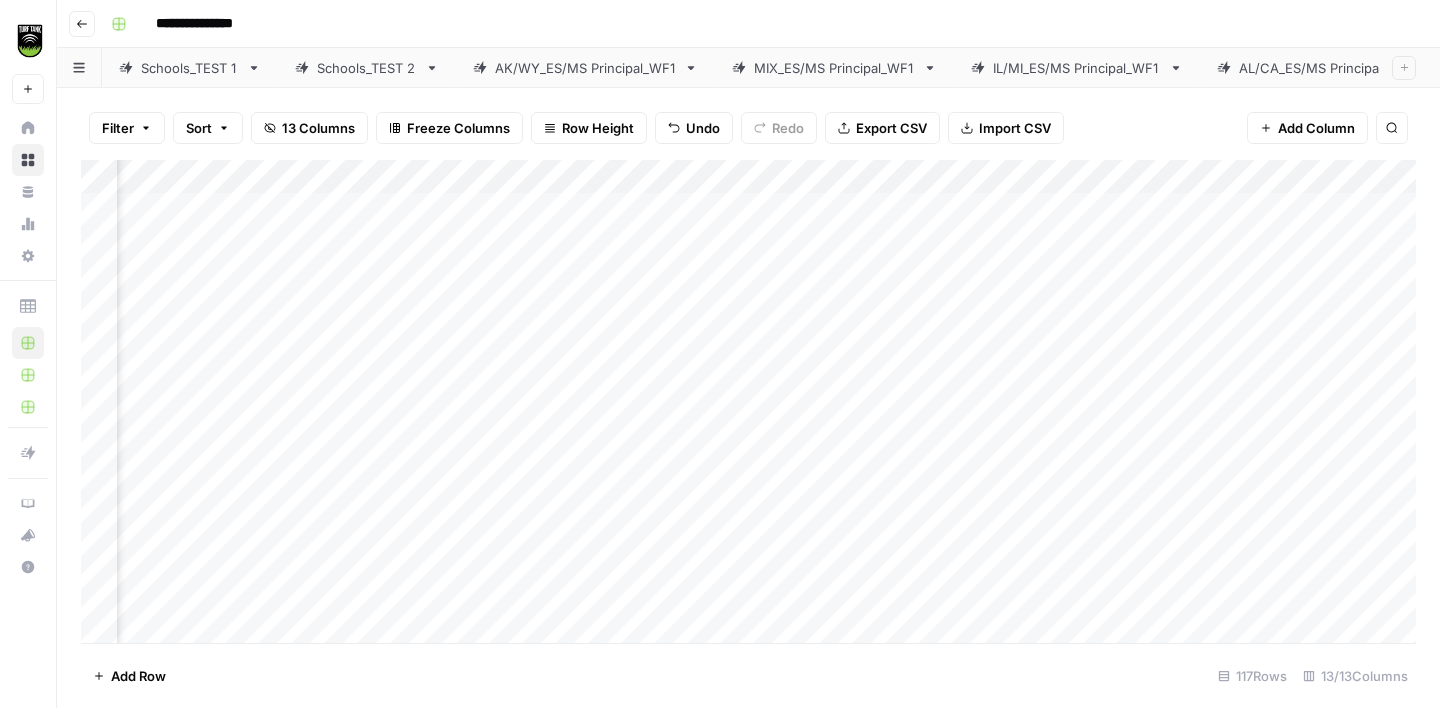click on "Export CSV" at bounding box center [891, 128] 